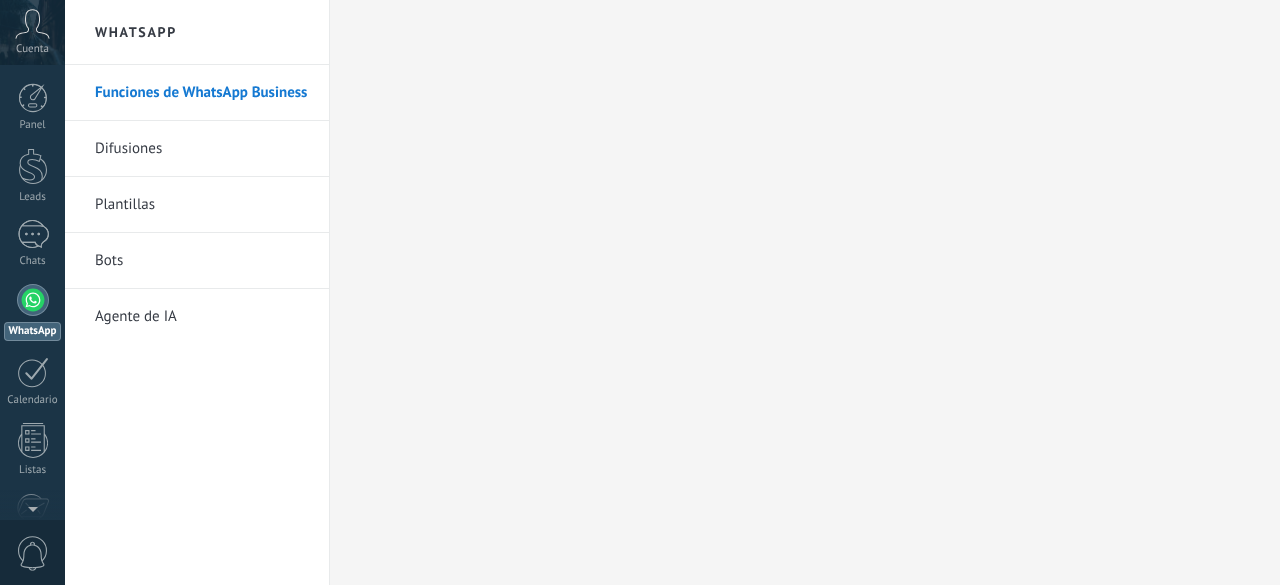 scroll, scrollTop: 0, scrollLeft: 0, axis: both 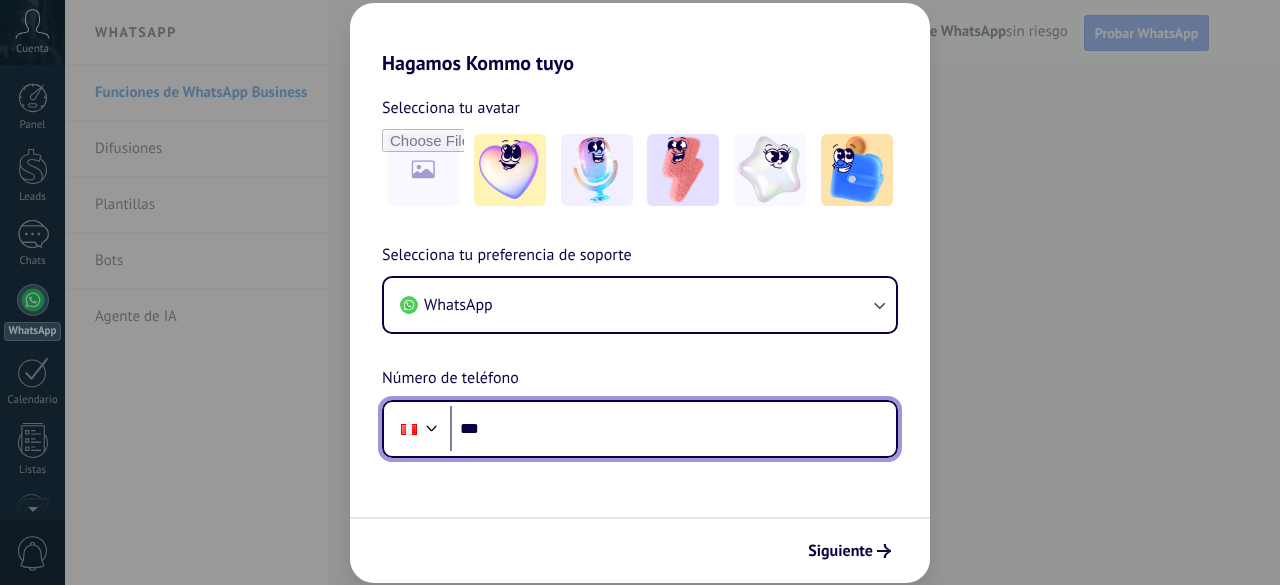 click on "***" at bounding box center (673, 429) 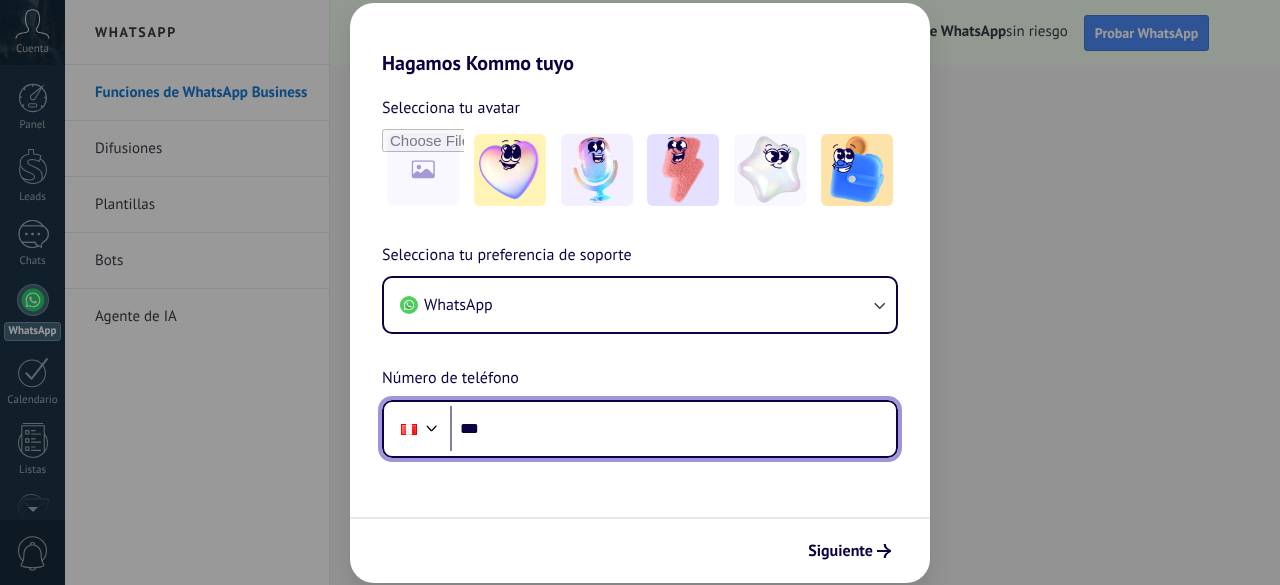 paste on "**********" 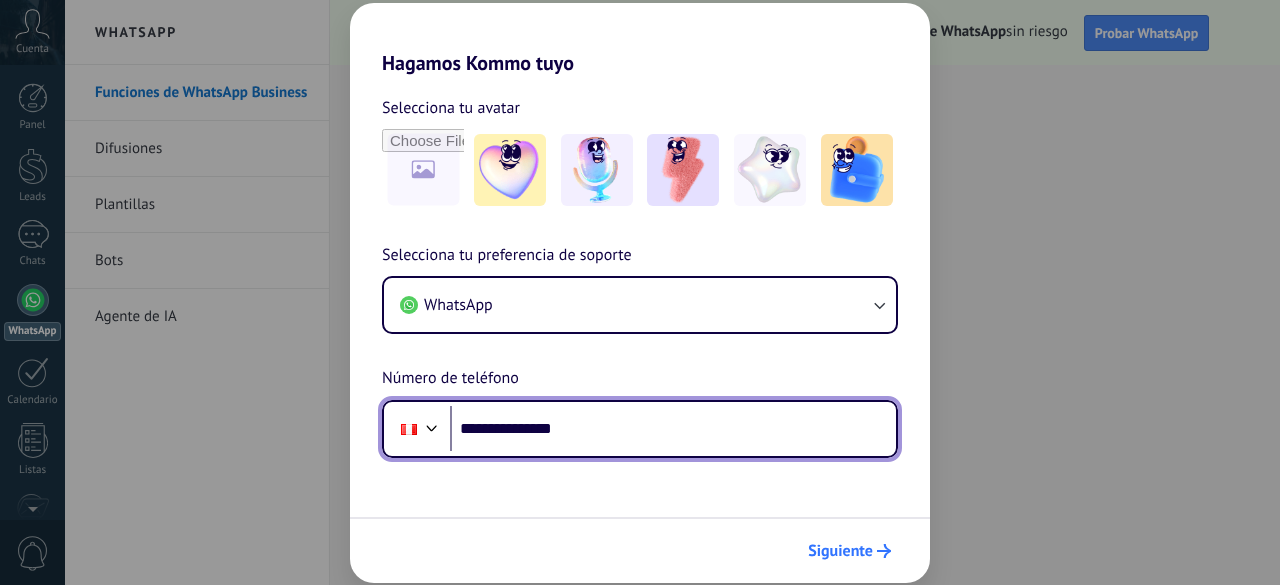 type on "**********" 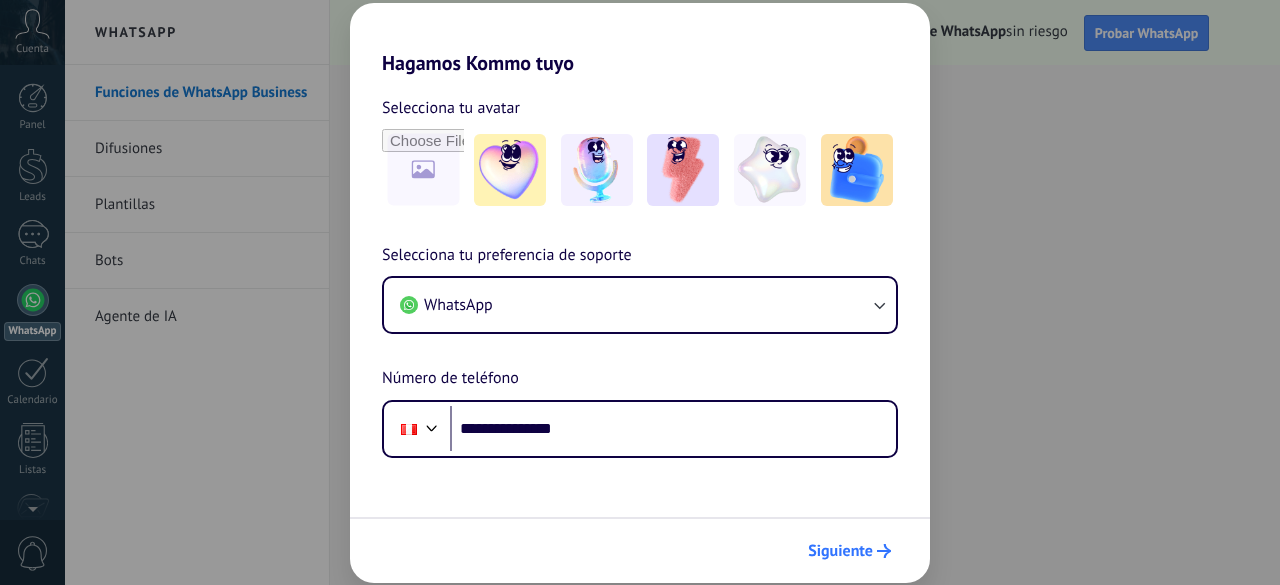 click on "Siguiente" at bounding box center [840, 551] 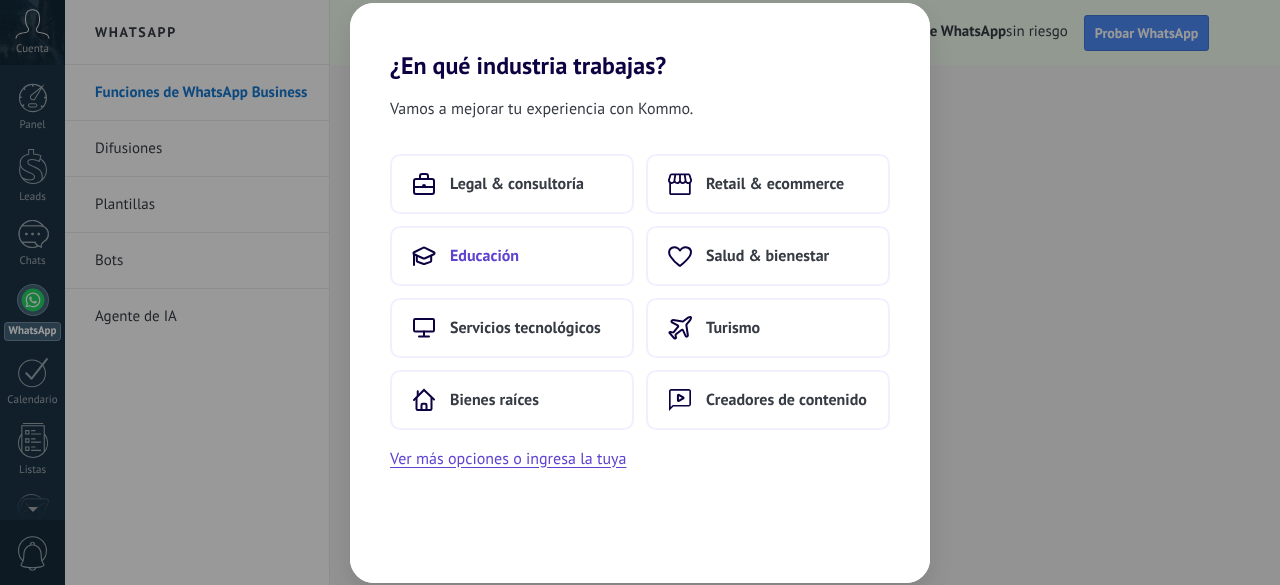 click on "Educación" at bounding box center (512, 256) 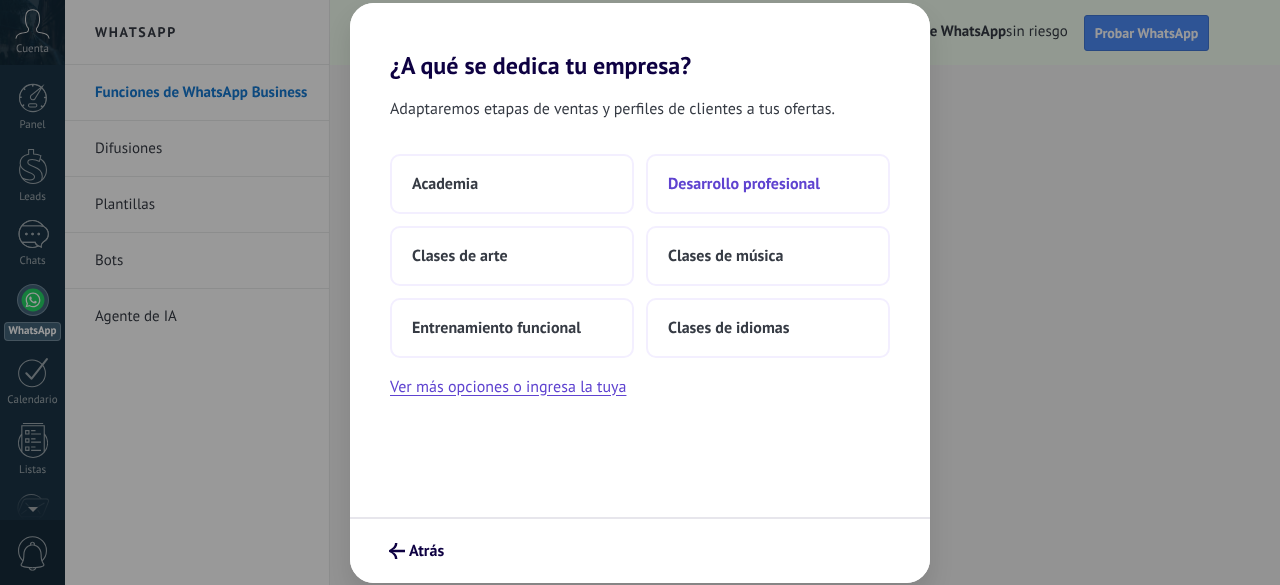 click on "Desarrollo profesional" at bounding box center (744, 184) 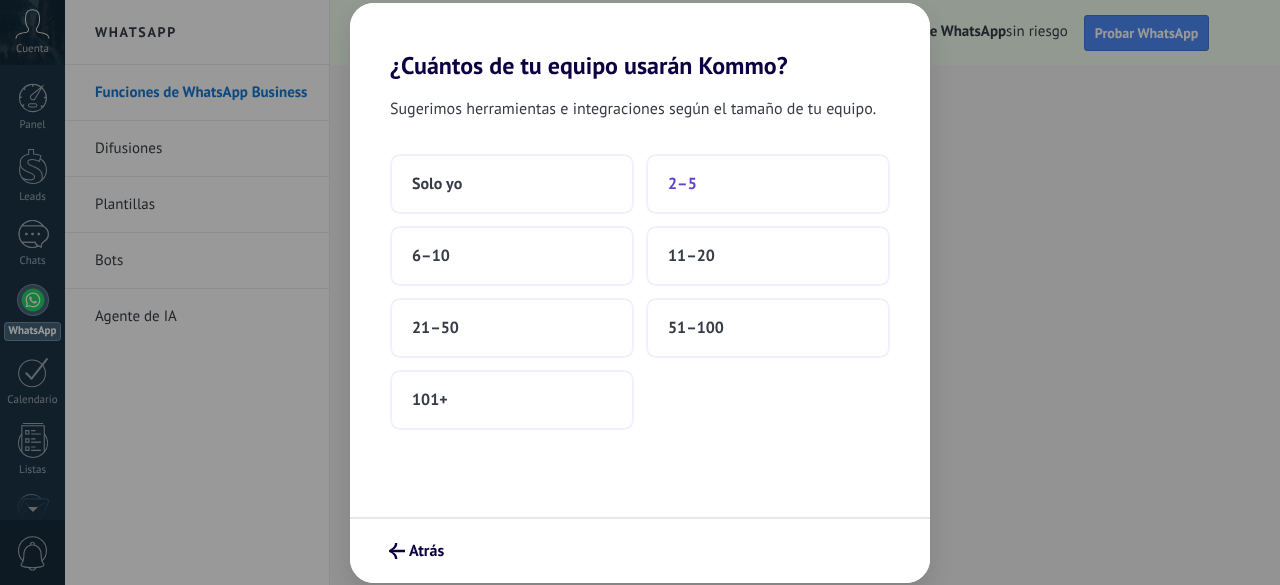 click on "2–5" at bounding box center (682, 184) 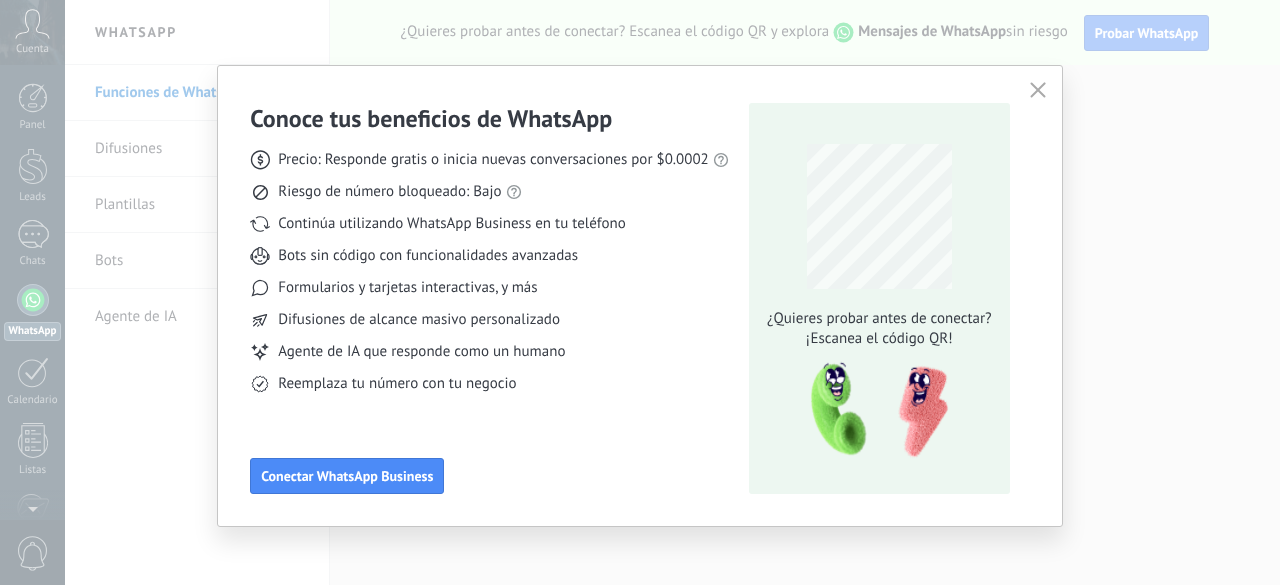 click on "Conoce tus beneficios de WhatsApp Precio: Responde gratis o inicia nuevas conversaciones por $0.0002 Riesgo de número bloqueado: Bajo Continúa utilizando WhatsApp Business en tu teléfono Bots sin código con funcionalidades avanzadas Formularios y tarjetas interactivas, y más Difusiones de alcance masivo personalizado Agente de IA que responde como un humano Reemplaza tu número con tu negocio Conectar WhatsApp Business ¿Quieres probar antes de conectar? ¡Escanea el código QR!" at bounding box center (640, 296) 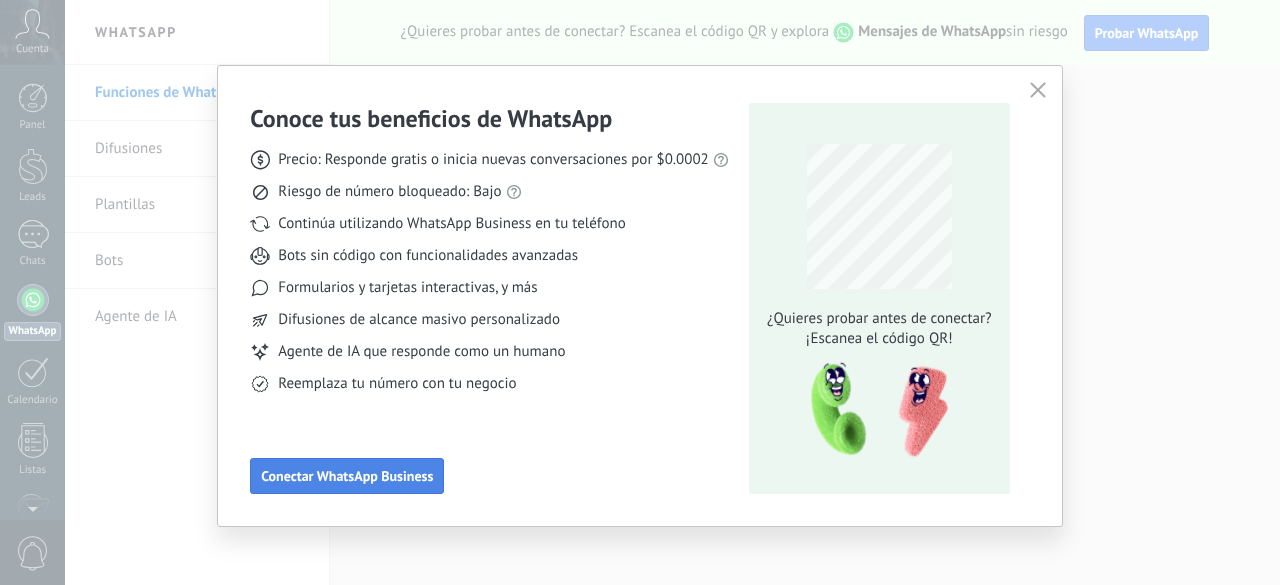 click on "Conectar WhatsApp Business" at bounding box center [347, 476] 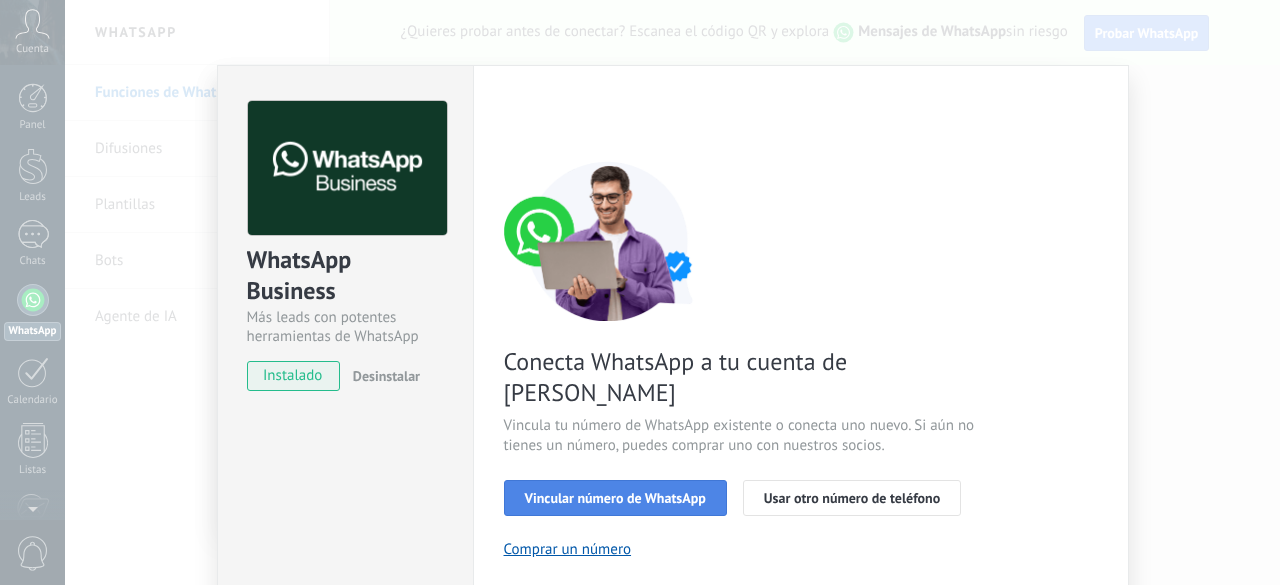 click on "Vincular número de WhatsApp" at bounding box center (615, 498) 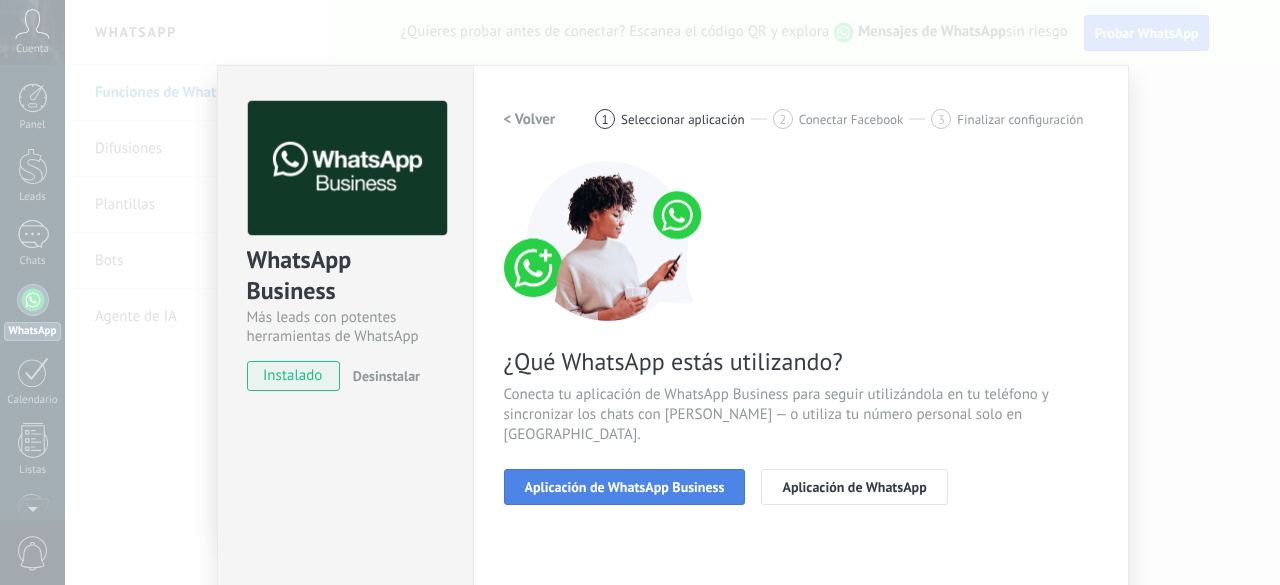 click on "Aplicación de WhatsApp Business" at bounding box center (625, 487) 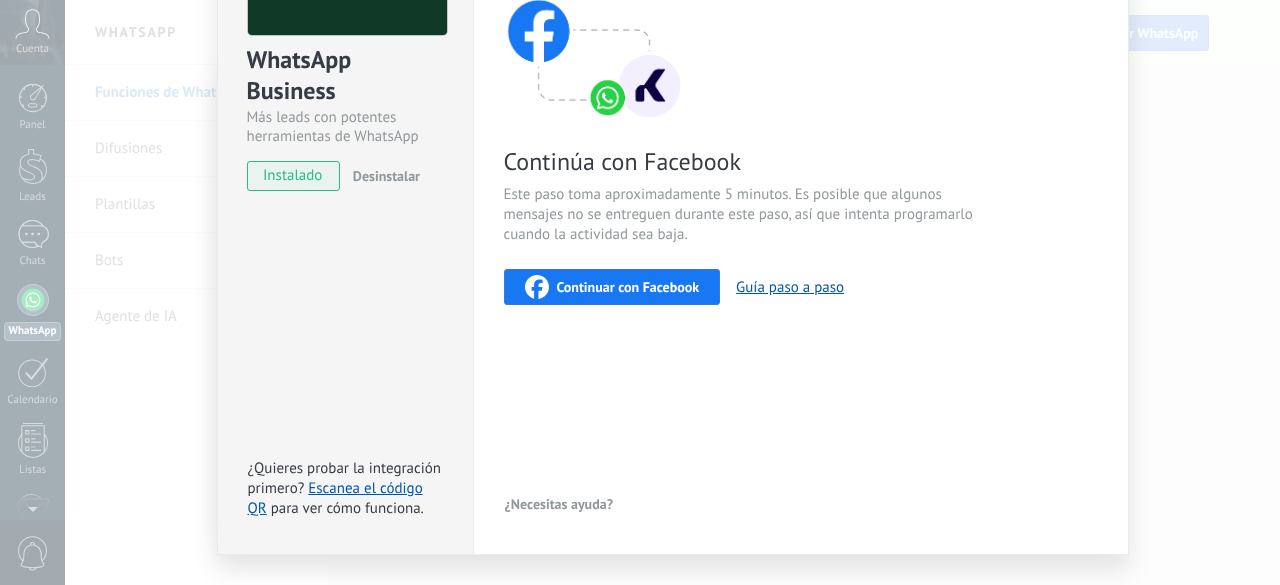 scroll, scrollTop: 0, scrollLeft: 0, axis: both 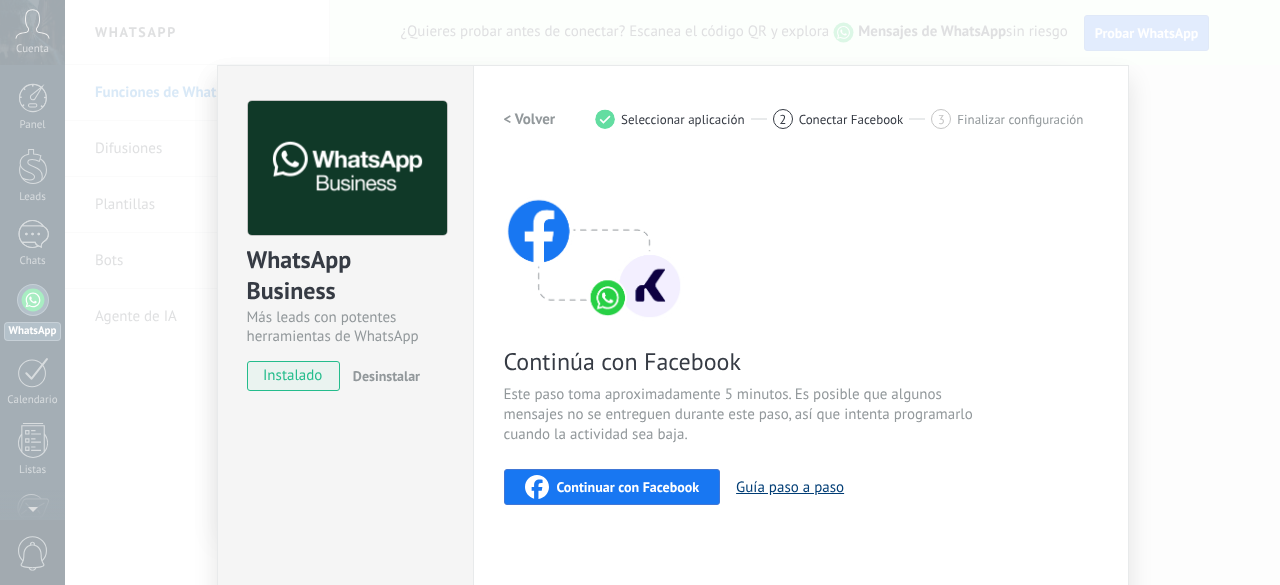 click on "Guía paso a paso" at bounding box center [790, 487] 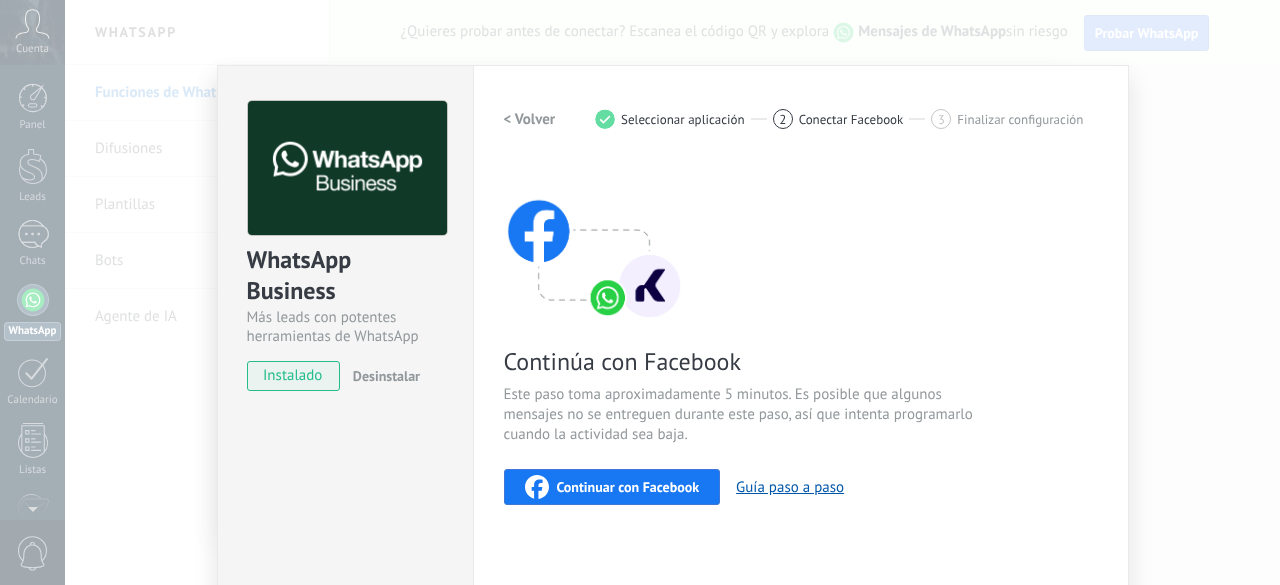 click on "Continuar con Facebook" at bounding box center (612, 487) 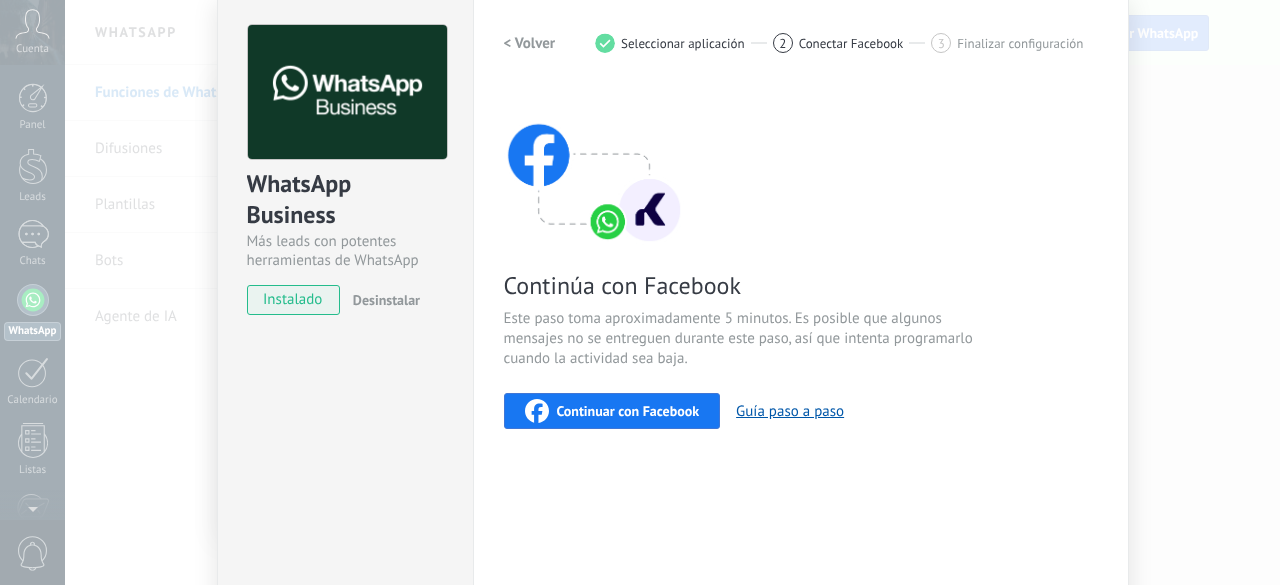 scroll, scrollTop: 0, scrollLeft: 0, axis: both 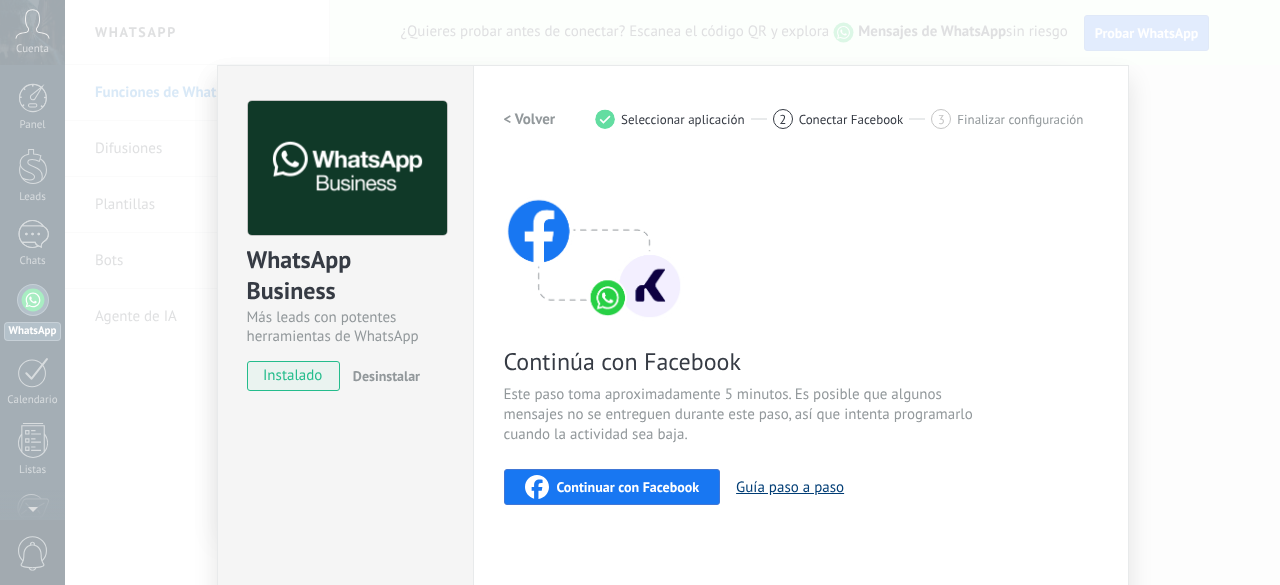 click on "Guía paso a paso" at bounding box center (790, 487) 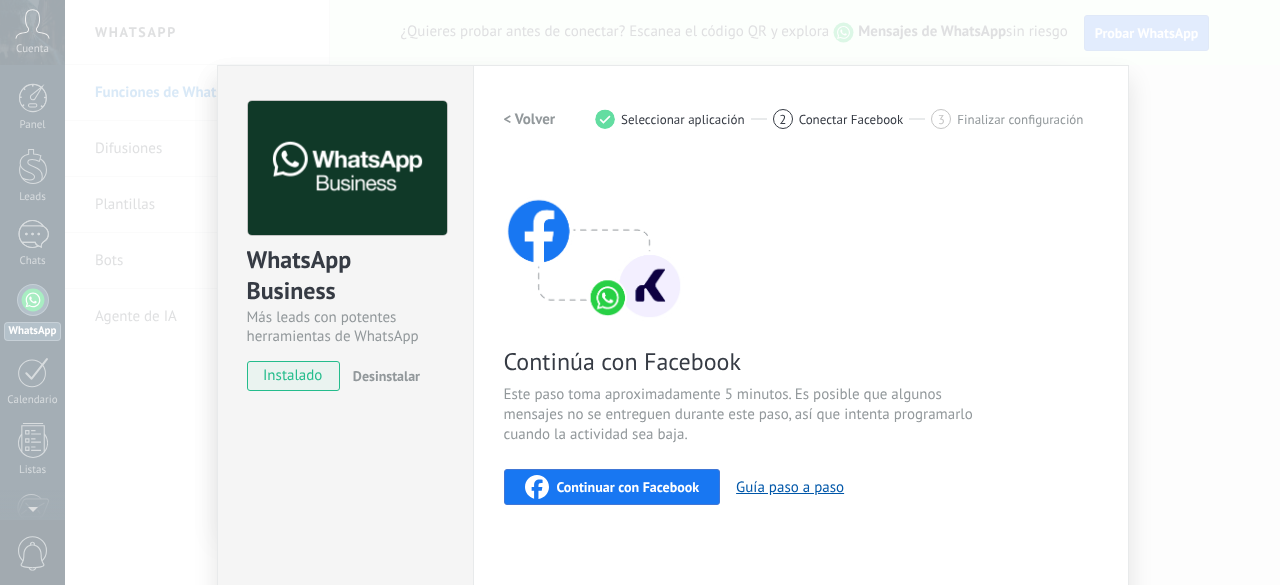 click on "Continuar con Facebook" at bounding box center (612, 487) 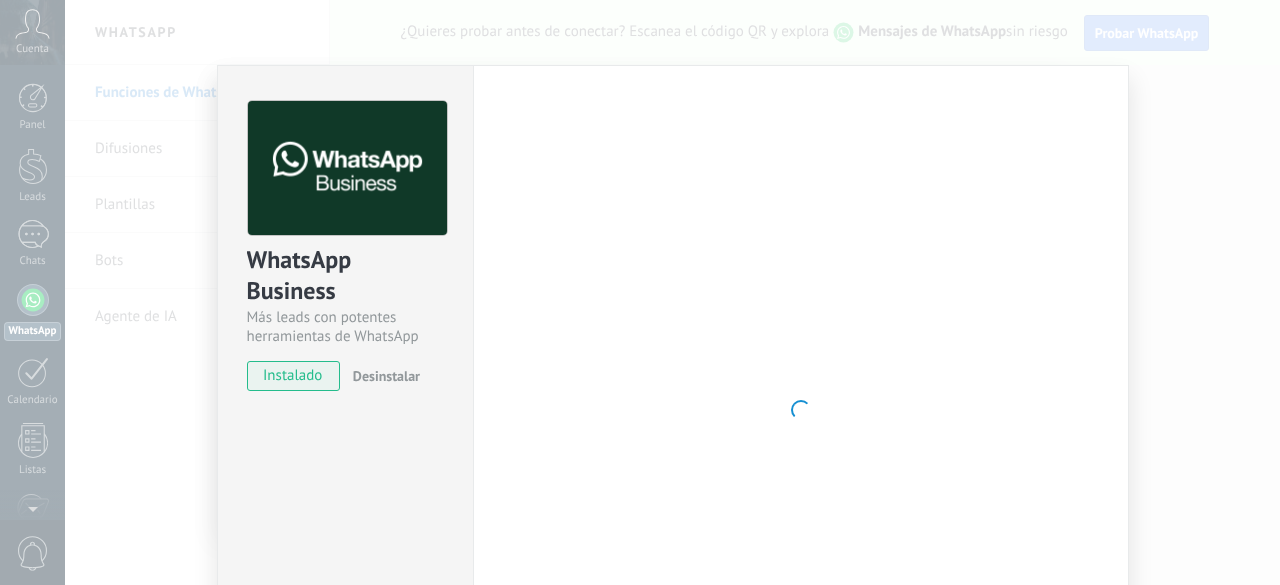 type 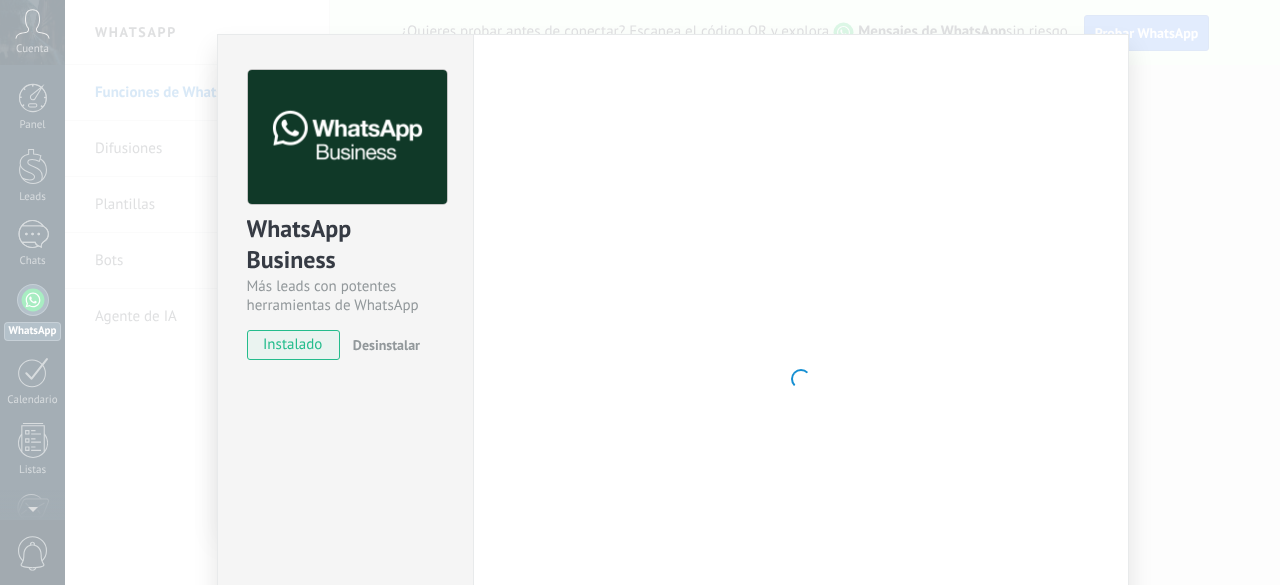 scroll, scrollTop: 0, scrollLeft: 0, axis: both 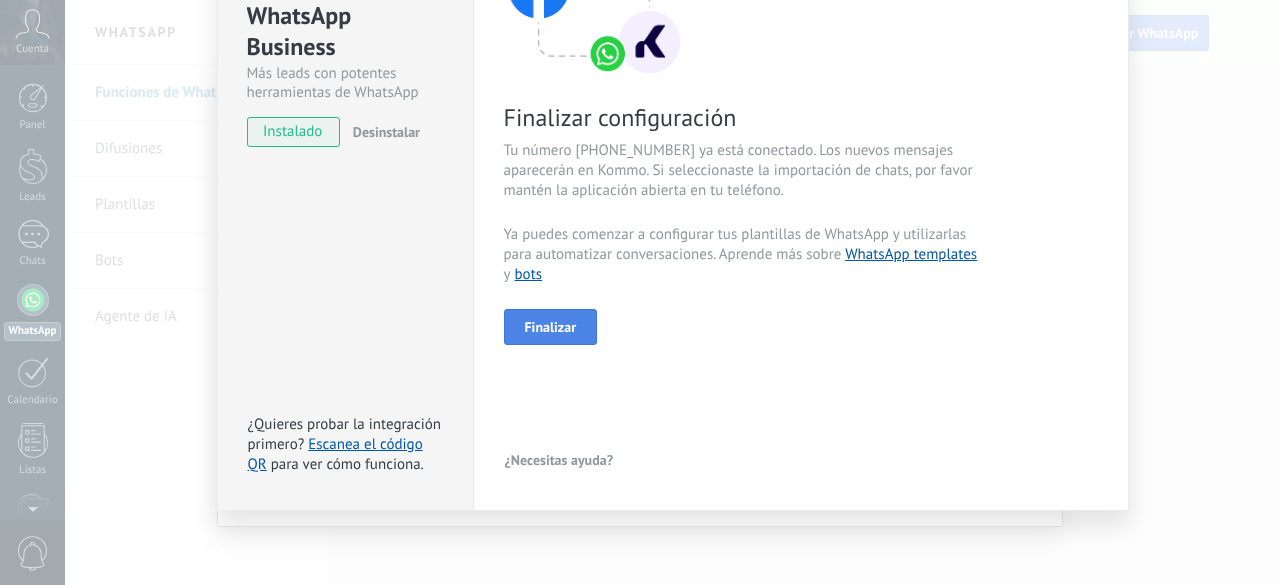 click on "Finalizar" at bounding box center [551, 327] 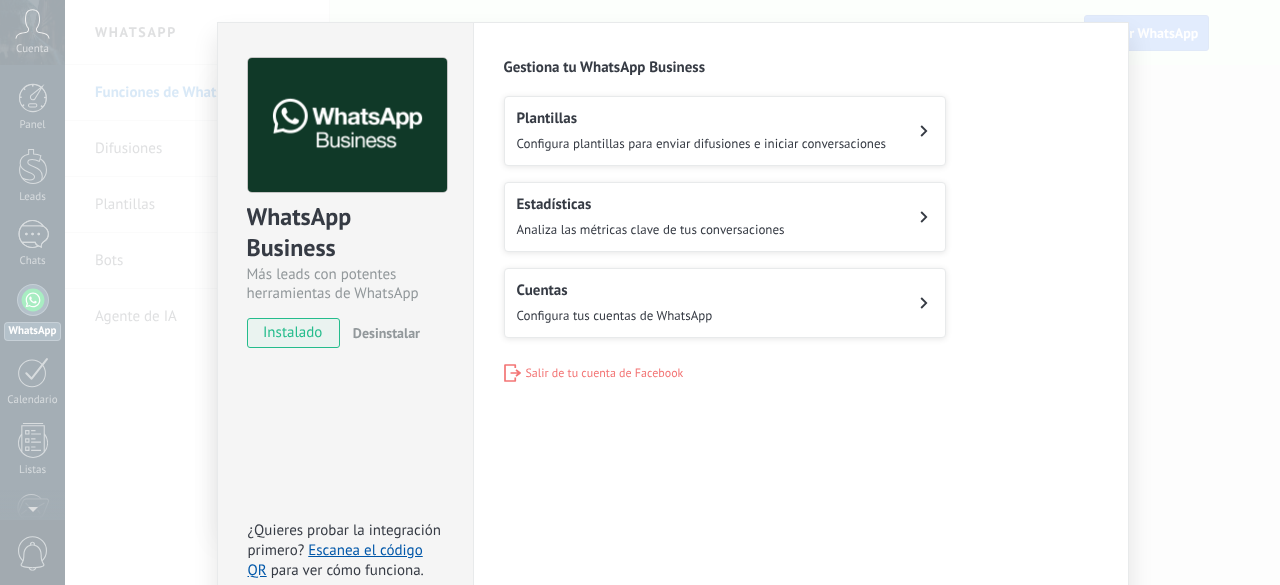 scroll, scrollTop: 0, scrollLeft: 0, axis: both 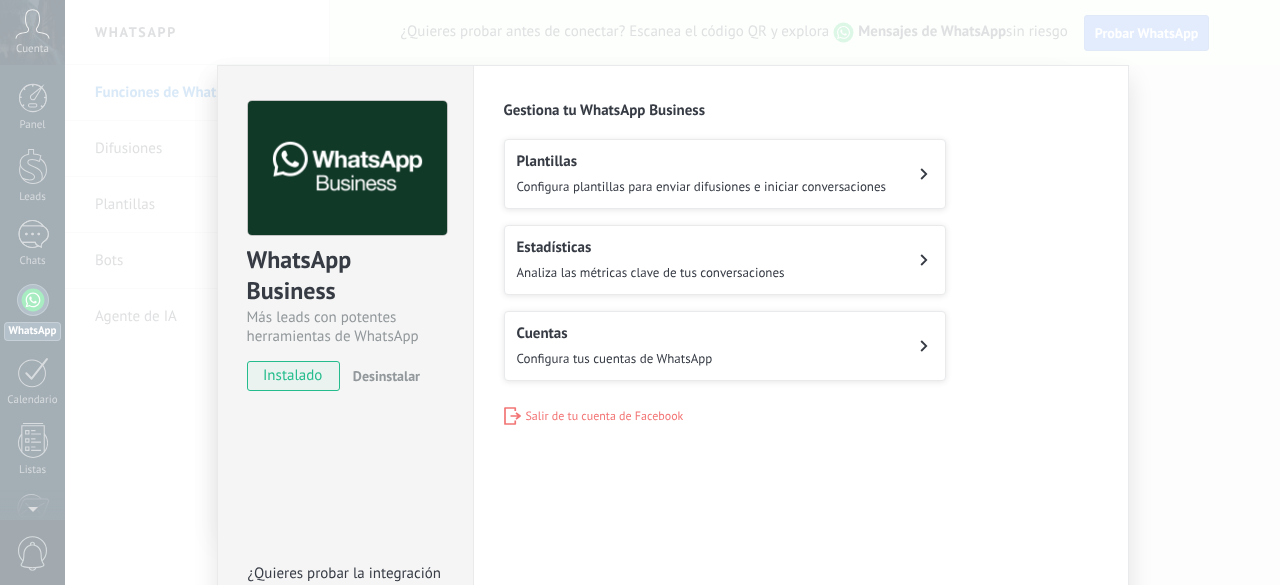 click on "Plantillas Configura plantillas para enviar difusiones e iniciar conversaciones" at bounding box center (702, 174) 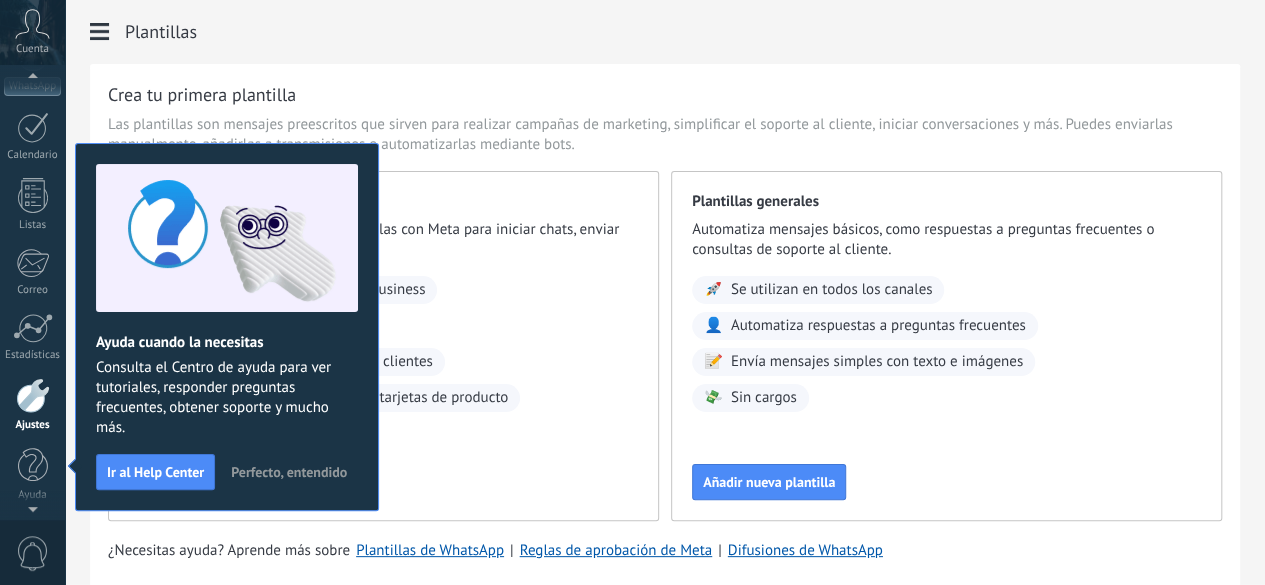 scroll, scrollTop: 11, scrollLeft: 0, axis: vertical 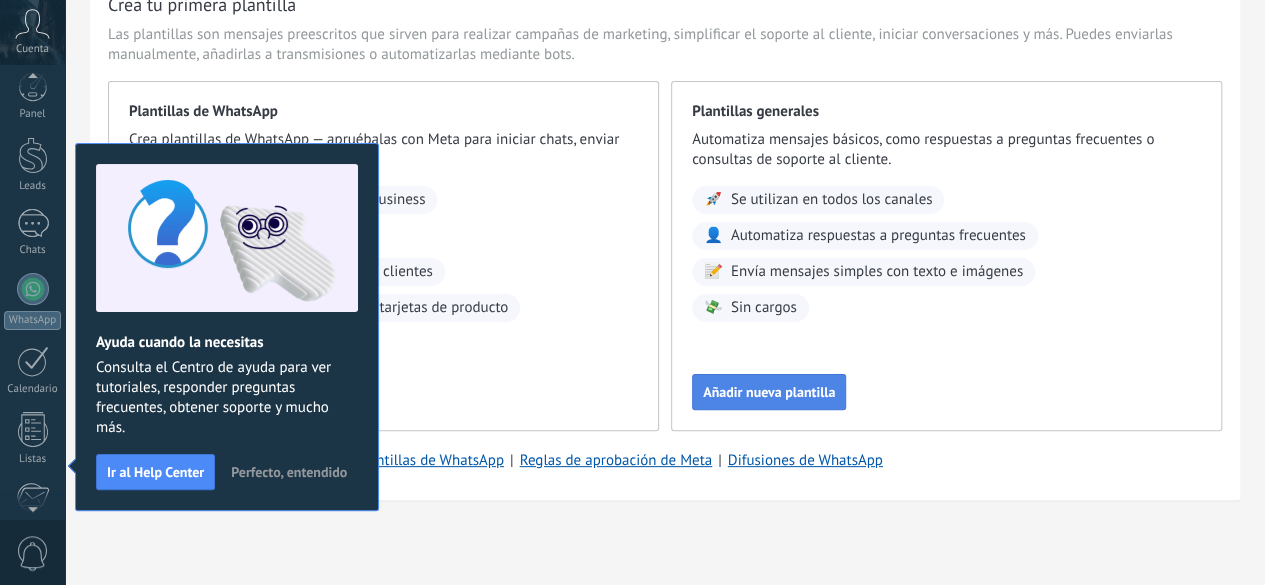 click on "Añadir nueva plantilla" at bounding box center [769, 392] 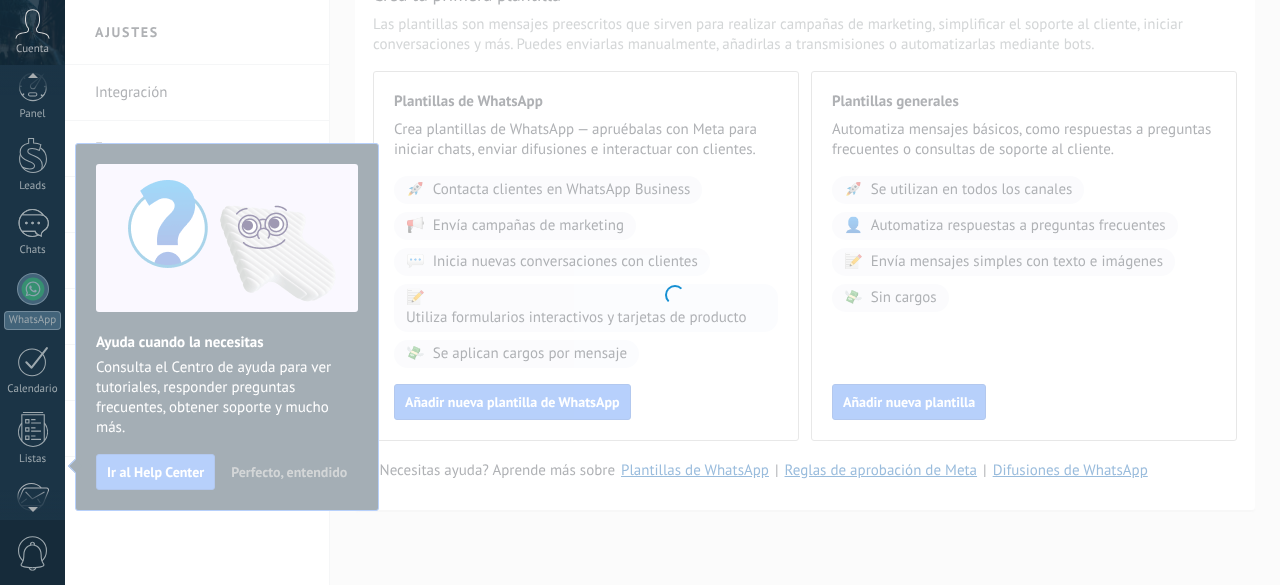 scroll, scrollTop: 245, scrollLeft: 0, axis: vertical 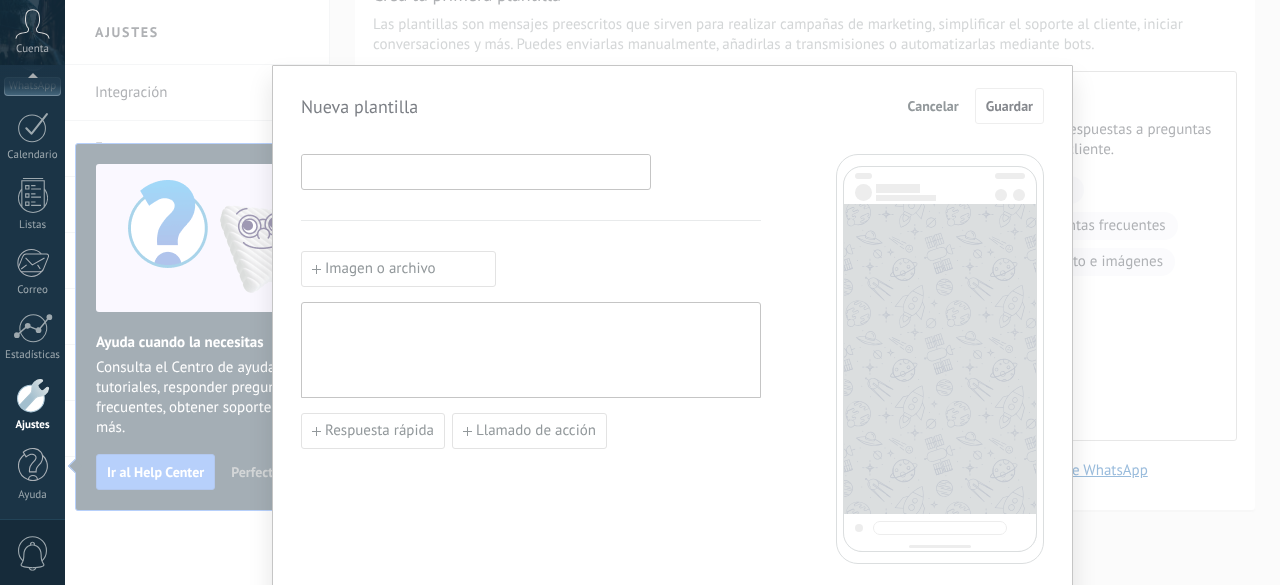 click at bounding box center (476, 171) 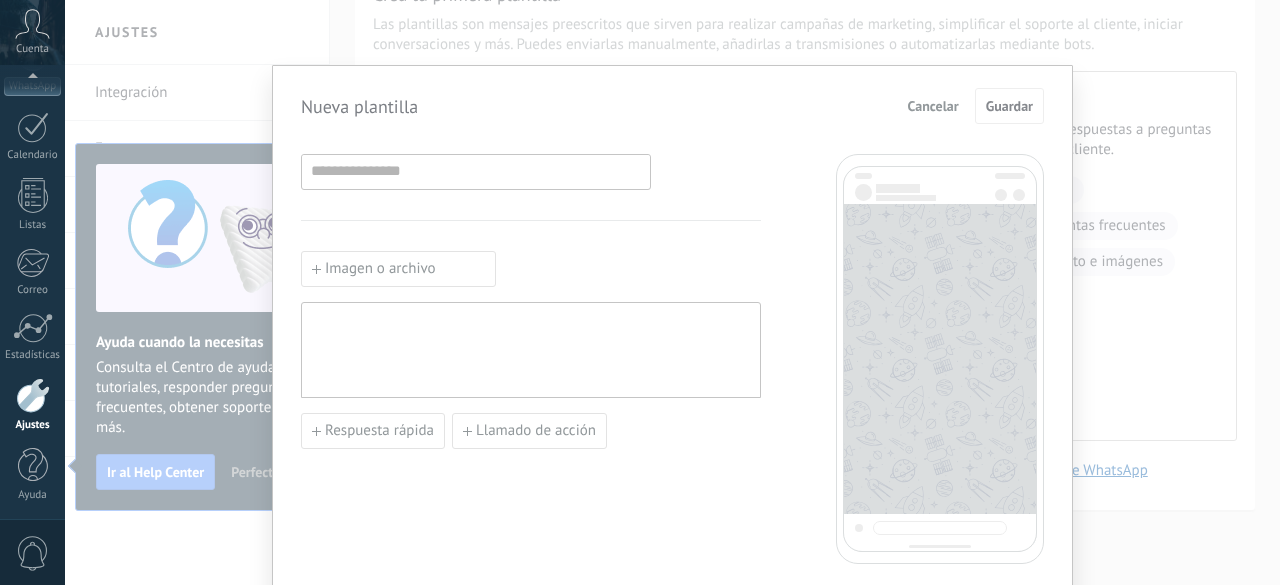click at bounding box center [531, 350] 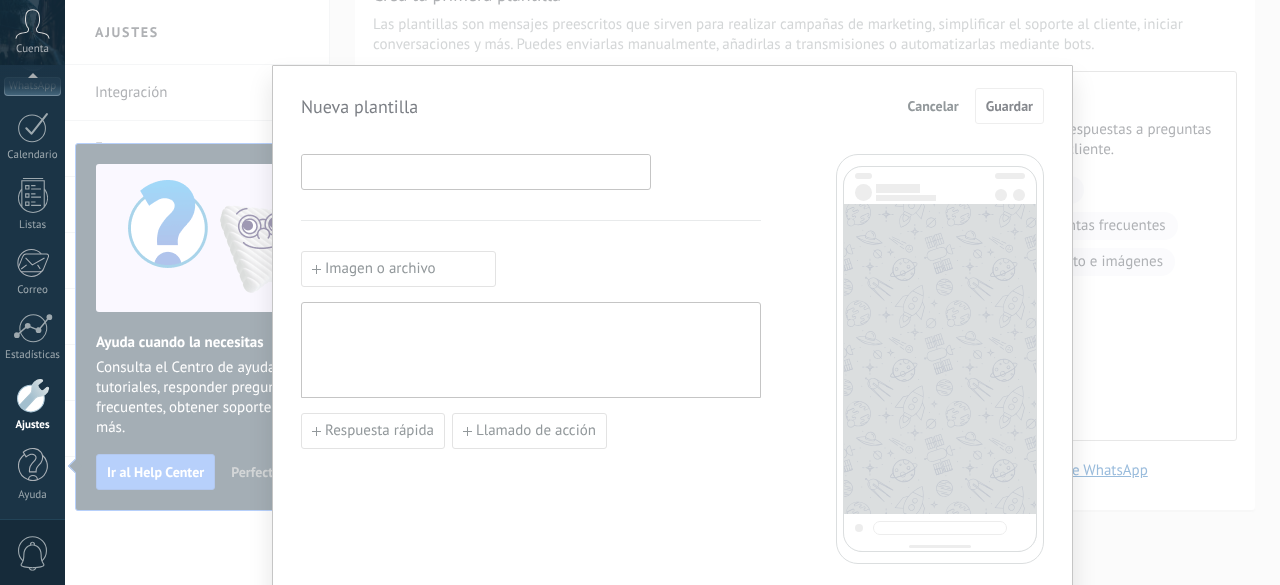 click at bounding box center [476, 171] 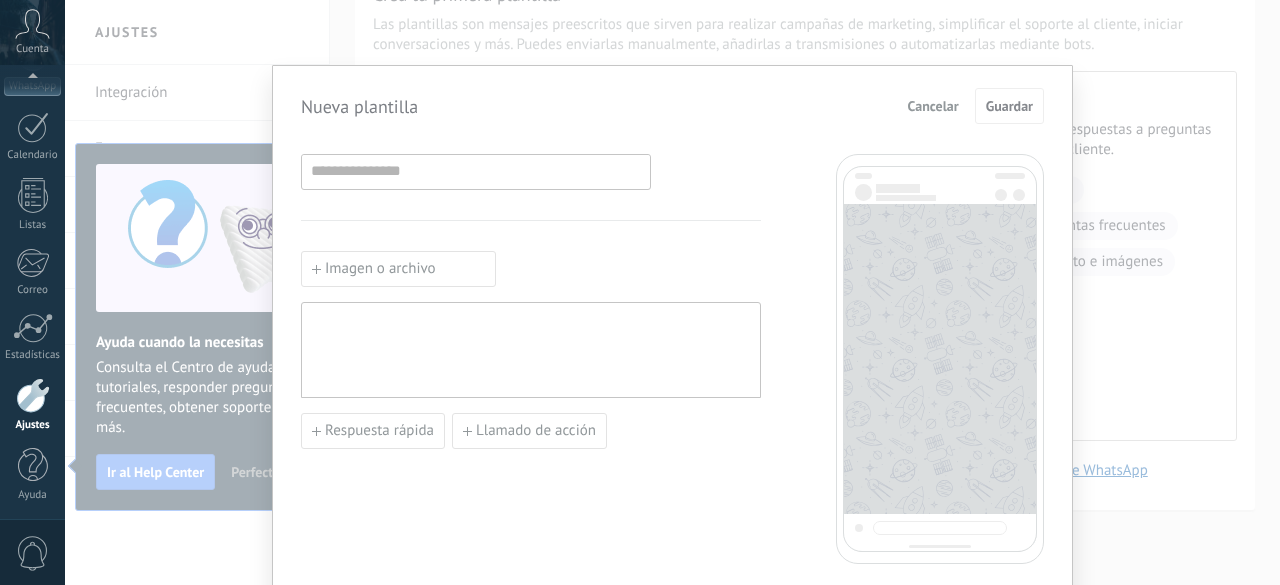 click at bounding box center (531, 350) 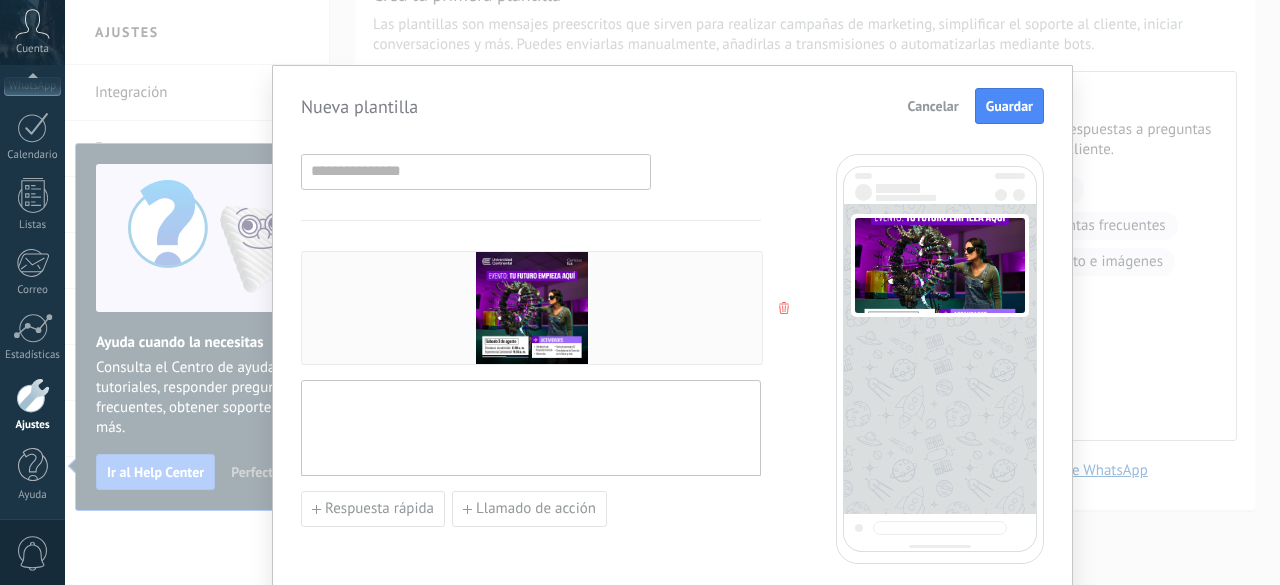 click at bounding box center [476, 172] 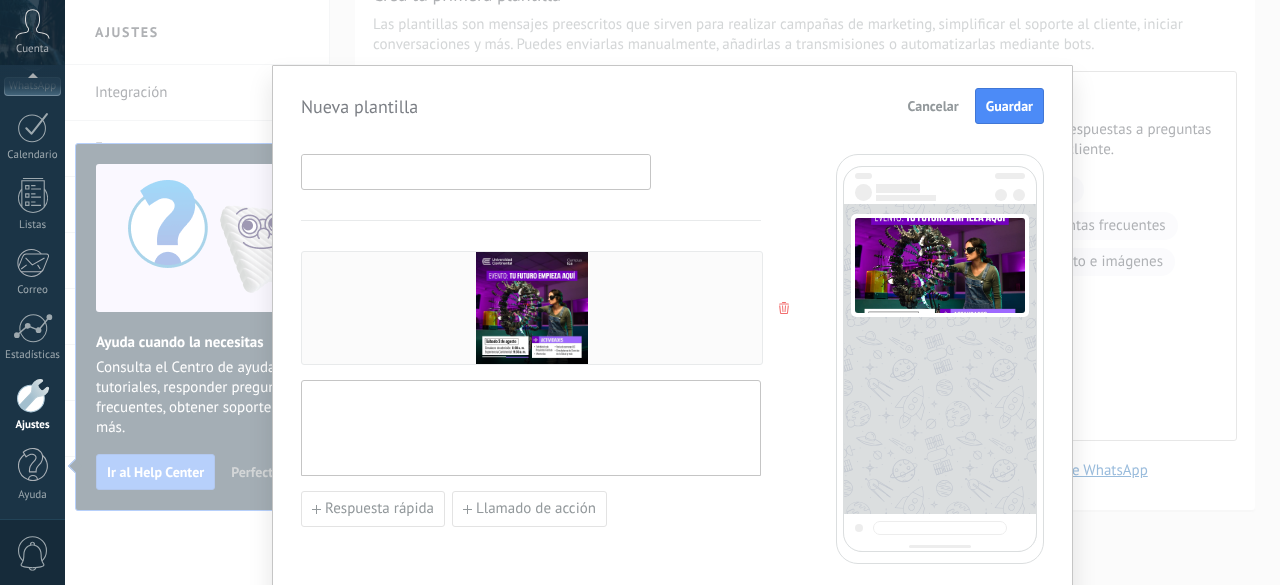 click at bounding box center [476, 171] 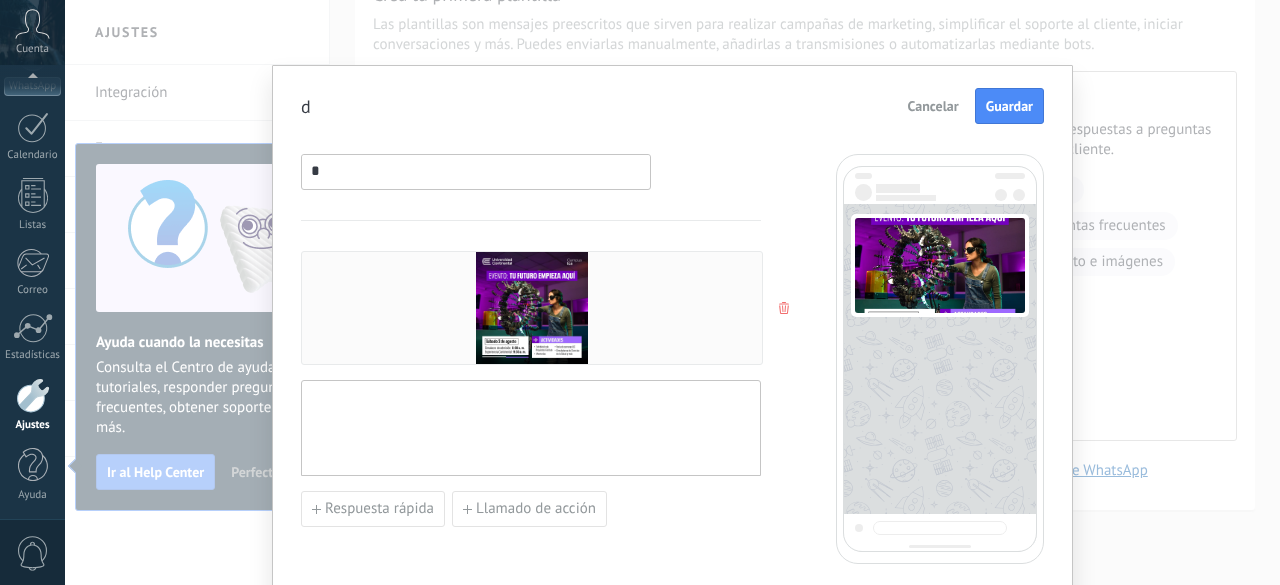 type on "*" 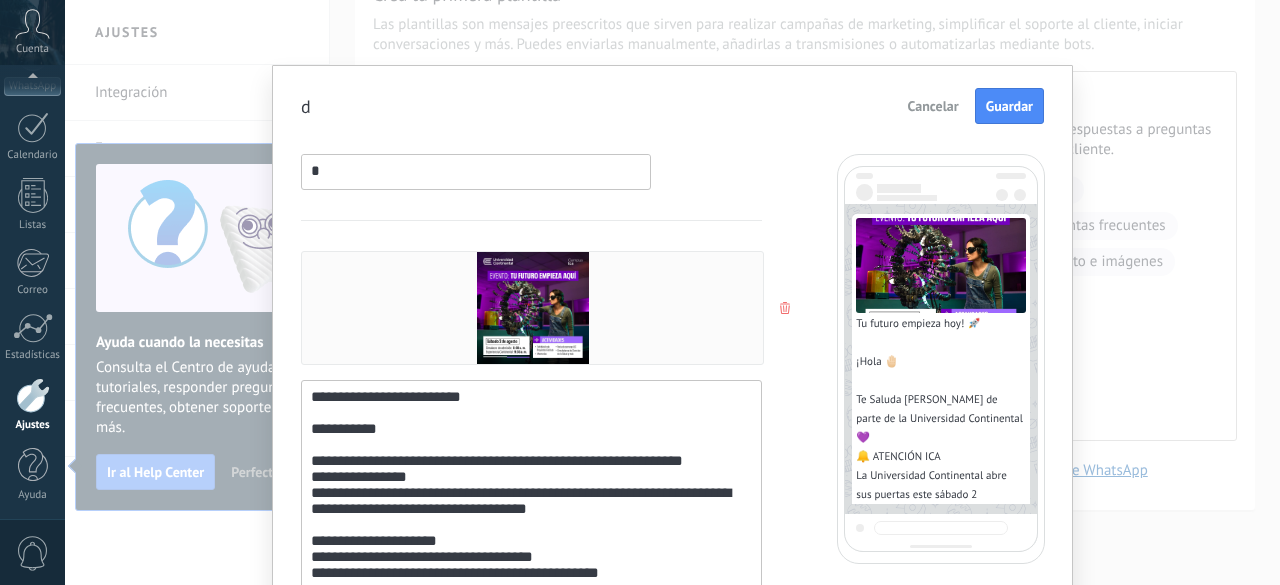 click on "*" at bounding box center (476, 172) 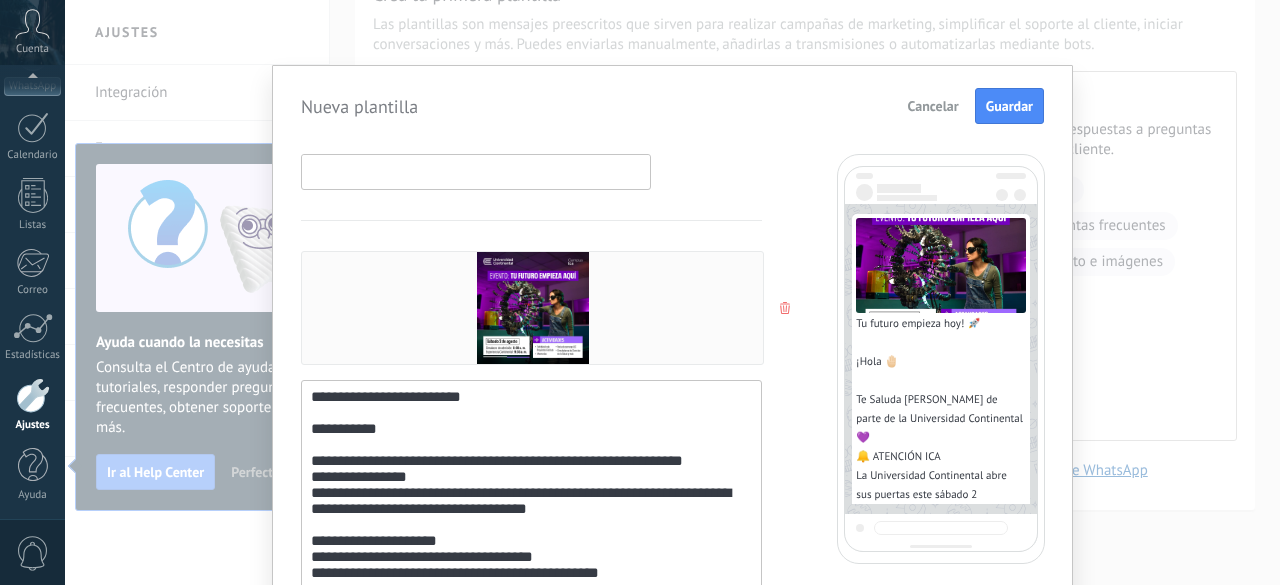 type 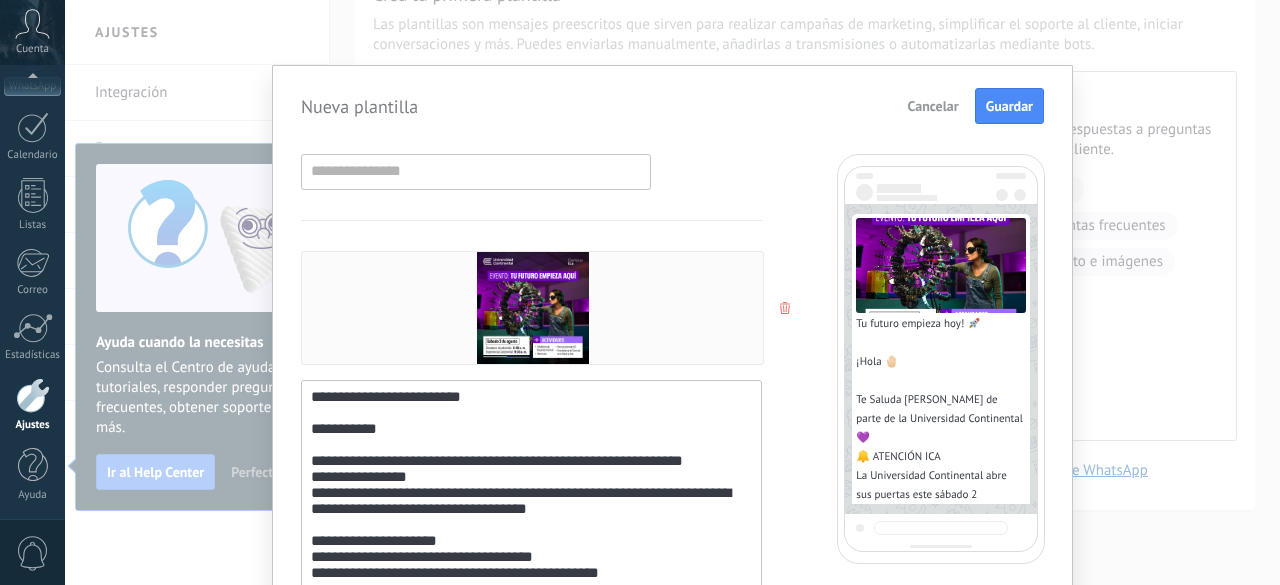 click on "Nueva plantilla" at bounding box center [359, 106] 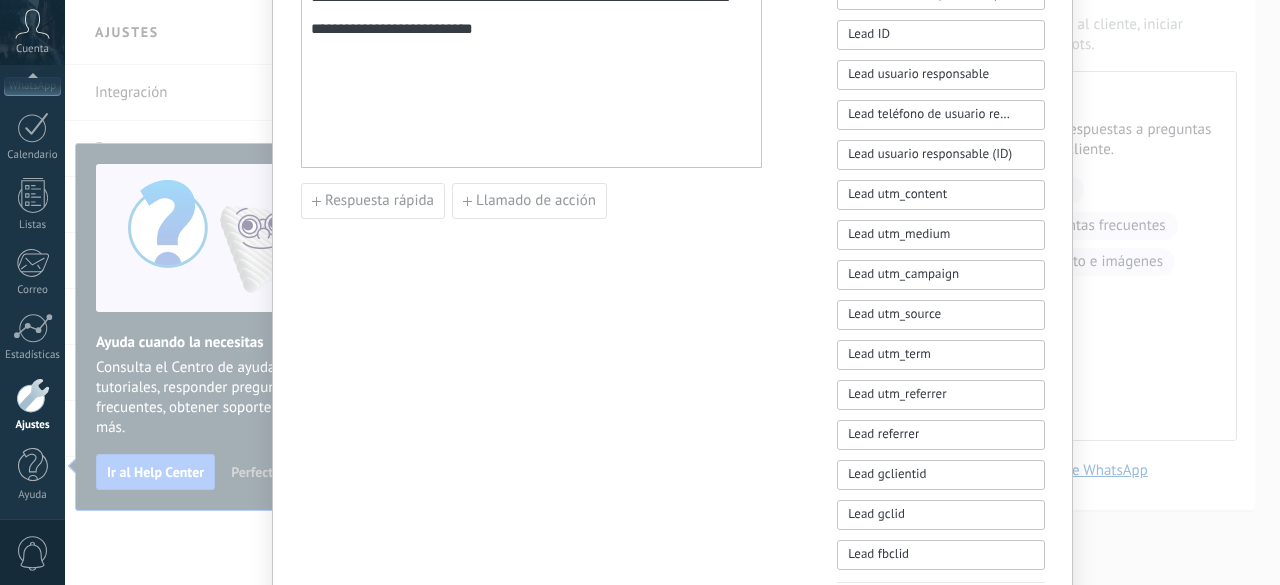 scroll, scrollTop: 300, scrollLeft: 0, axis: vertical 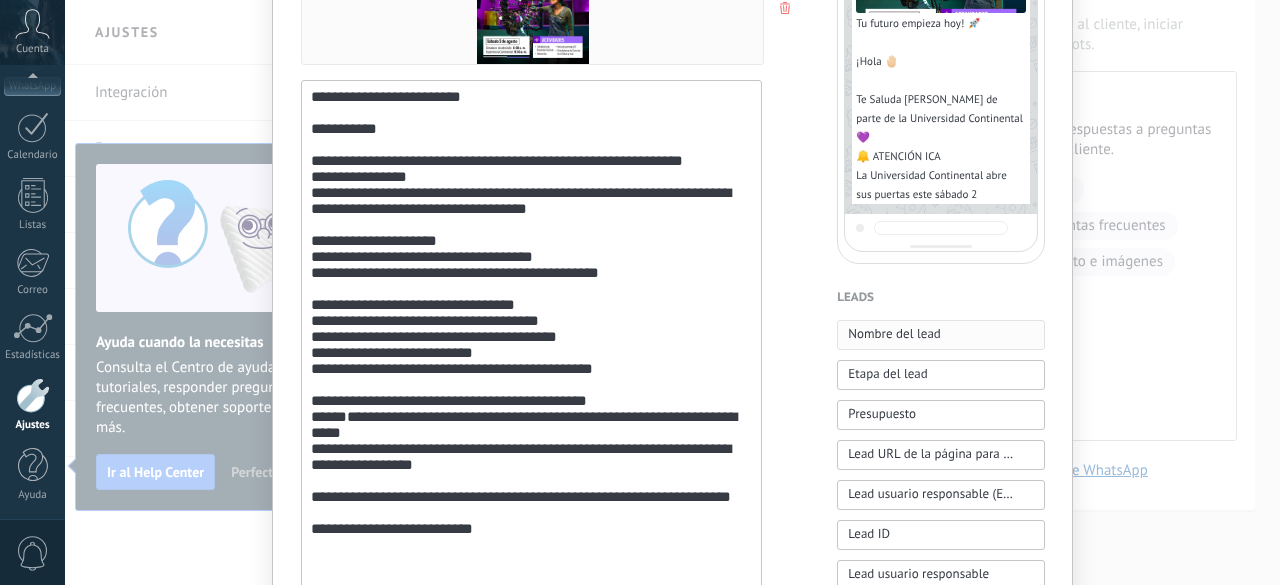 click on "Nombre del lead" at bounding box center [894, 334] 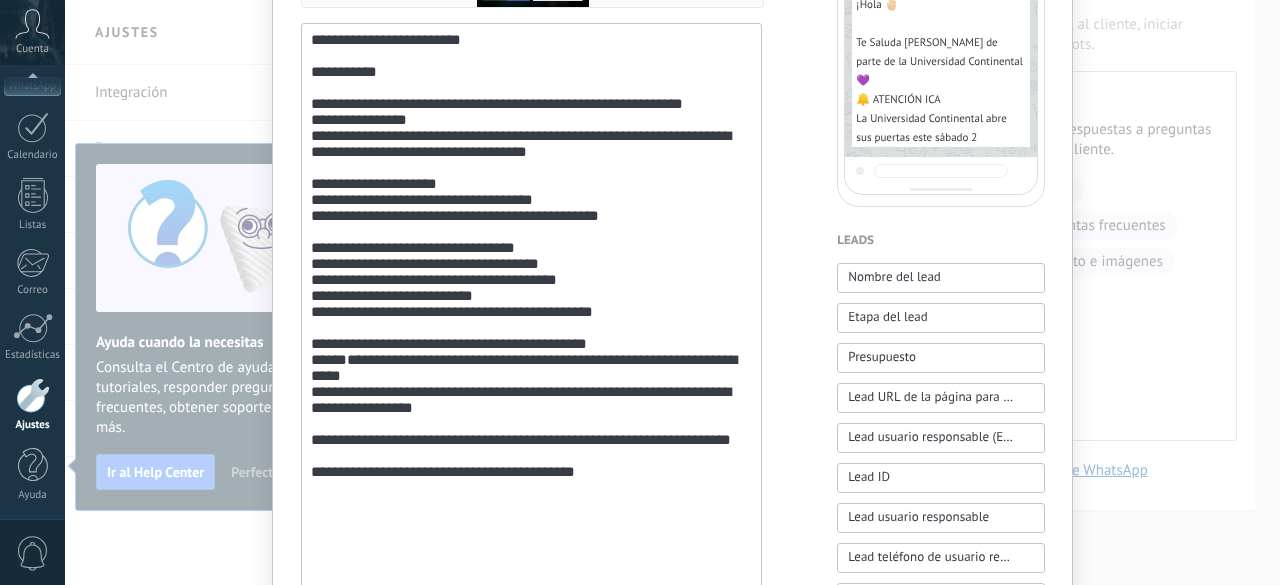 scroll, scrollTop: 400, scrollLeft: 0, axis: vertical 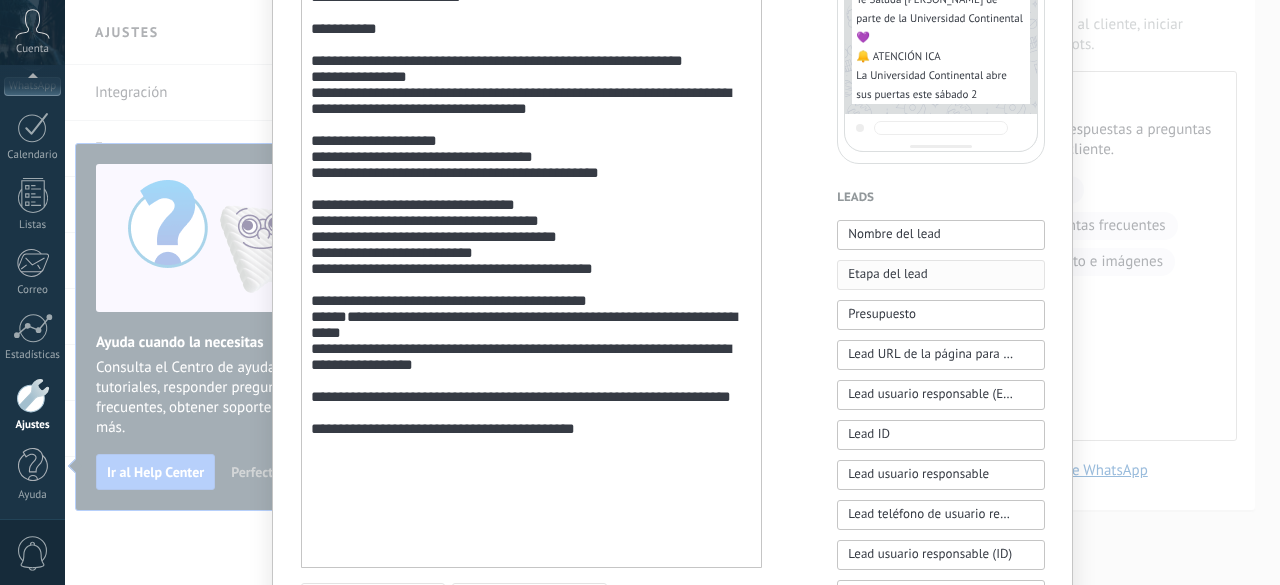 click on "Etapa del lead" at bounding box center [941, 275] 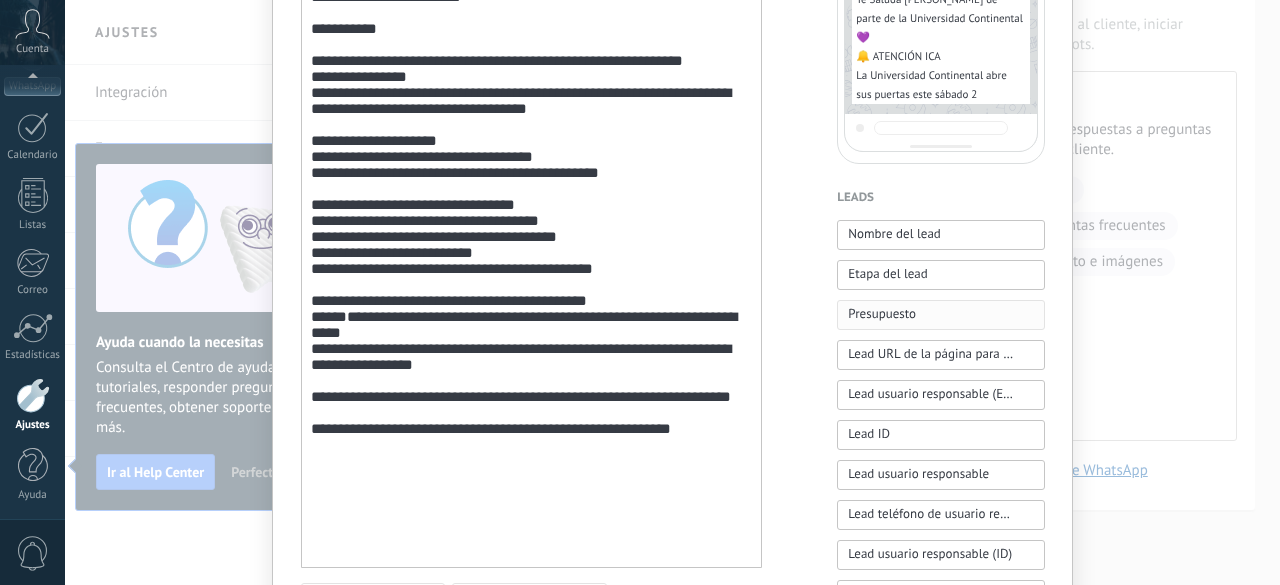 click on "Presupuesto" at bounding box center (941, 315) 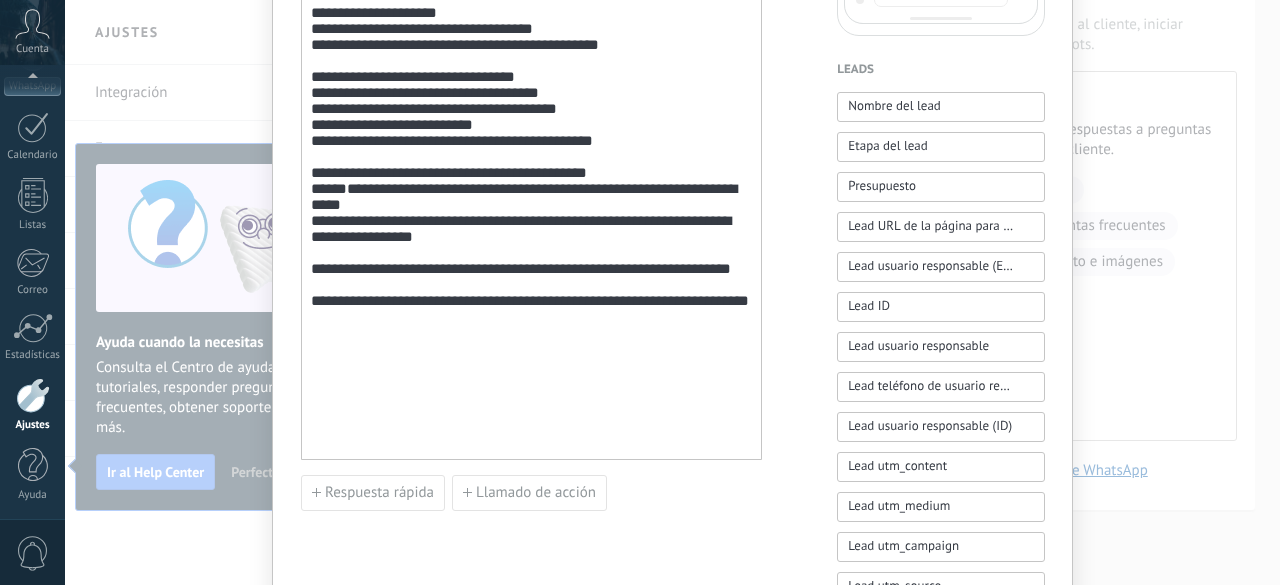 scroll, scrollTop: 600, scrollLeft: 0, axis: vertical 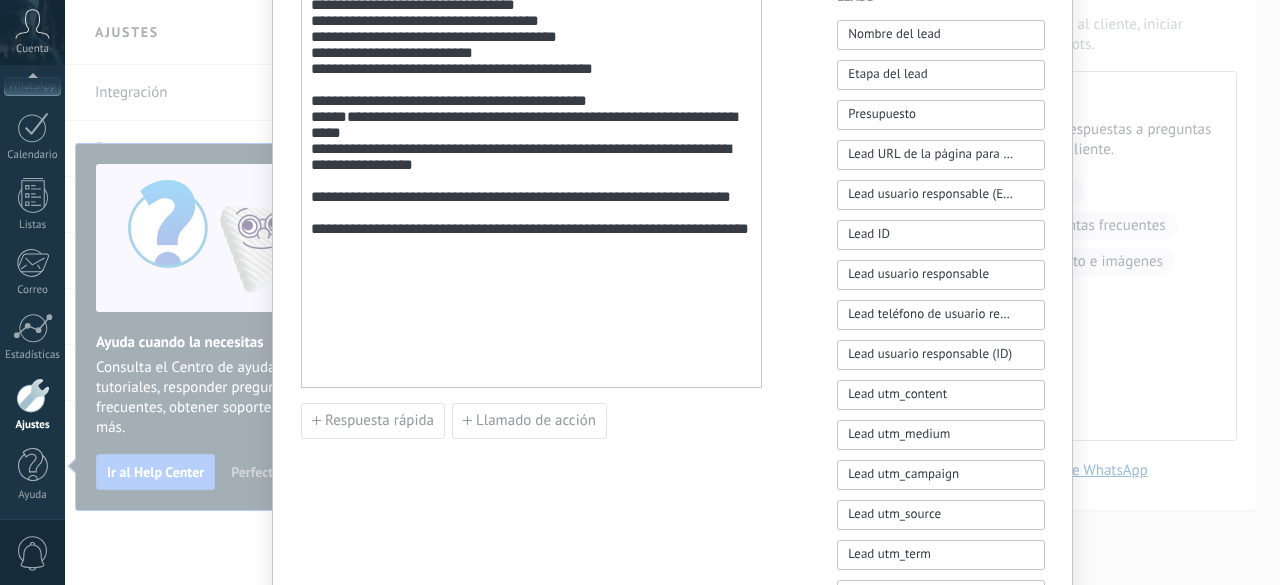 click on "**********" at bounding box center [531, 84] 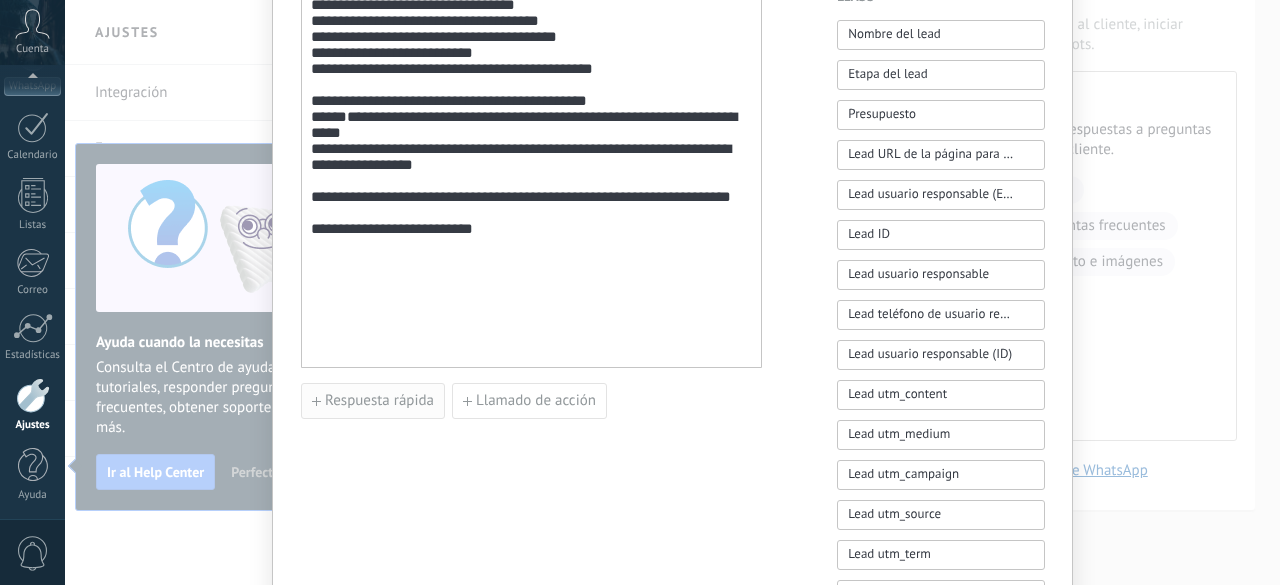 click on "Respuesta rápida" at bounding box center (373, 401) 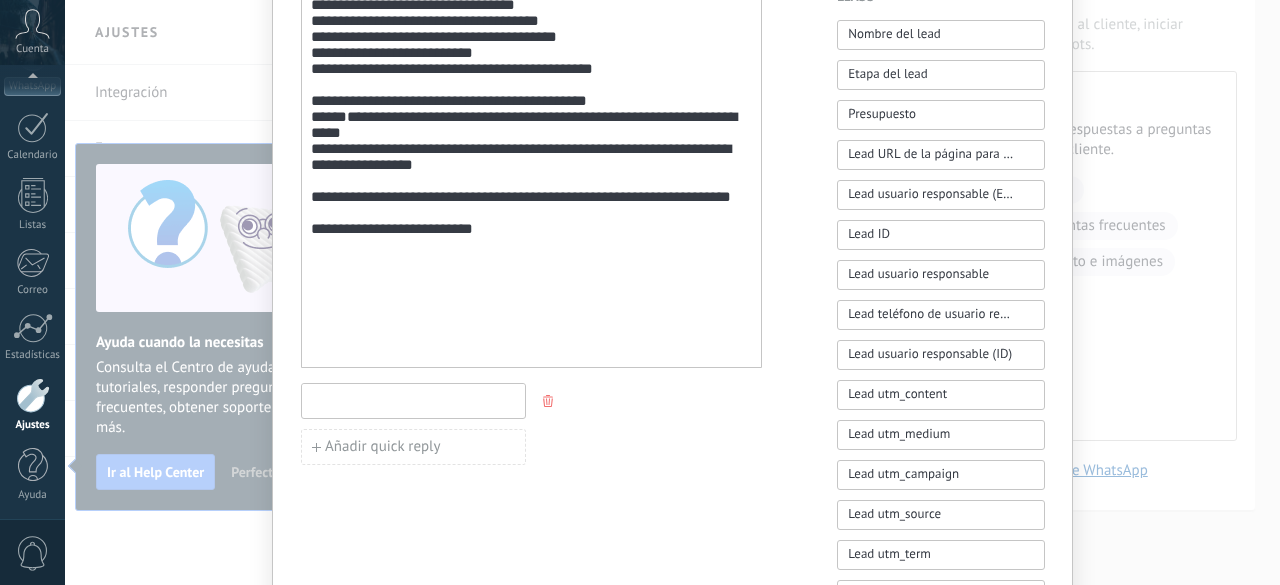 click at bounding box center (413, 400) 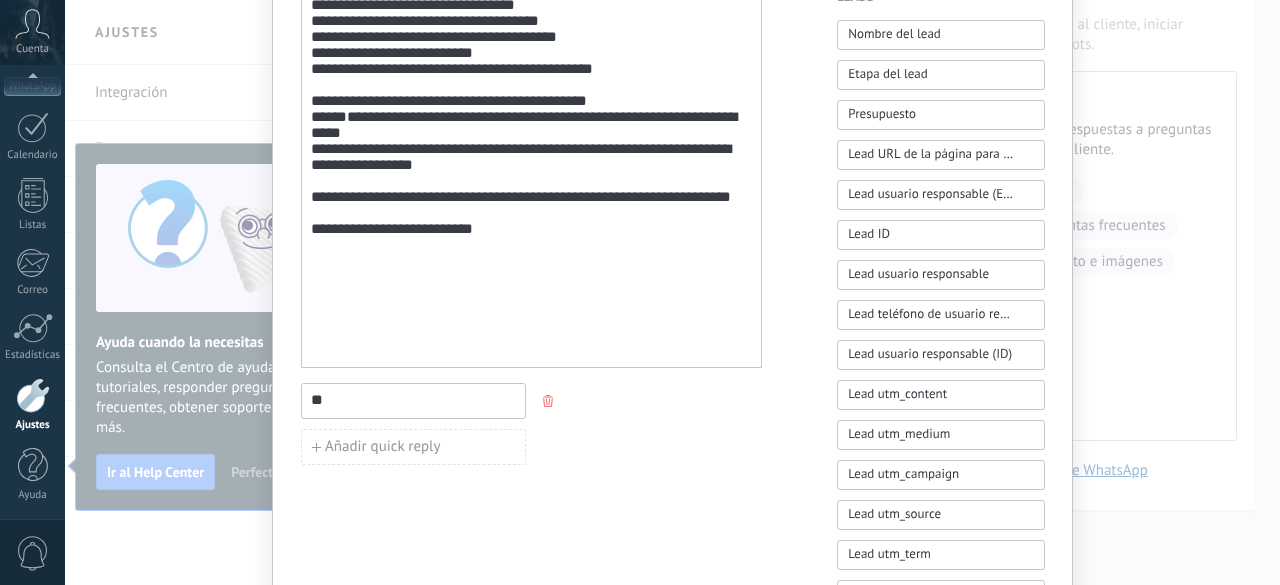type on "**" 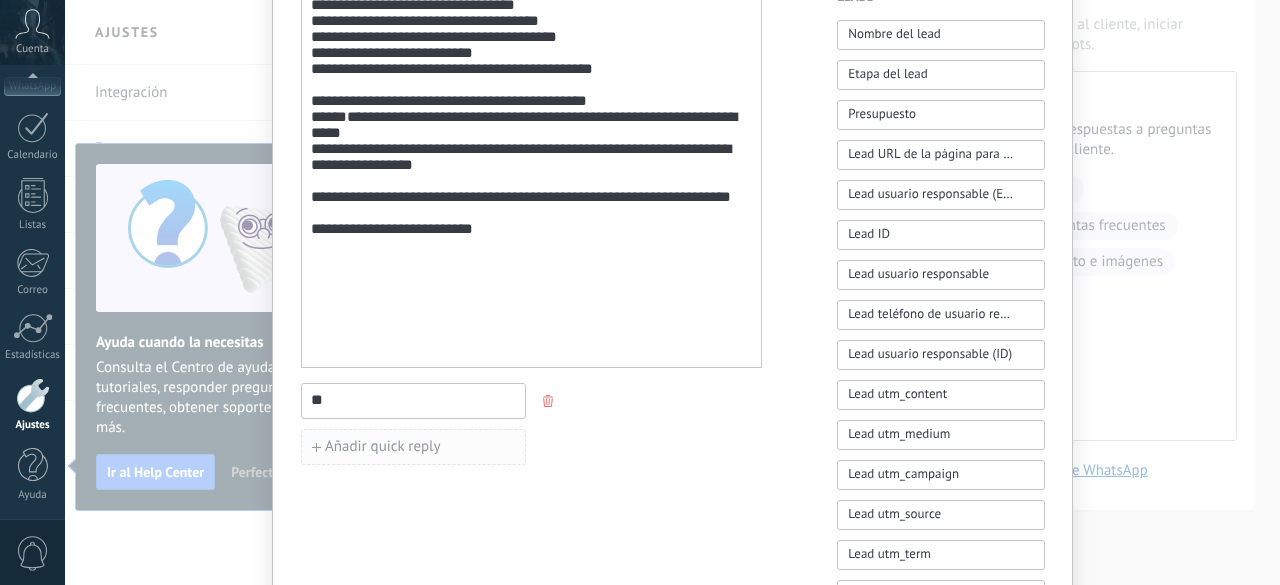 click on "Añadir quick reply" at bounding box center [413, 447] 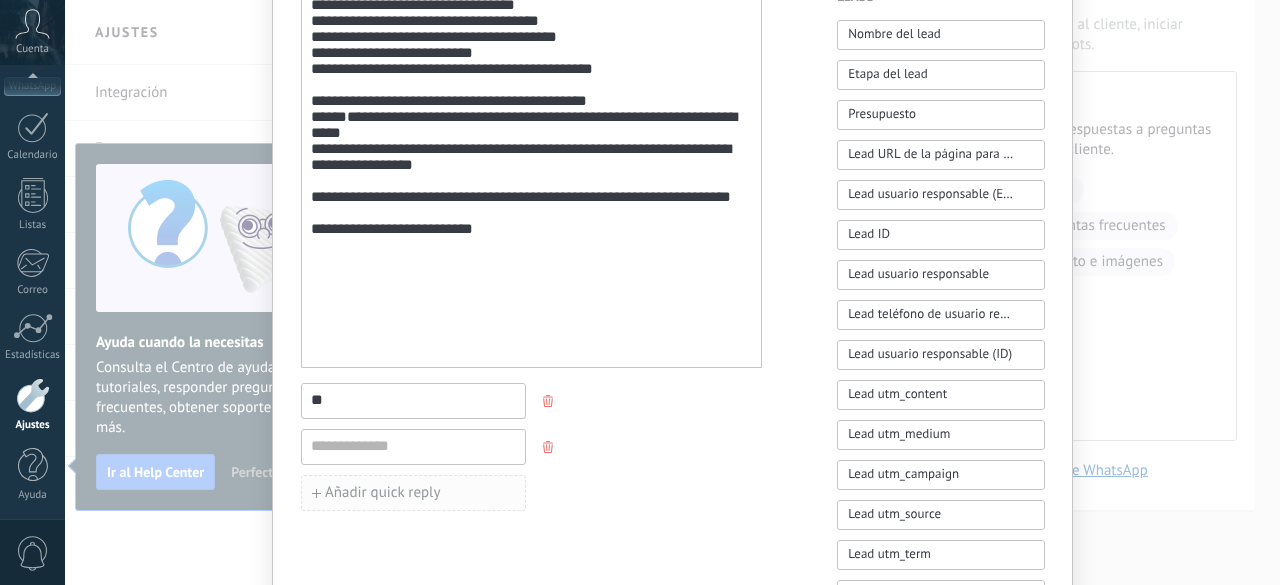 type 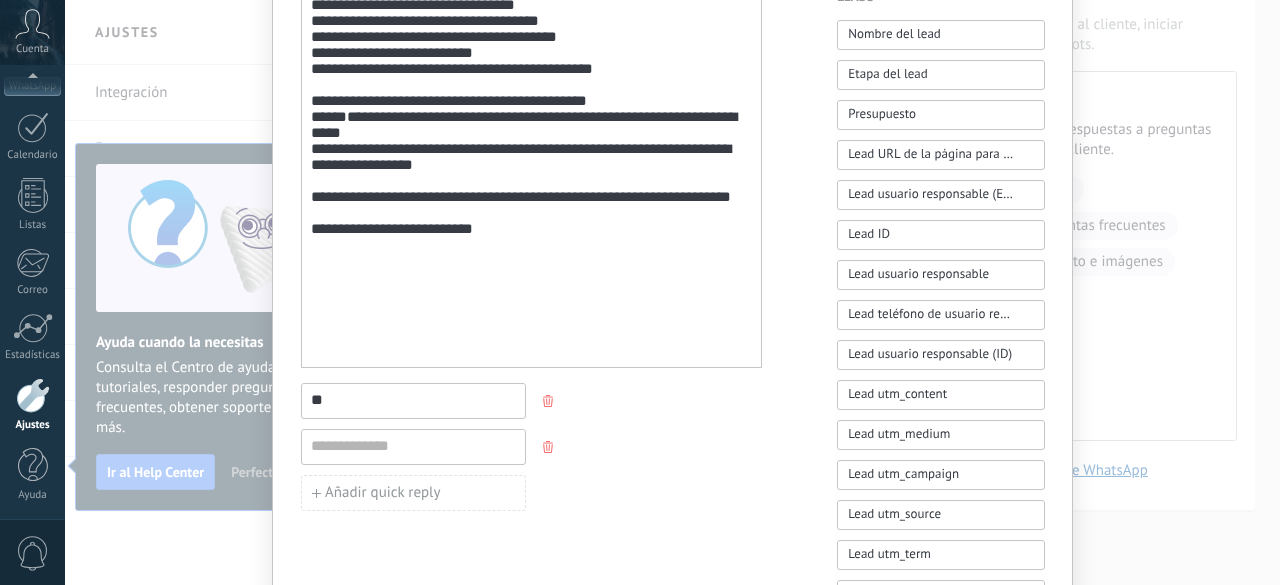 click at bounding box center (413, 447) 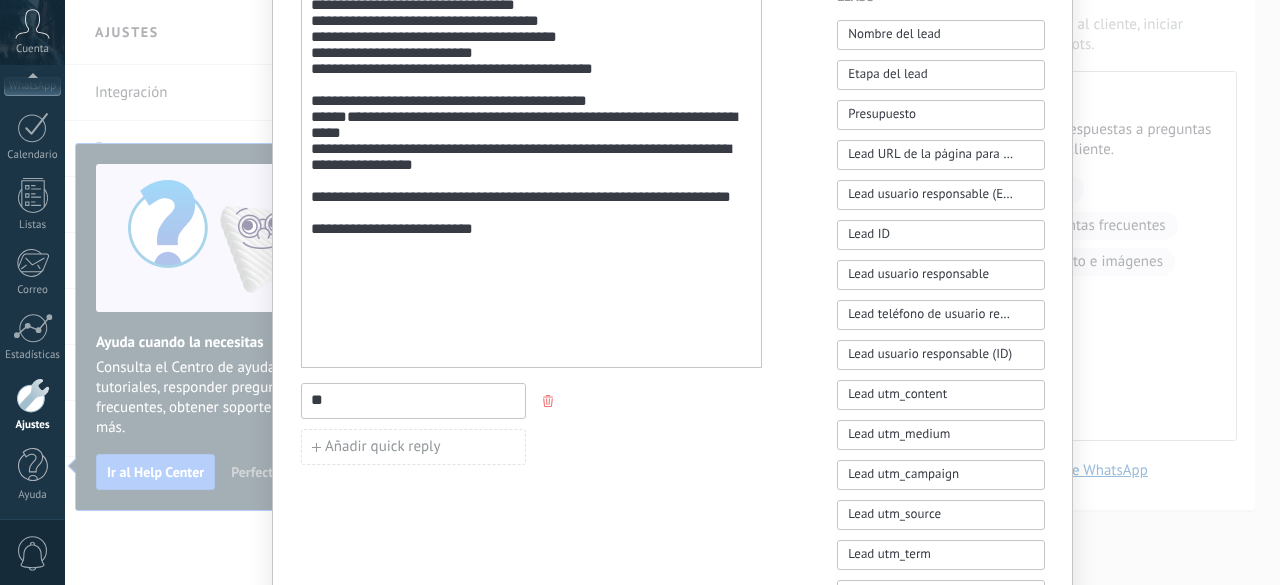 click on "** Añadir quick reply" at bounding box center [531, 424] 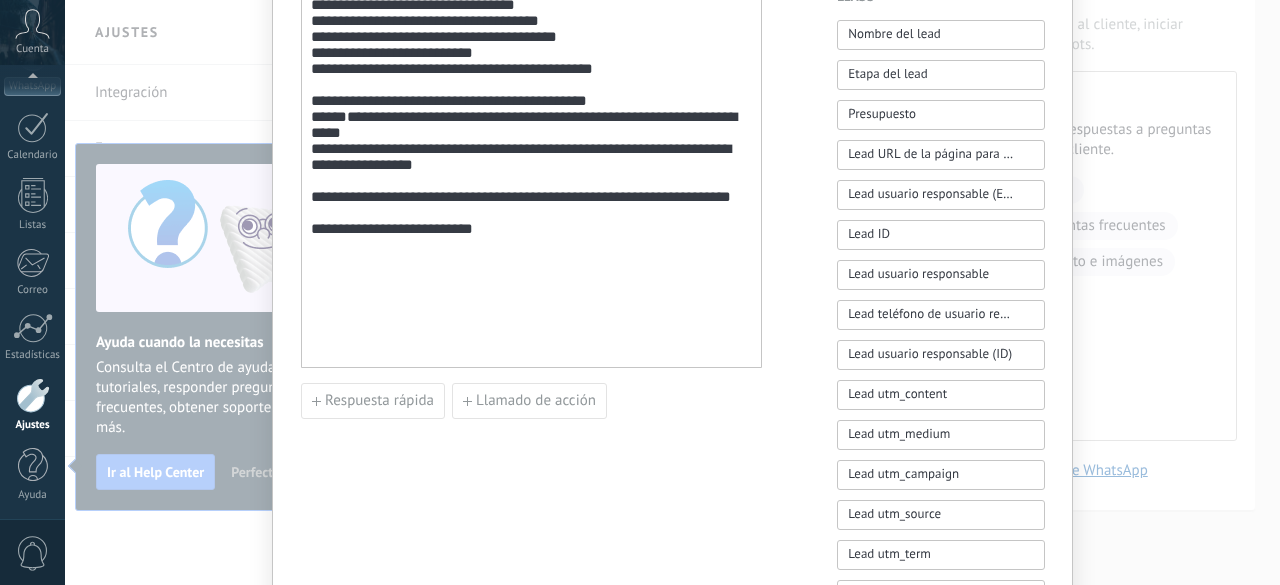 click on "**********" at bounding box center [672, 229] 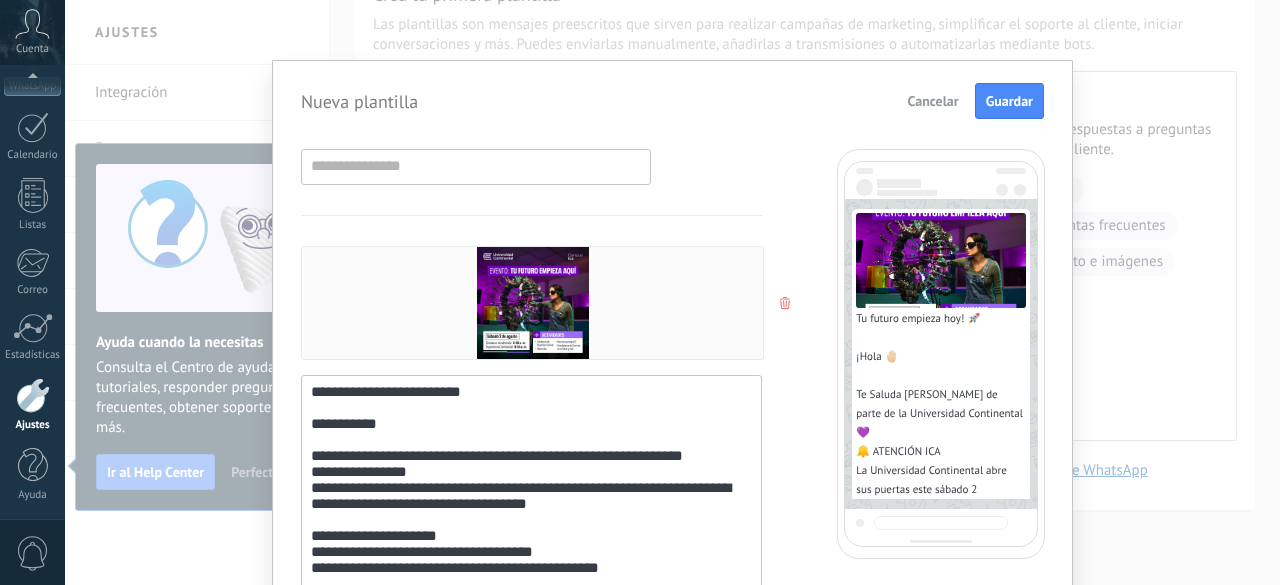 scroll, scrollTop: 0, scrollLeft: 0, axis: both 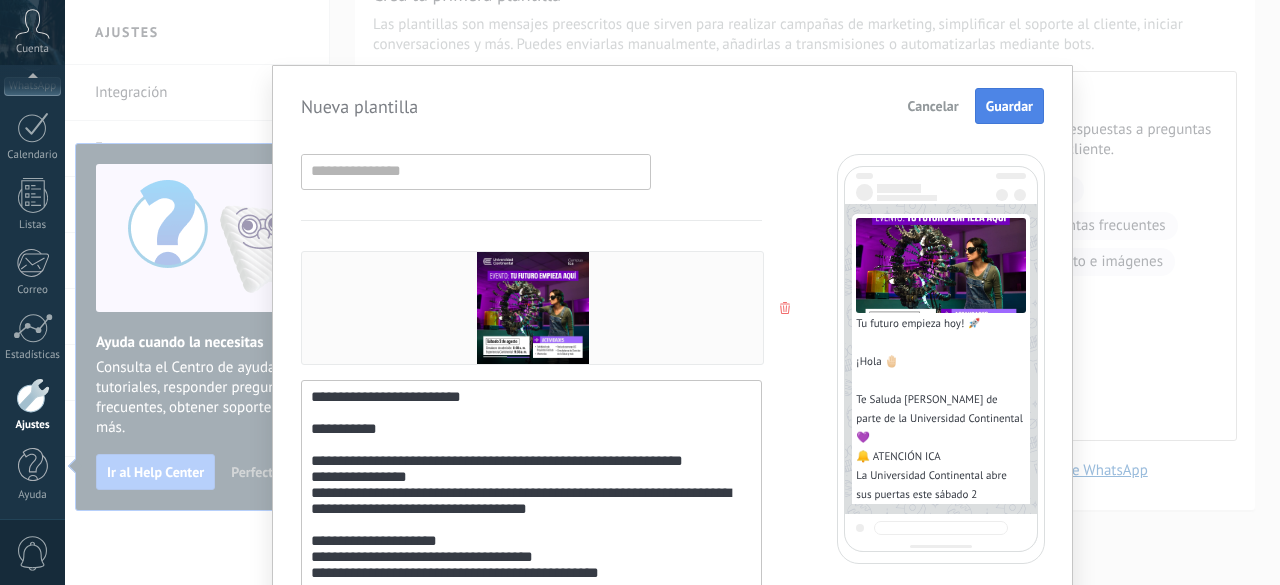 click on "Guardar" at bounding box center (1009, 106) 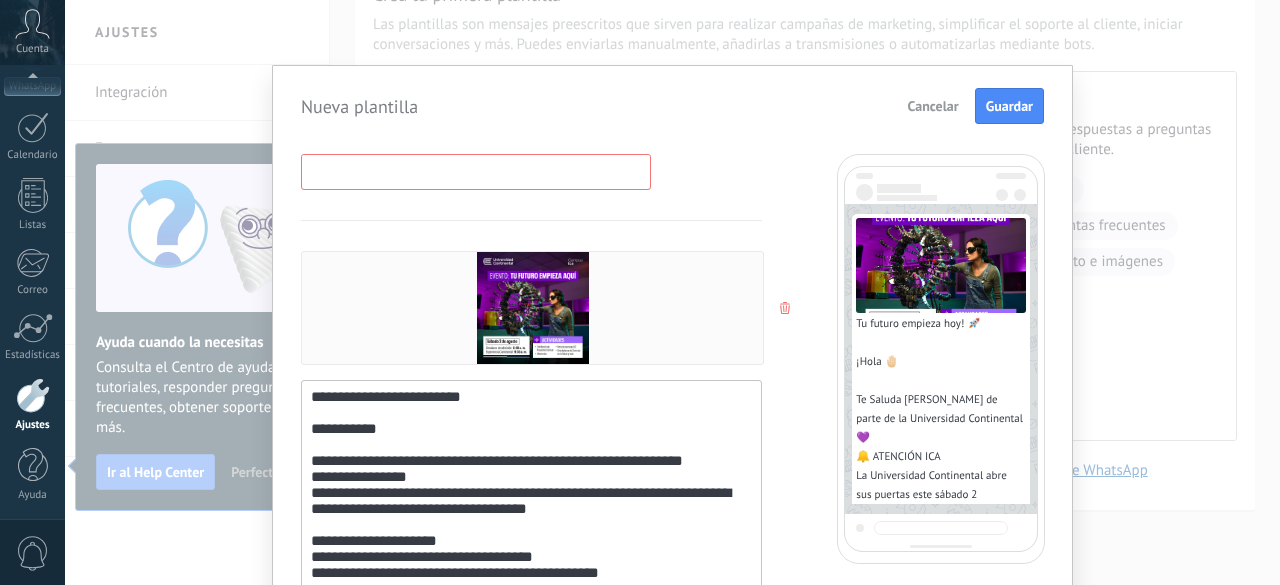 click at bounding box center [476, 171] 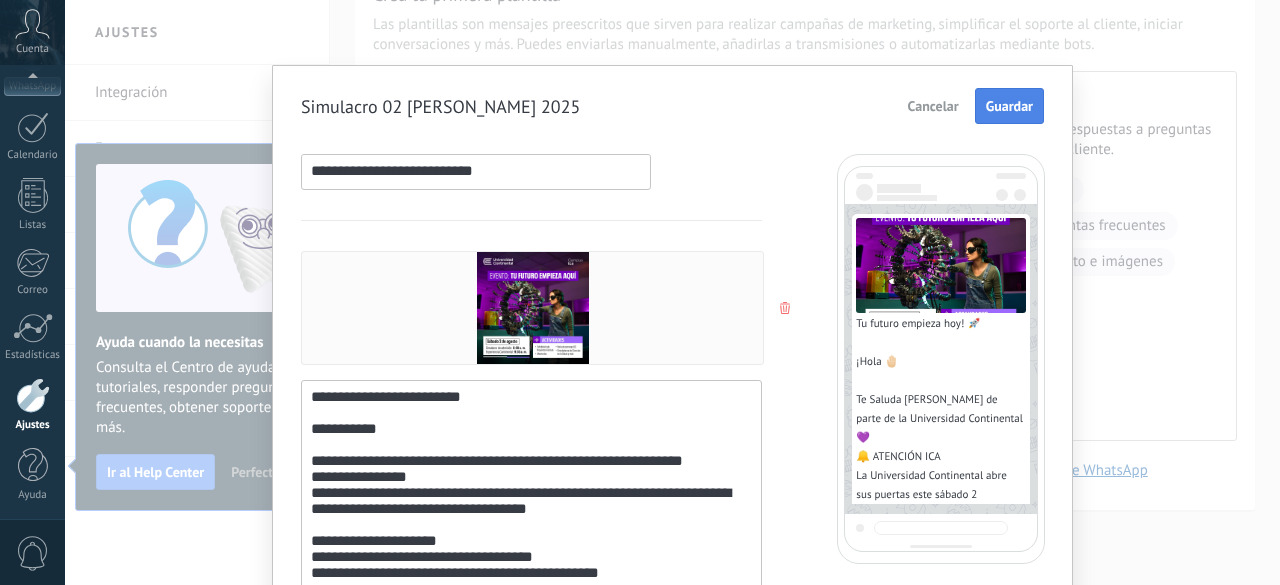 type on "**********" 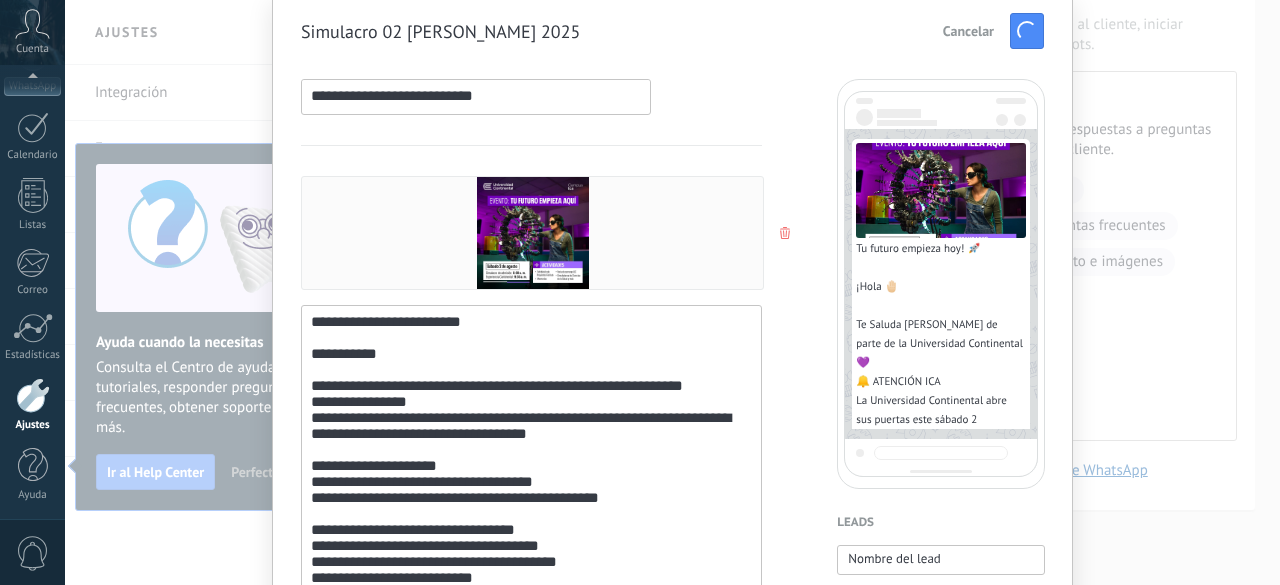 scroll, scrollTop: 0, scrollLeft: 0, axis: both 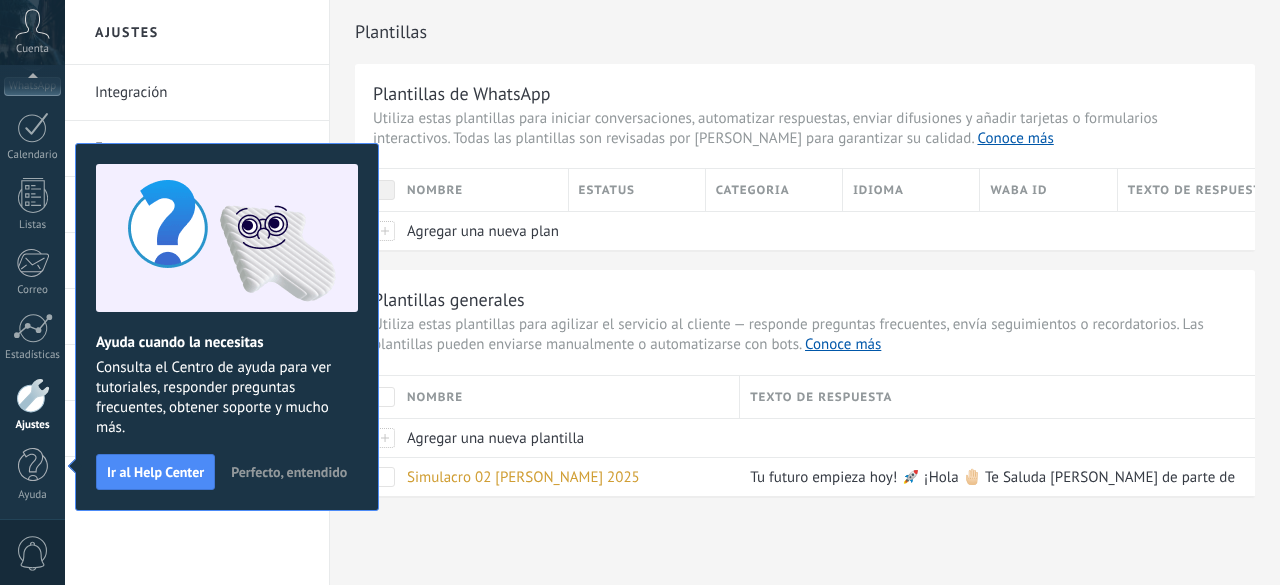 click on "Perfecto, entendido" at bounding box center [289, 472] 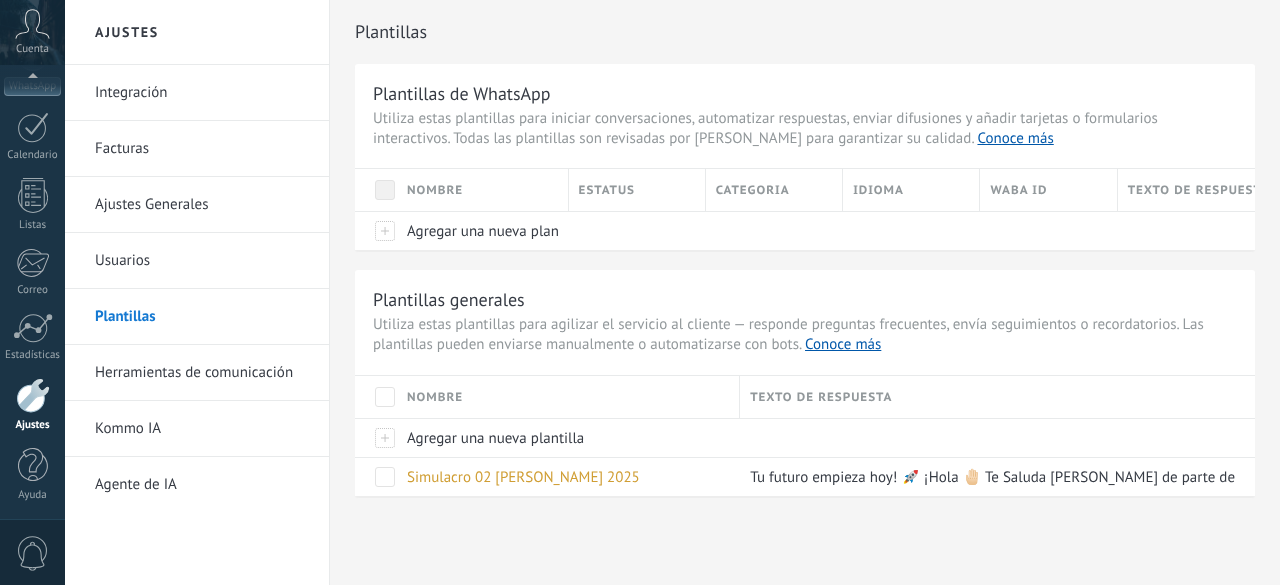 click on "Usuarios" at bounding box center (202, 261) 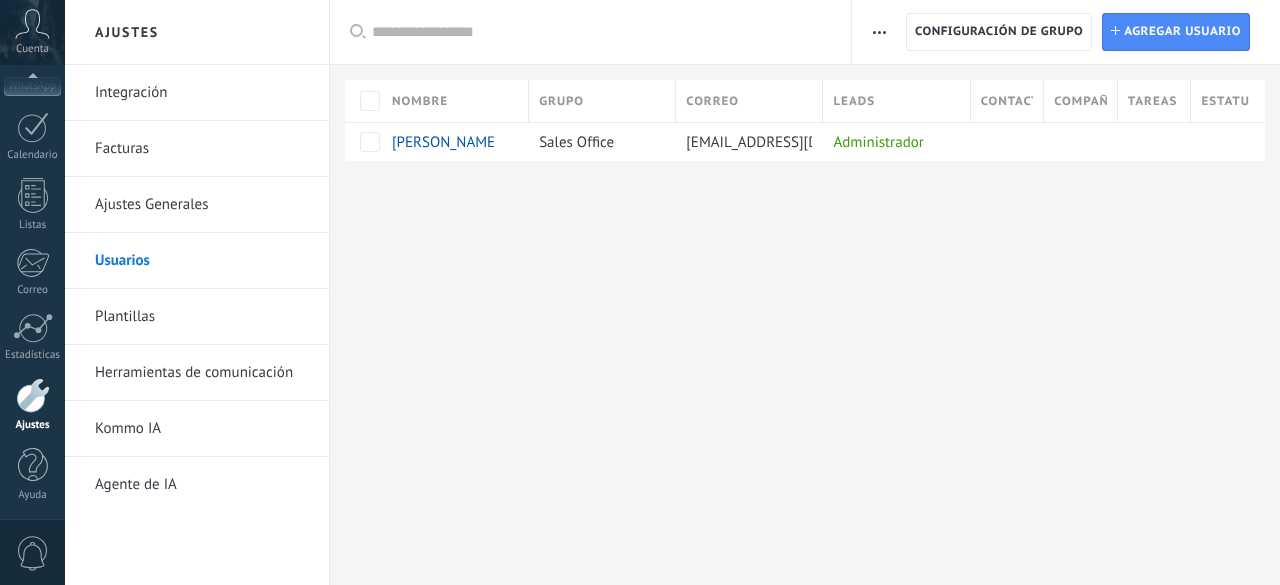 click on "Plantillas" at bounding box center [202, 317] 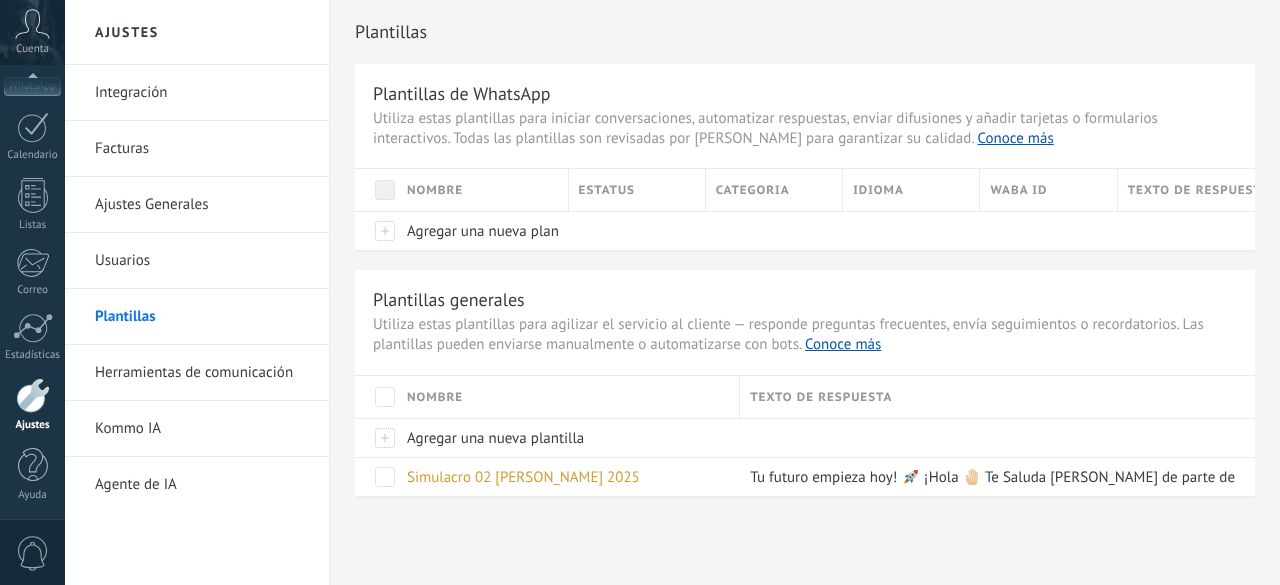 click on "Ajustes Generales" at bounding box center (202, 205) 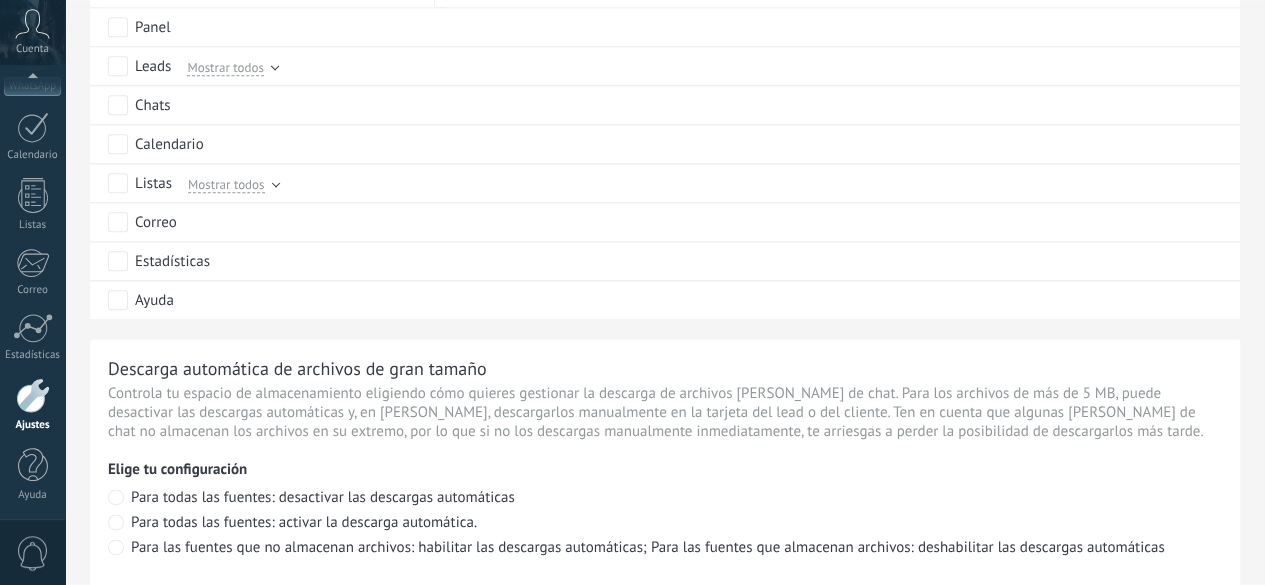 scroll, scrollTop: 1656, scrollLeft: 0, axis: vertical 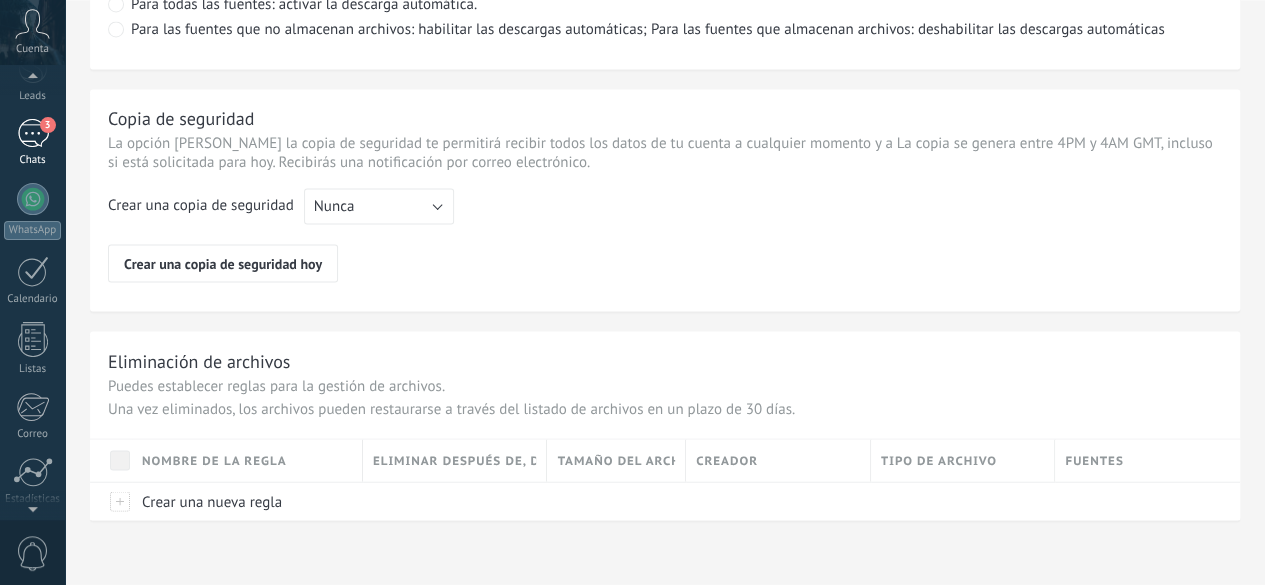 click on "3
Chats" at bounding box center [32, 143] 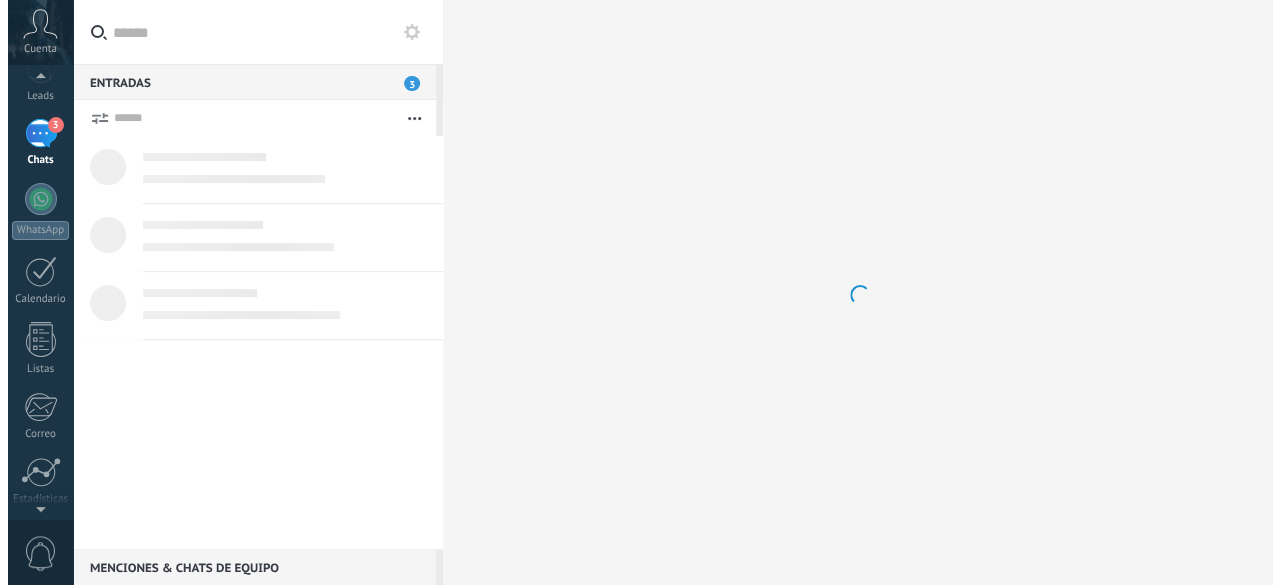 scroll, scrollTop: 0, scrollLeft: 0, axis: both 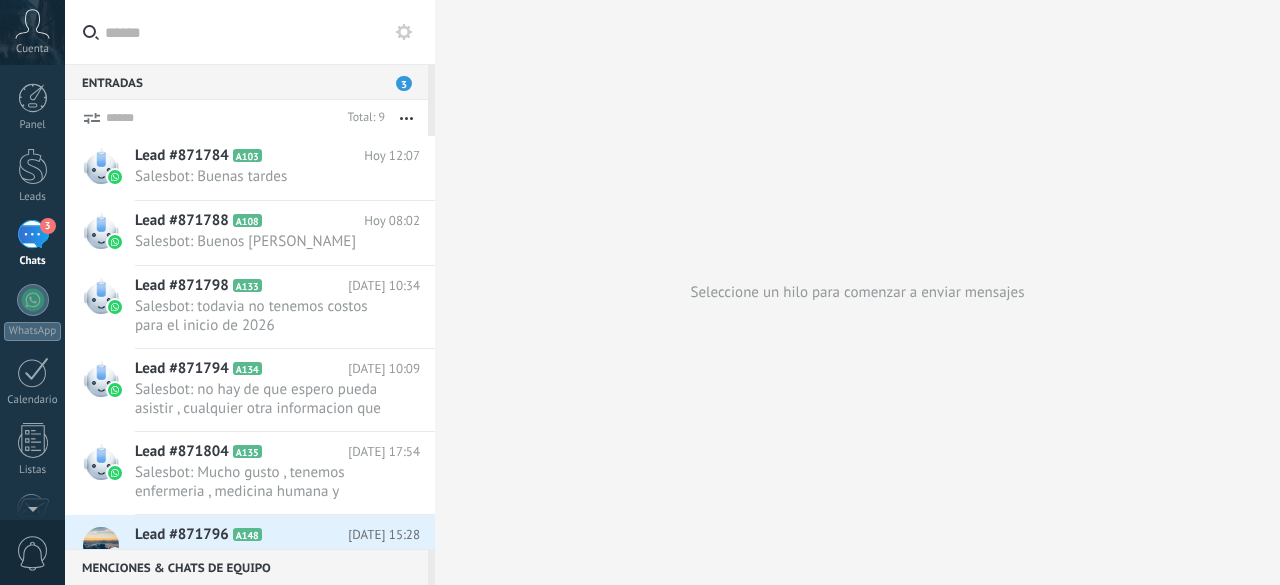 click 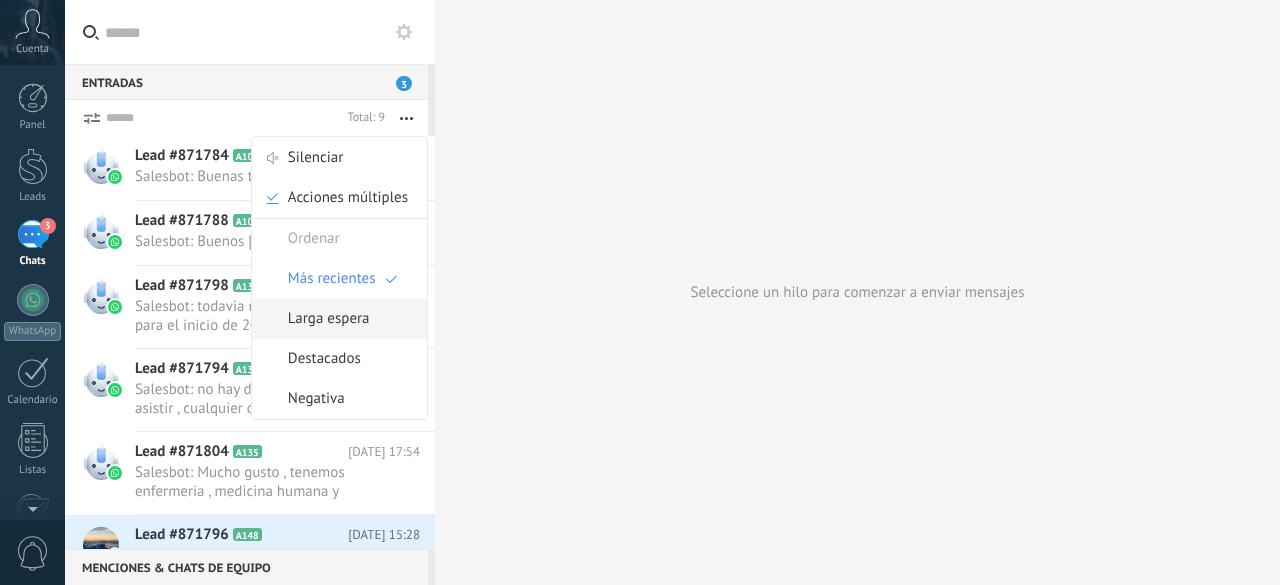 click on "Larga espera" at bounding box center (329, 319) 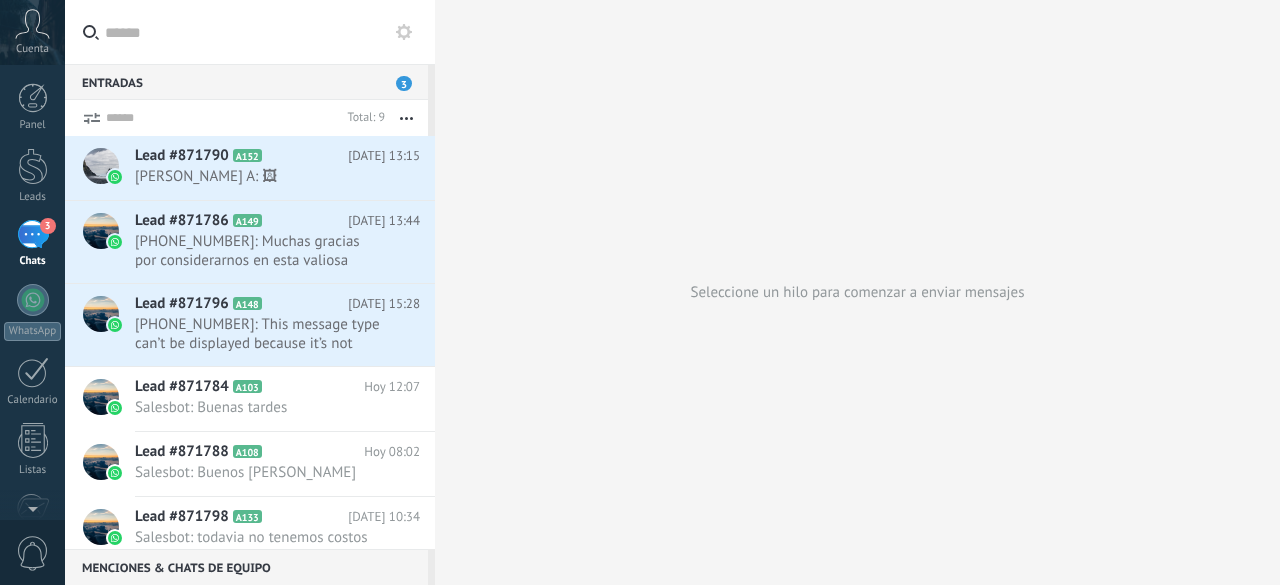 click on "Entradas 3" at bounding box center (246, 82) 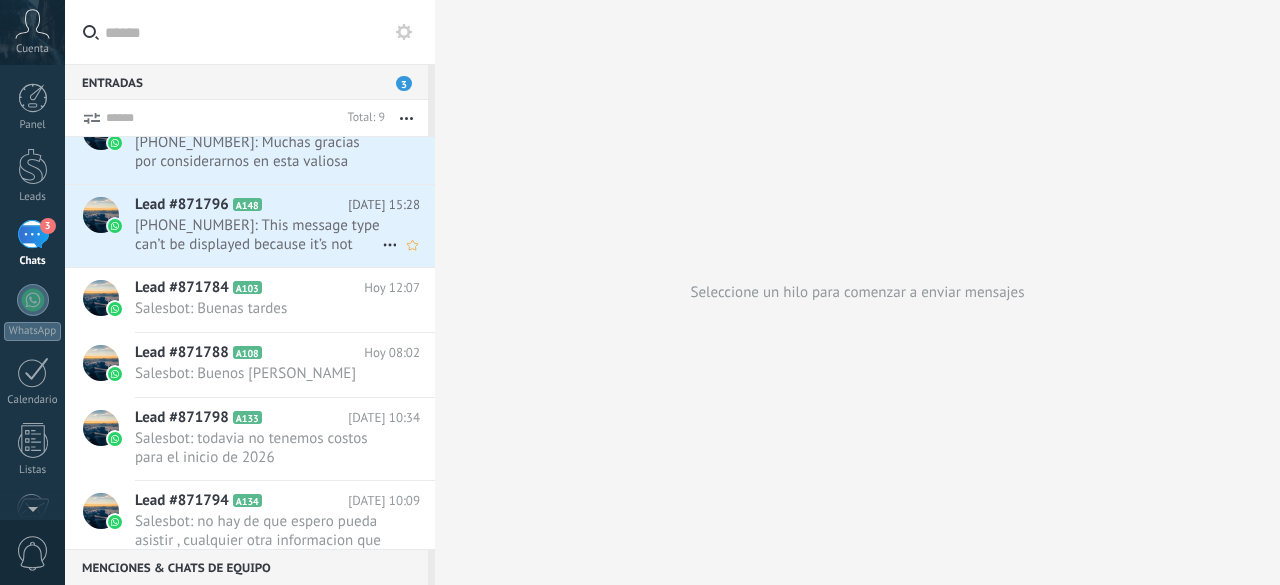 scroll, scrollTop: 80, scrollLeft: 0, axis: vertical 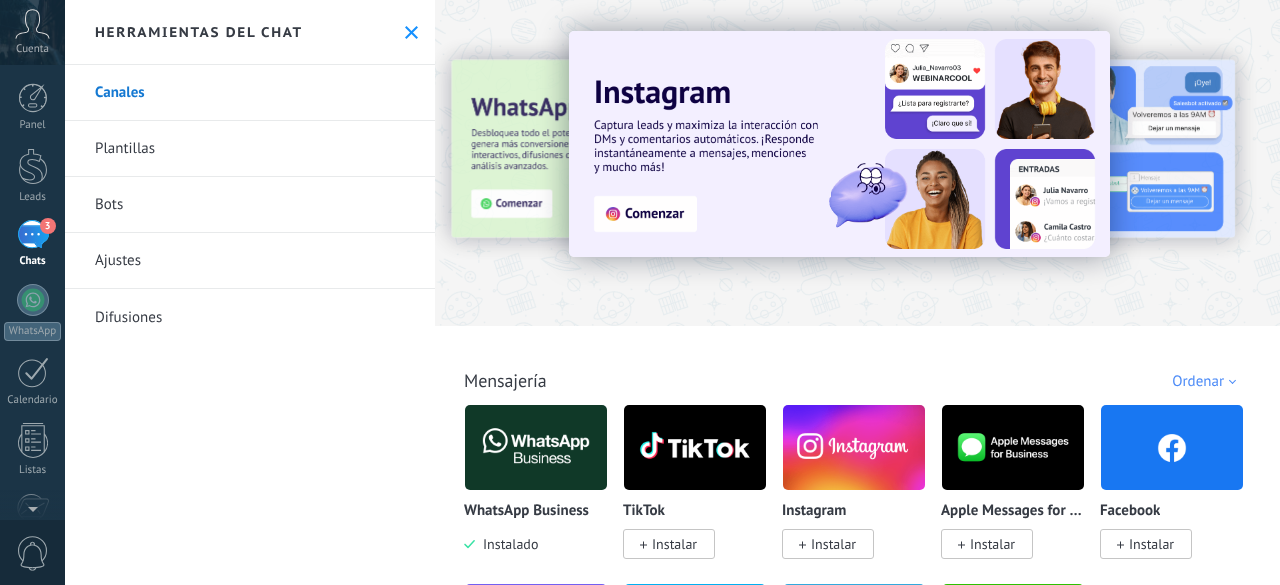 click on "Plantillas" at bounding box center (250, 149) 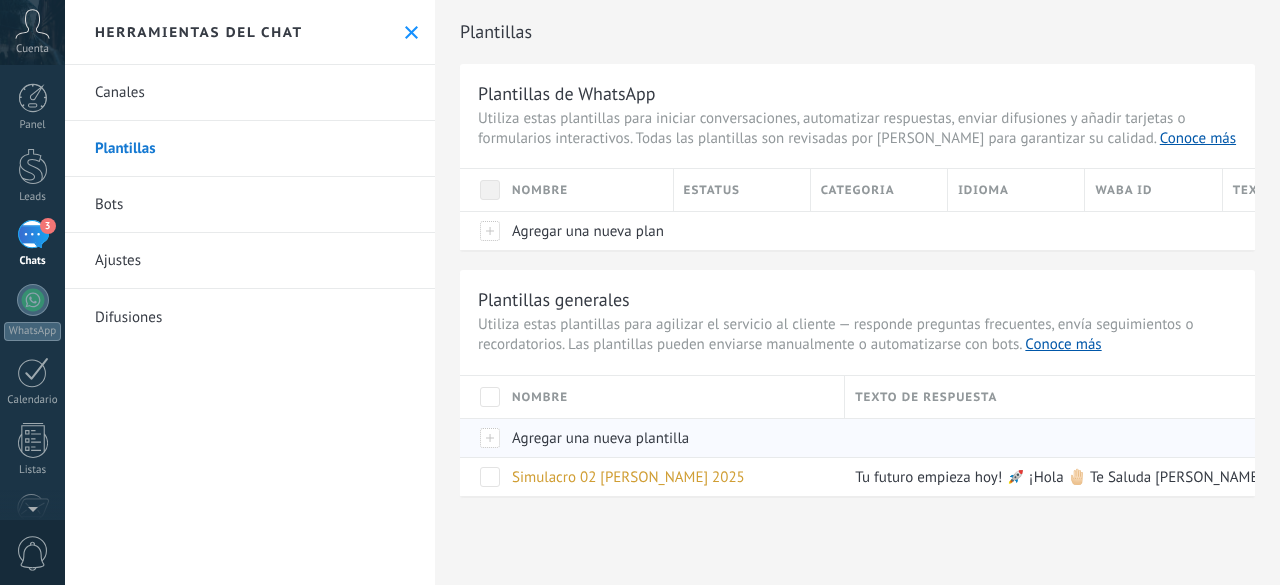 click on "Agregar una nueva plantilla" at bounding box center [600, 438] 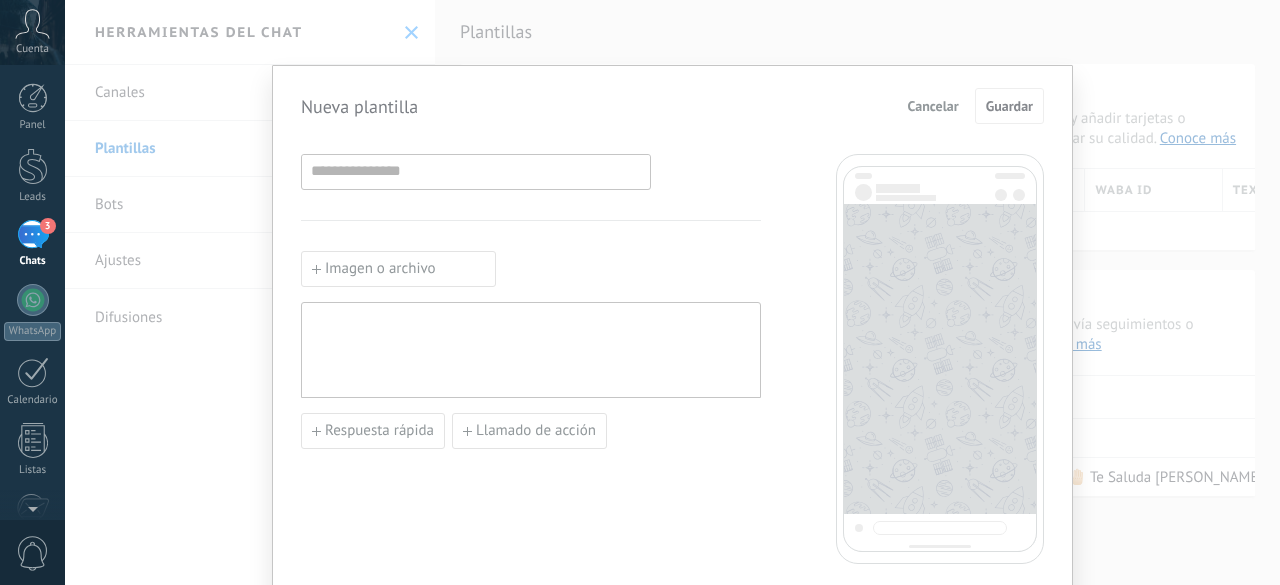 click on "Imagen o archivo Respuesta rápida Llamado de acción" at bounding box center (531, 829) 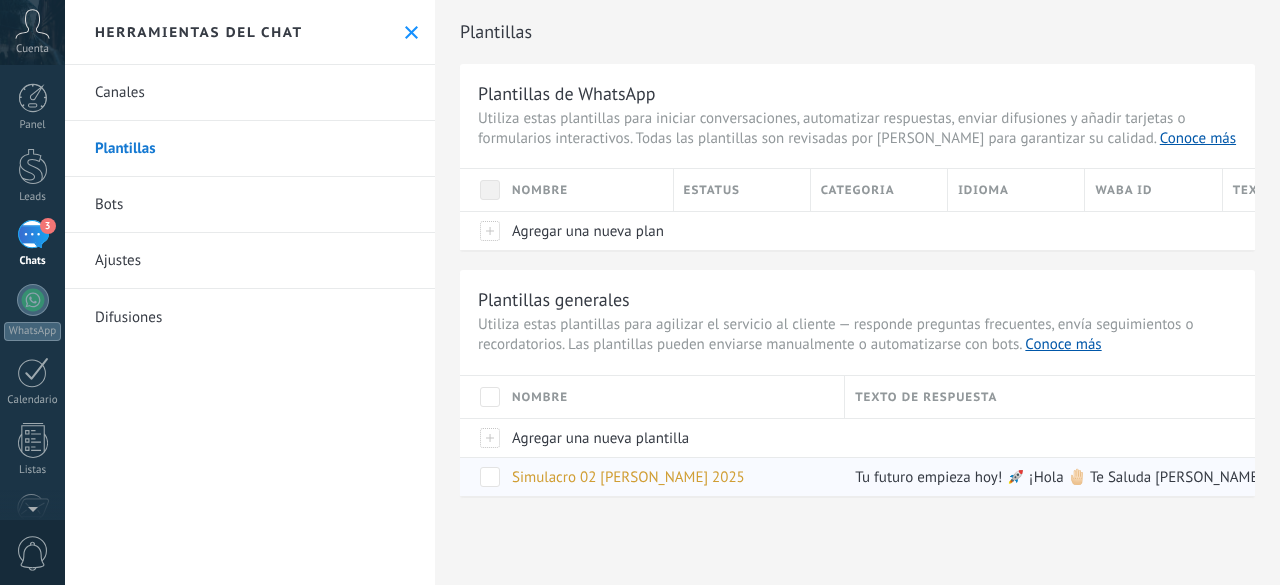 click on "Simulacro [DATE]" at bounding box center (628, 477) 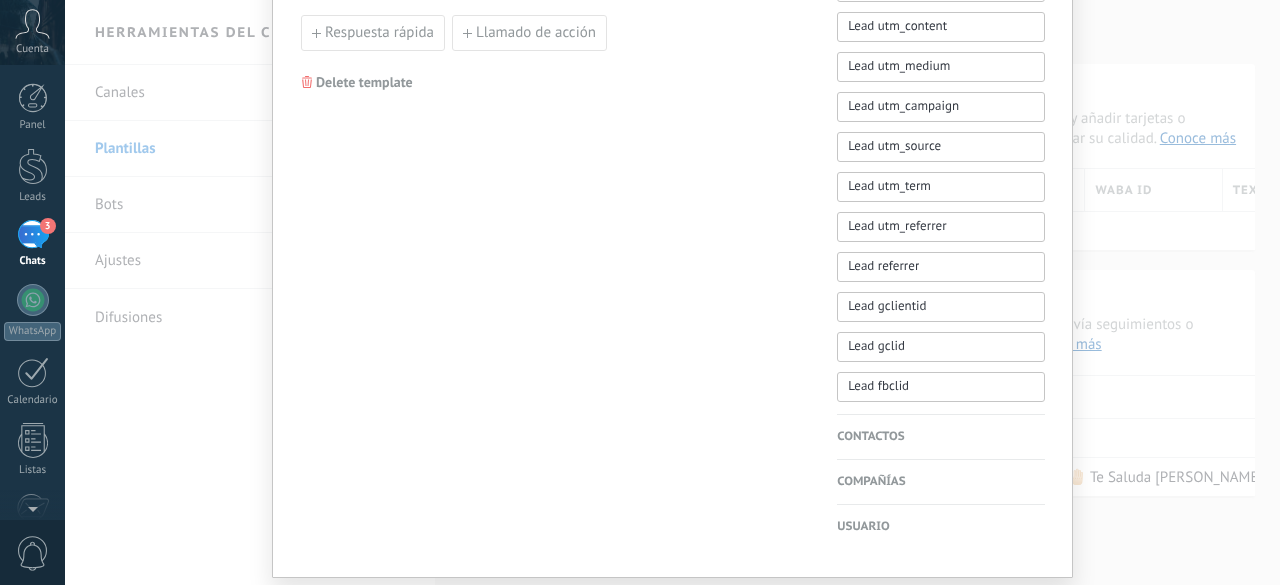 scroll, scrollTop: 1000, scrollLeft: 0, axis: vertical 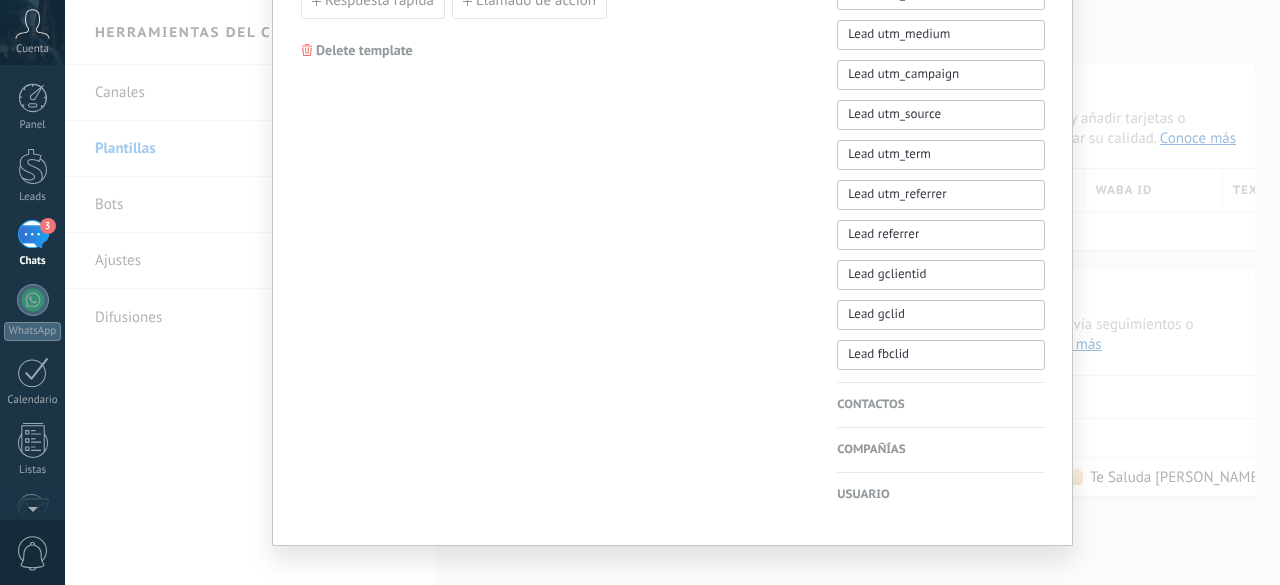 click on "Contactos" at bounding box center [941, 405] 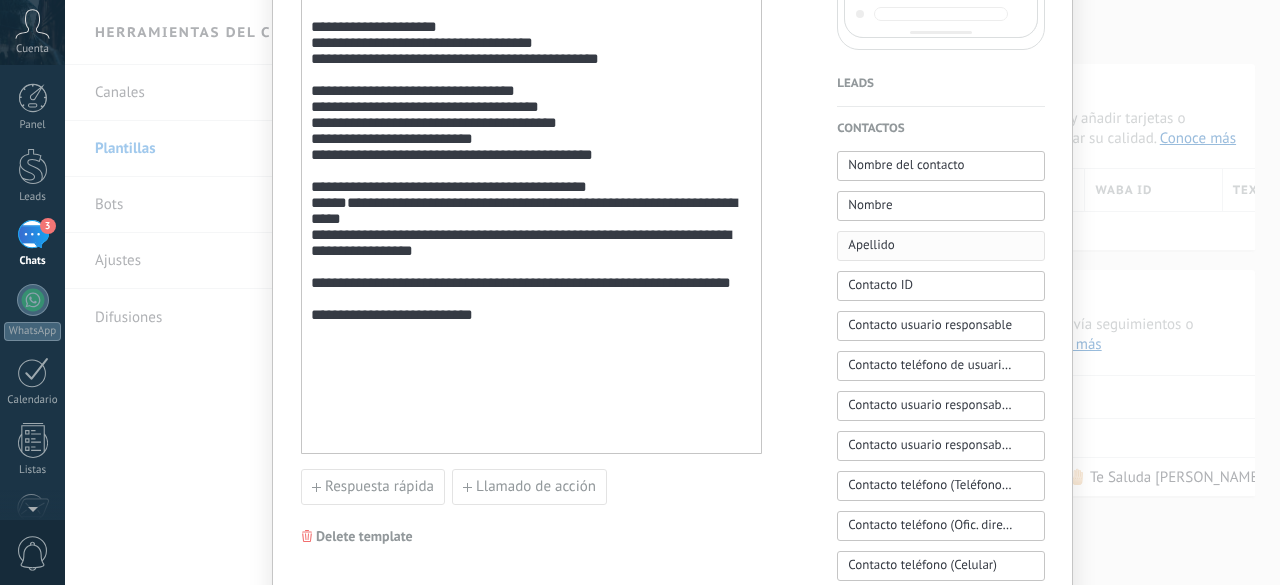 scroll, scrollTop: 500, scrollLeft: 0, axis: vertical 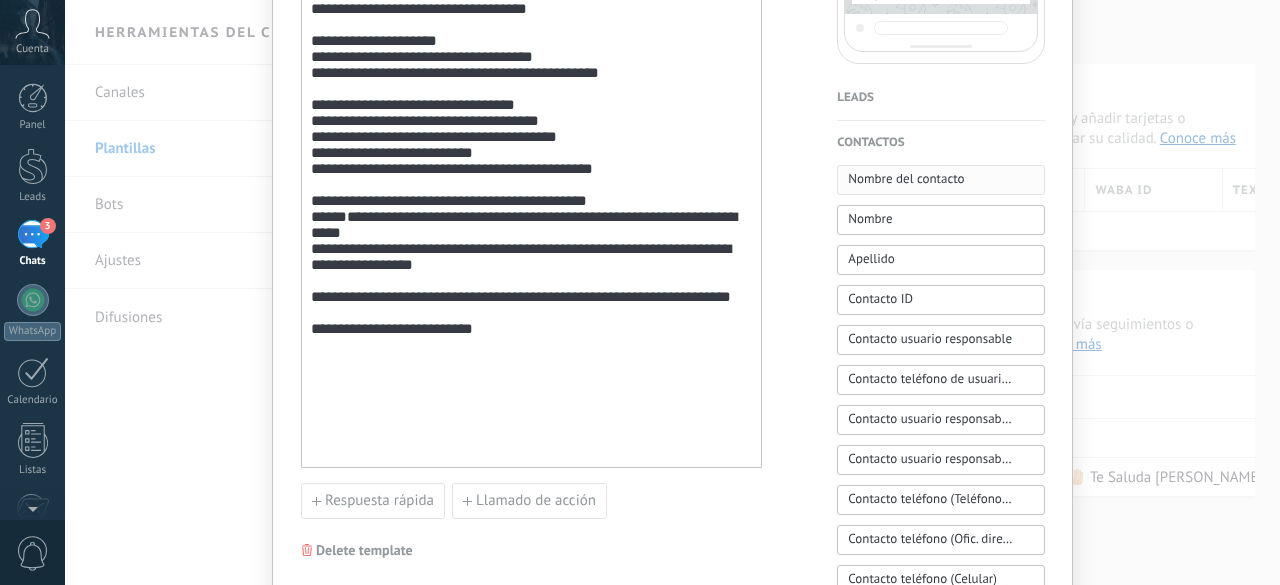 click on "Nombre del contacto" at bounding box center [906, 179] 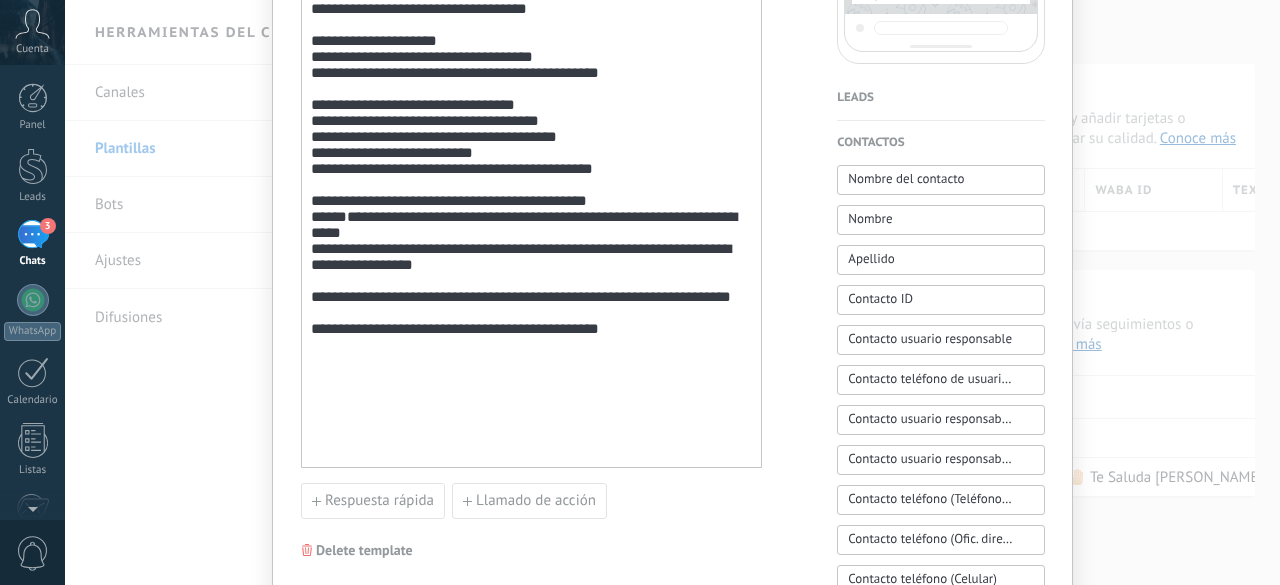type on "Nombre del contacto" 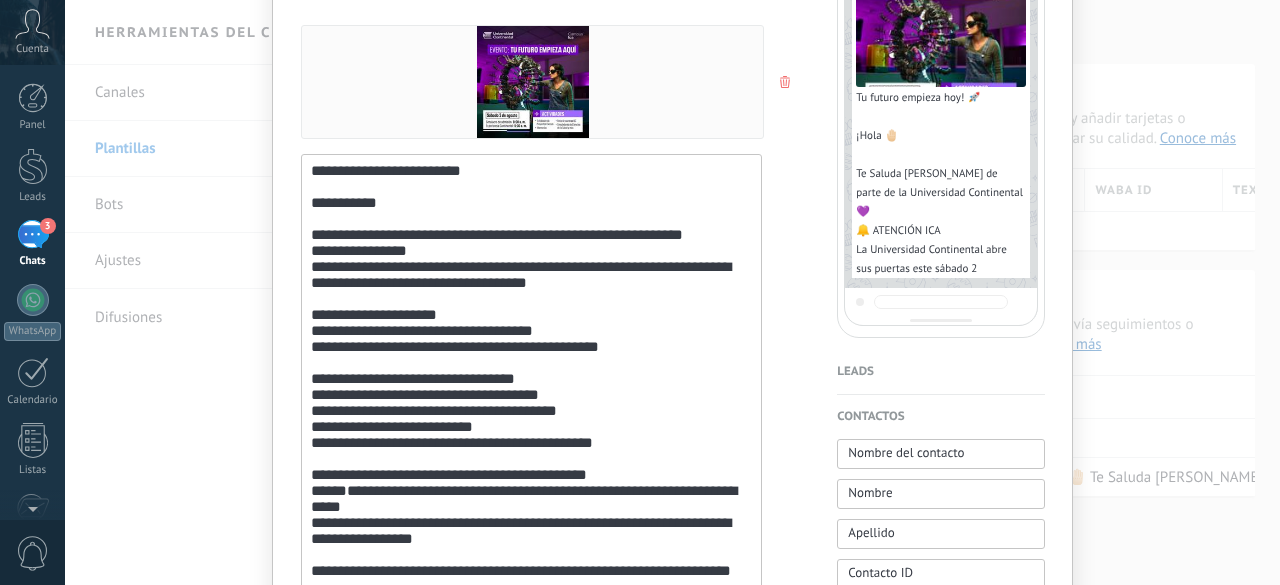 scroll, scrollTop: 0, scrollLeft: 0, axis: both 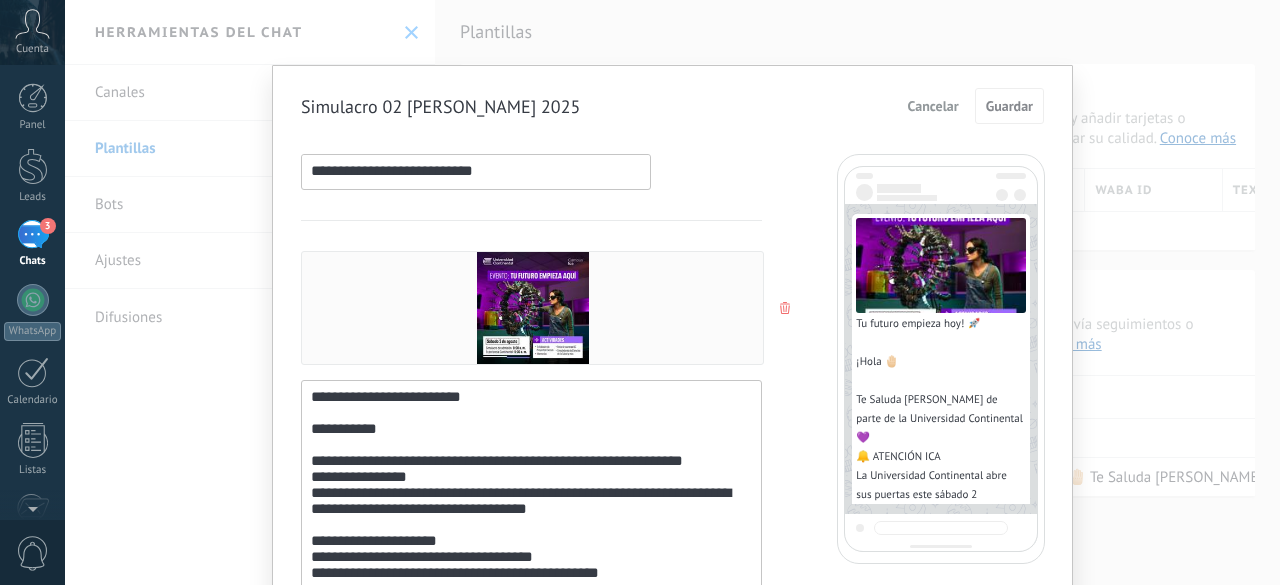 drag, startPoint x: 942, startPoint y: 87, endPoint x: 936, endPoint y: 105, distance: 18.973665 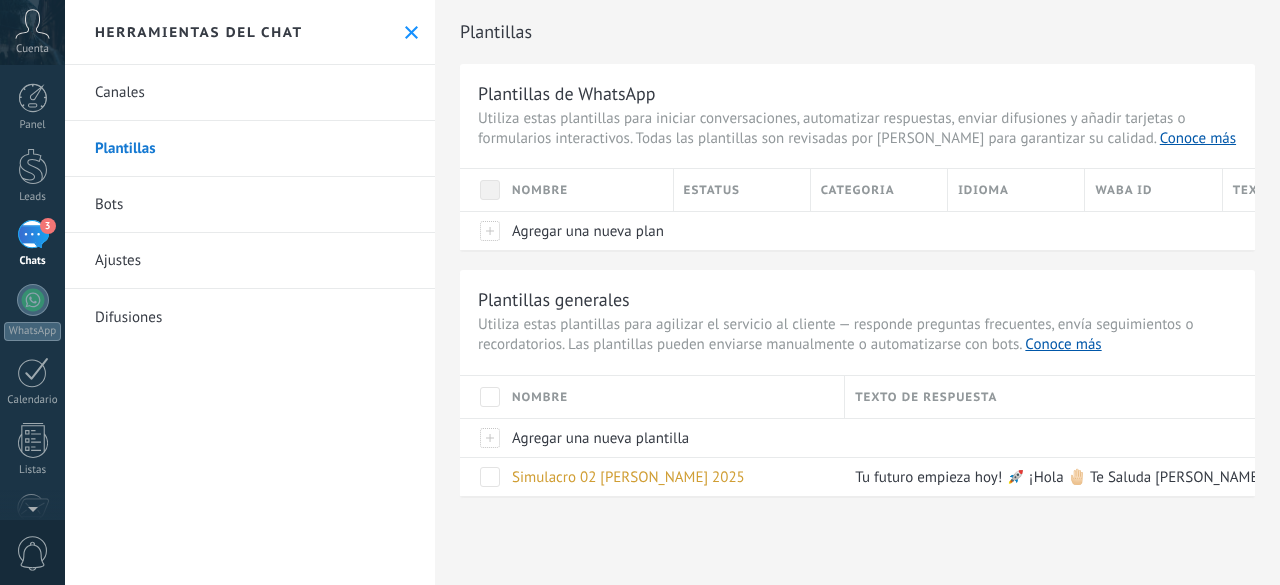 click on "3" at bounding box center [33, 234] 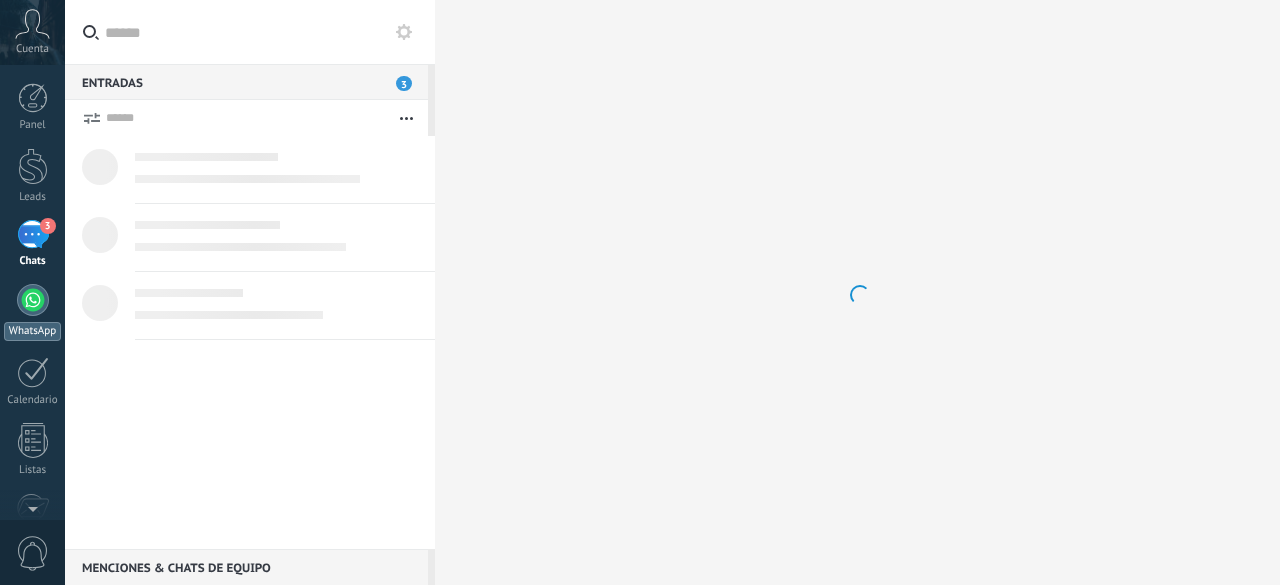 click on "WhatsApp" at bounding box center (32, 312) 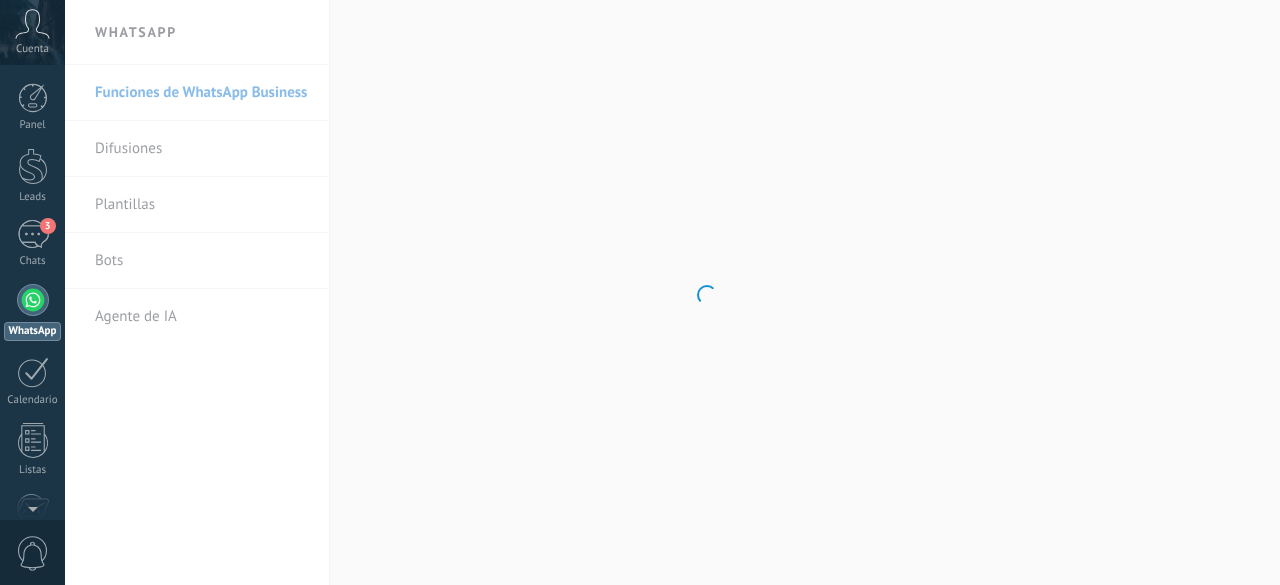 click on ".abccls-1,.abccls-2{fill-rule:evenodd}.abccls-2{fill:#fff} .abfcls-1{fill:none}.abfcls-2{fill:#fff} .abncls-1{isolation:isolate}.abncls-2{opacity:.06}.abncls-2,.abncls-3,.abncls-6{mix-blend-mode:multiply}.abncls-3{opacity:.15}.abncls-4,.abncls-8{fill:#fff}.abncls-5{fill:url(#abnlinear-gradient)}.abncls-6{opacity:.04}.abncls-7{fill:url(#abnlinear-gradient-2)}.abncls-8{fill-rule:evenodd} .abqst0{fill:#ffa200} .abwcls-1{fill:#252525} .cls-1{isolation:isolate} .acicls-1{fill:none} .aclcls-1{fill:#232323} .acnst0{display:none} .addcls-1,.addcls-2{fill:none;stroke-miterlimit:10}.addcls-1{stroke:#dfe0e5}.addcls-2{stroke:#a1a7ab} .adecls-1,.adecls-2{fill:none;stroke-miterlimit:10}.adecls-1{stroke:#dfe0e5}.adecls-2{stroke:#a1a7ab} .adqcls-1{fill:#8591a5;fill-rule:evenodd} .aeccls-1{fill:#5c9f37} .aeecls-1{fill:#f86161} .aejcls-1{fill:#8591a5;fill-rule:evenodd} .aekcls-1{fill-rule:evenodd} .aelcls-1{fill-rule:evenodd;fill:currentColor} .aemcls-1{fill-rule:evenodd;fill:currentColor} .aencls-2{fill:#f86161;opacity:.3}" at bounding box center [640, 292] 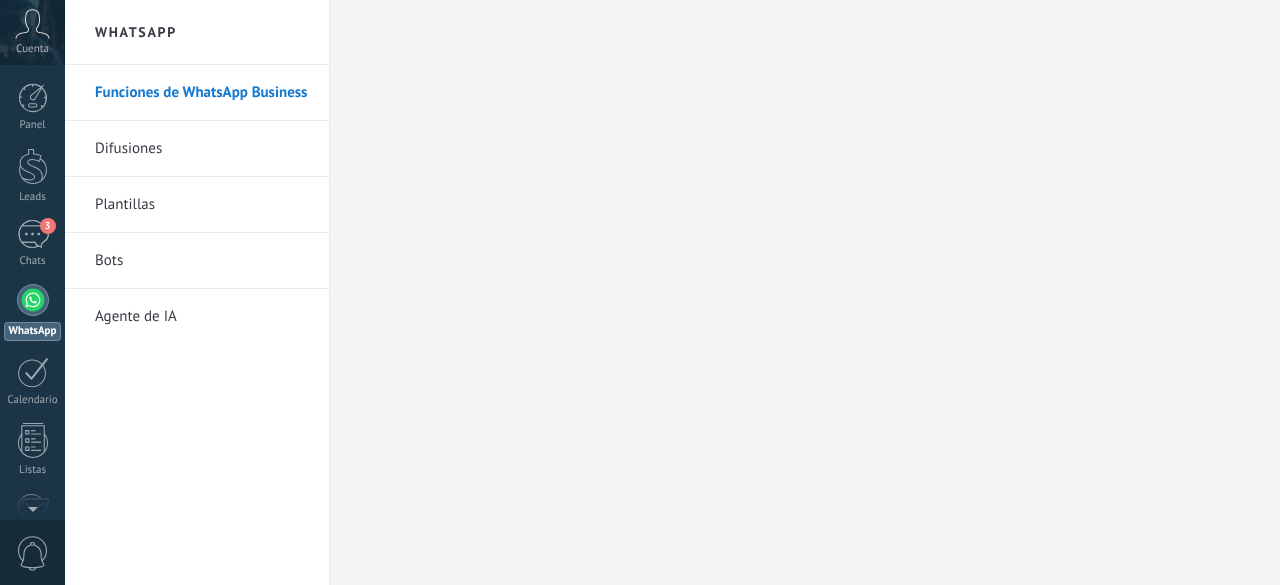drag, startPoint x: 128, startPoint y: 125, endPoint x: 120, endPoint y: 145, distance: 21.540659 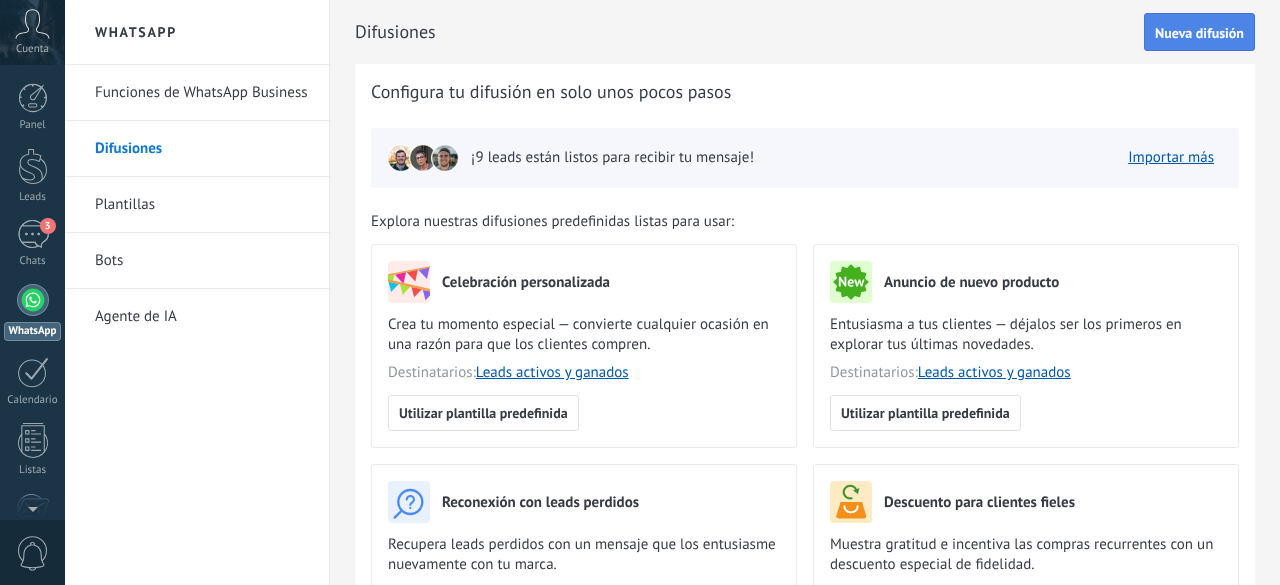 click on "Nueva difusión" at bounding box center (1199, 32) 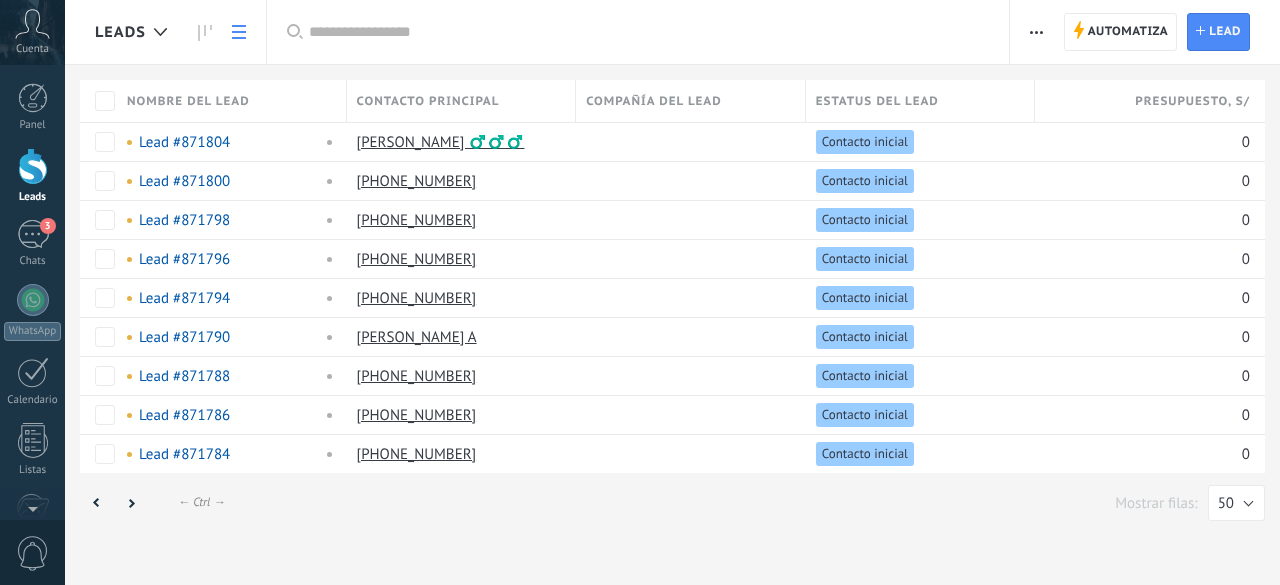 click on ".abccls-1,.abccls-2{fill-rule:evenodd}.abccls-2{fill:#fff} .abfcls-1{fill:none}.abfcls-2{fill:#fff} .abncls-1{isolation:isolate}.abncls-2{opacity:.06}.abncls-2,.abncls-3,.abncls-6{mix-blend-mode:multiply}.abncls-3{opacity:.15}.abncls-4,.abncls-8{fill:#fff}.abncls-5{fill:url(#abnlinear-gradient)}.abncls-6{opacity:.04}.abncls-7{fill:url(#abnlinear-gradient-2)}.abncls-8{fill-rule:evenodd} .abqst0{fill:#ffa200} .abwcls-1{fill:#252525} .cls-1{isolation:isolate} .acicls-1{fill:none} .aclcls-1{fill:#232323} .acnst0{display:none} .addcls-1,.addcls-2{fill:none;stroke-miterlimit:10}.addcls-1{stroke:#dfe0e5}.addcls-2{stroke:#a1a7ab} .adecls-1,.adecls-2{fill:none;stroke-miterlimit:10}.adecls-1{stroke:#dfe0e5}.adecls-2{stroke:#a1a7ab} .adqcls-1{fill:#8591a5;fill-rule:evenodd} .aeccls-1{fill:#5c9f37} .aeecls-1{fill:#f86161} .aejcls-1{fill:#8591a5;fill-rule:evenodd} .aekcls-1{fill-rule:evenodd} .aelcls-1{fill-rule:evenodd;fill:currentColor} .aemcls-1{fill-rule:evenodd;fill:currentColor} .aercls-2{fill:#24bc8c}" at bounding box center (640, 292) 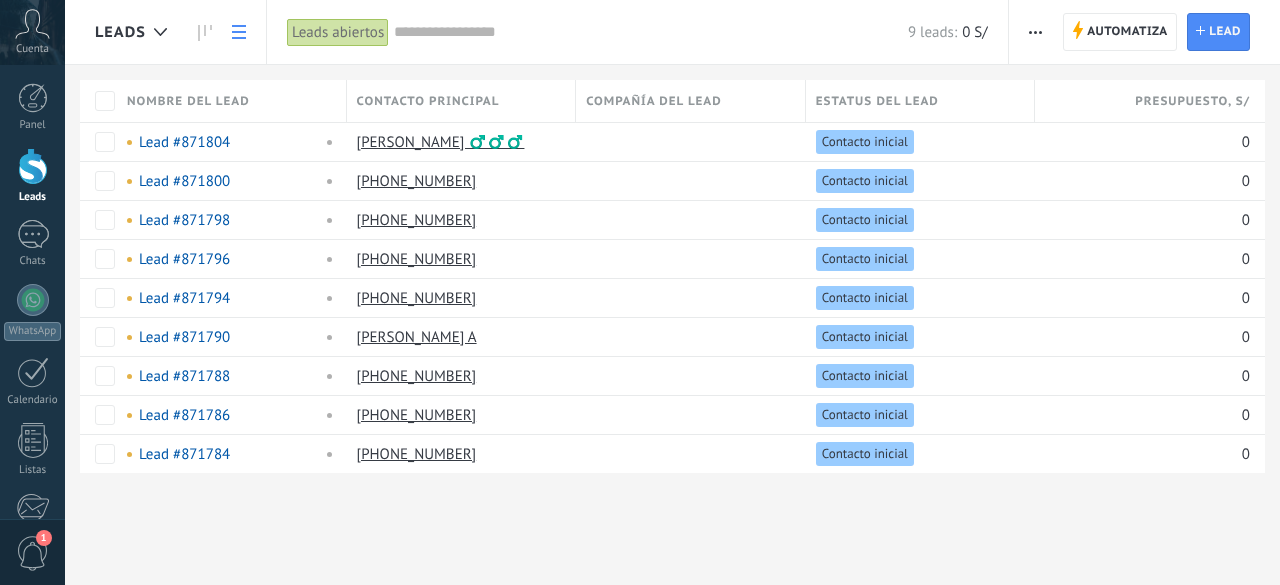 scroll, scrollTop: 0, scrollLeft: 0, axis: both 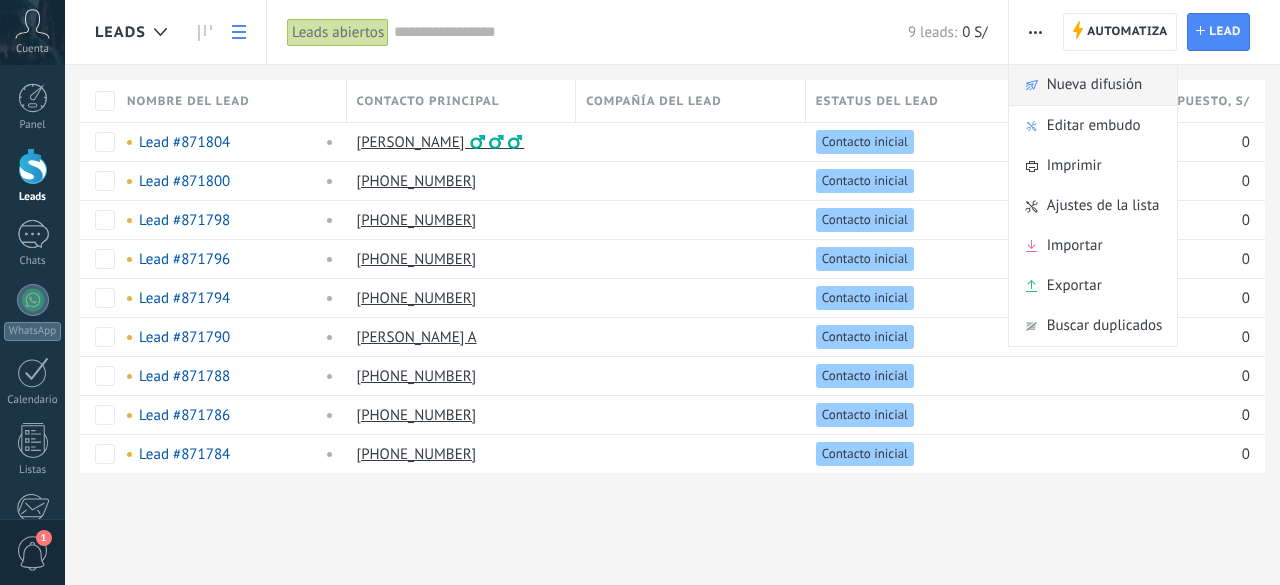 click on "Nueva difusión" at bounding box center (1095, 85) 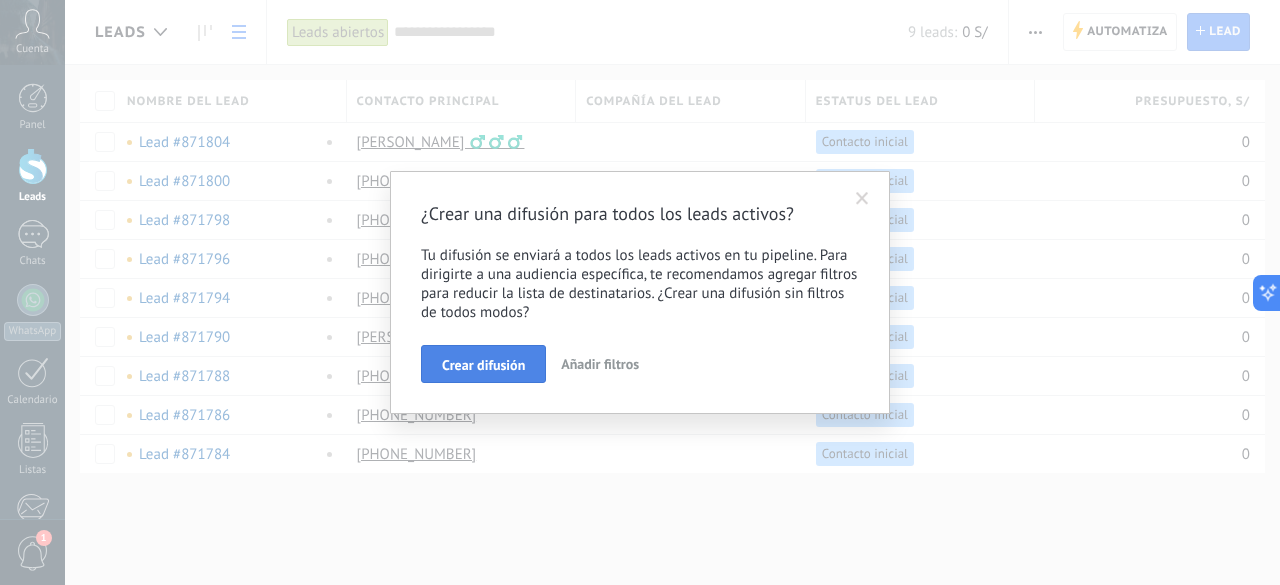 click on "Crear difusión" at bounding box center (483, 365) 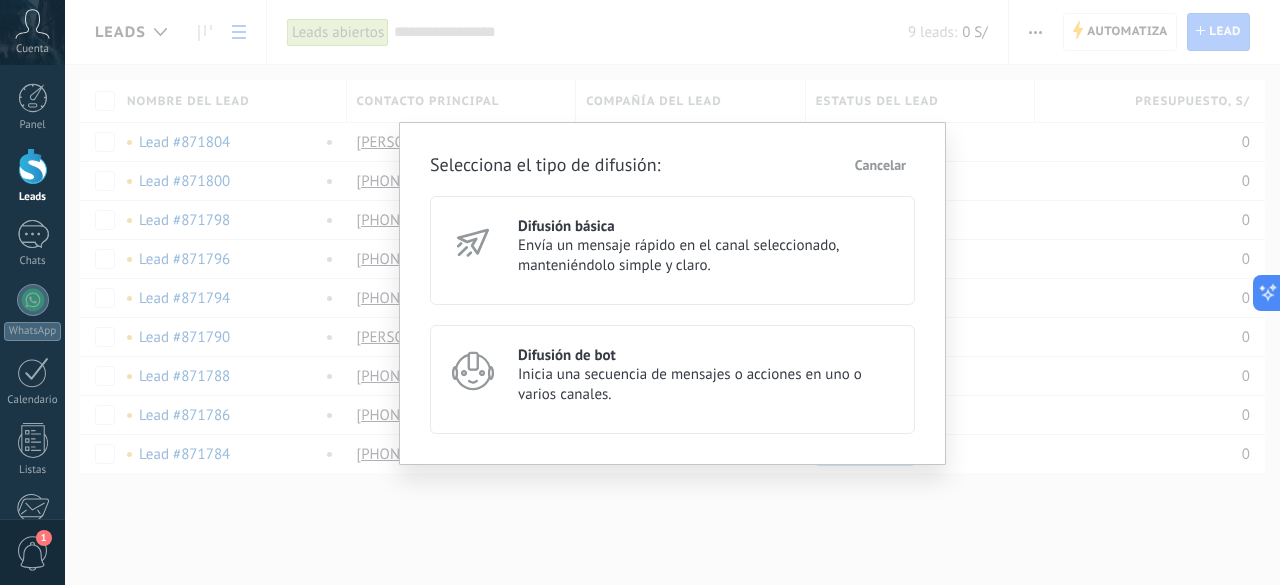 click on "Difusión básica" at bounding box center [707, 226] 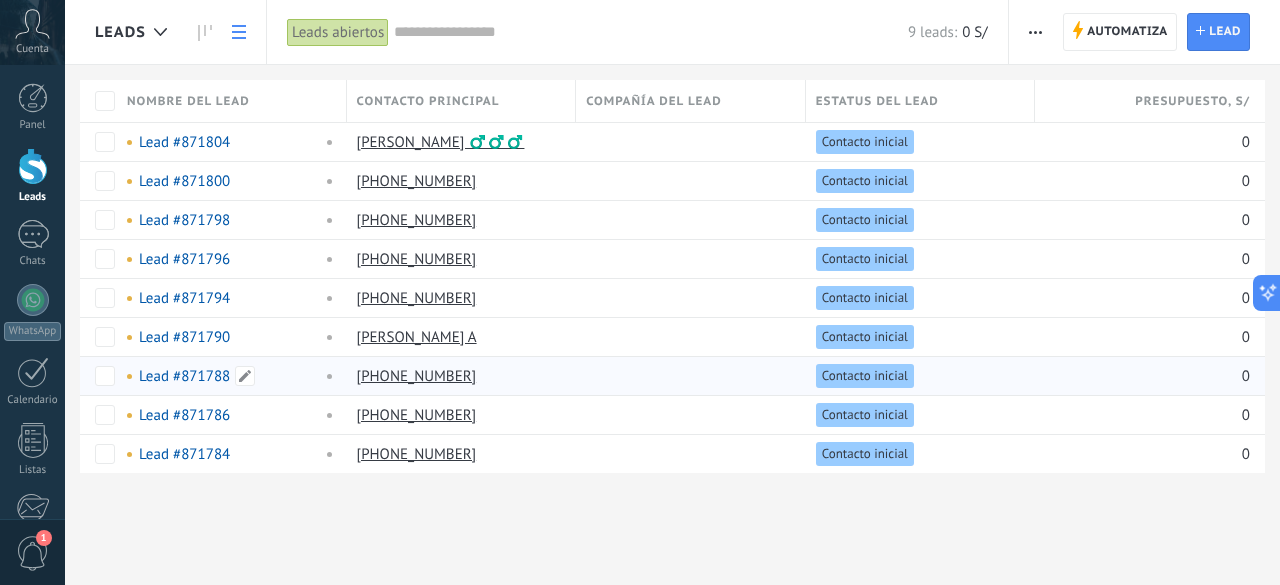 click on "Lead #871788" at bounding box center [227, 376] 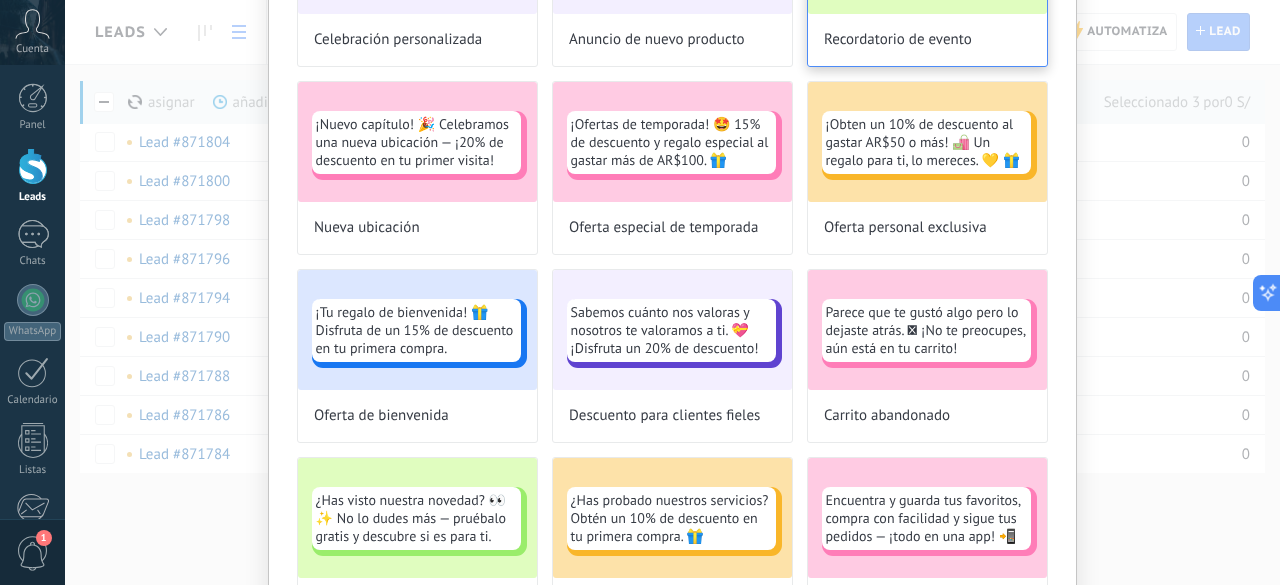 scroll, scrollTop: 0, scrollLeft: 0, axis: both 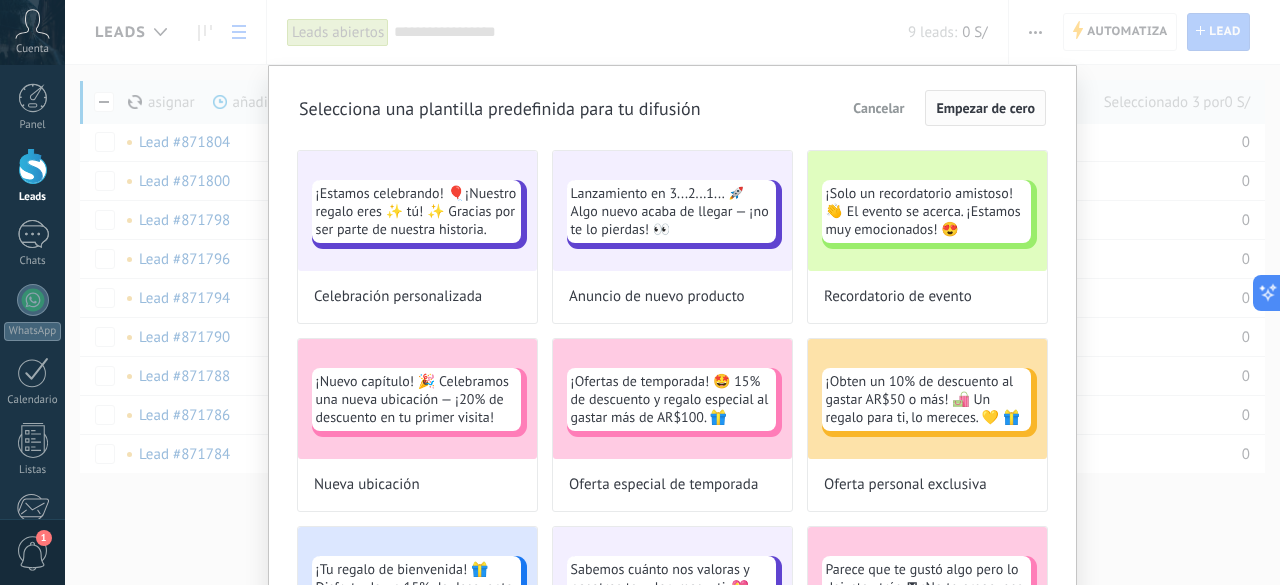 click on "Empezar de cero" at bounding box center (985, 108) 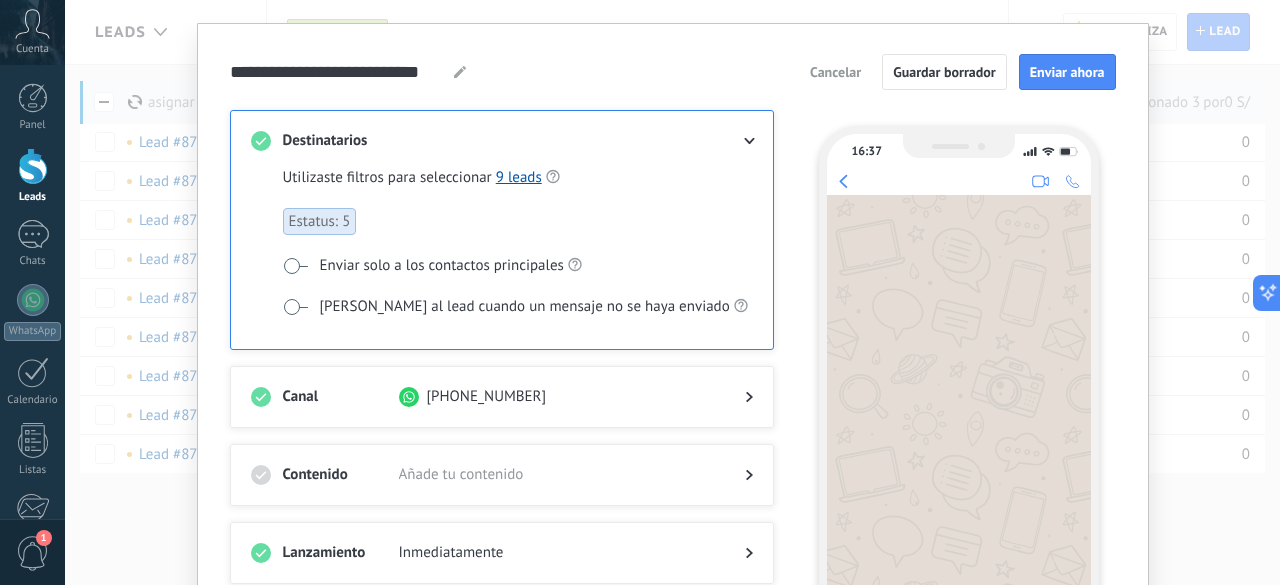 scroll, scrollTop: 0, scrollLeft: 0, axis: both 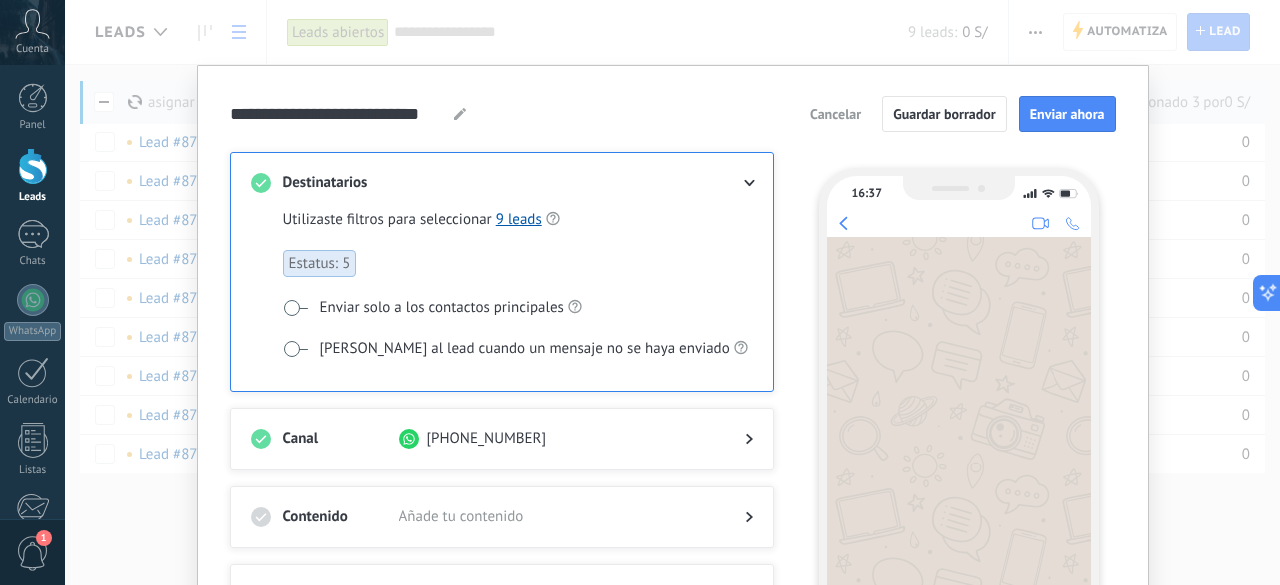 click at bounding box center (733, 183) 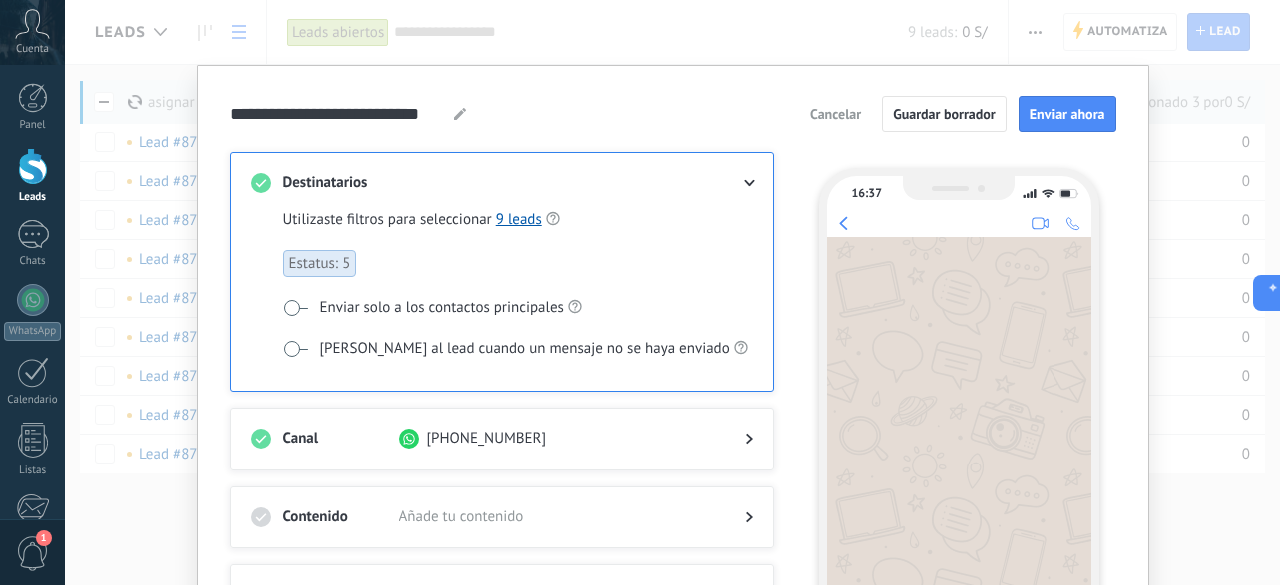 click on "Utilizaste filtros para seleccionar   9 leads Estatus: 5 Enviar solo a los contactos principales Etiquetar al lead cuando un mensaje no se haya enviado" at bounding box center [518, 298] 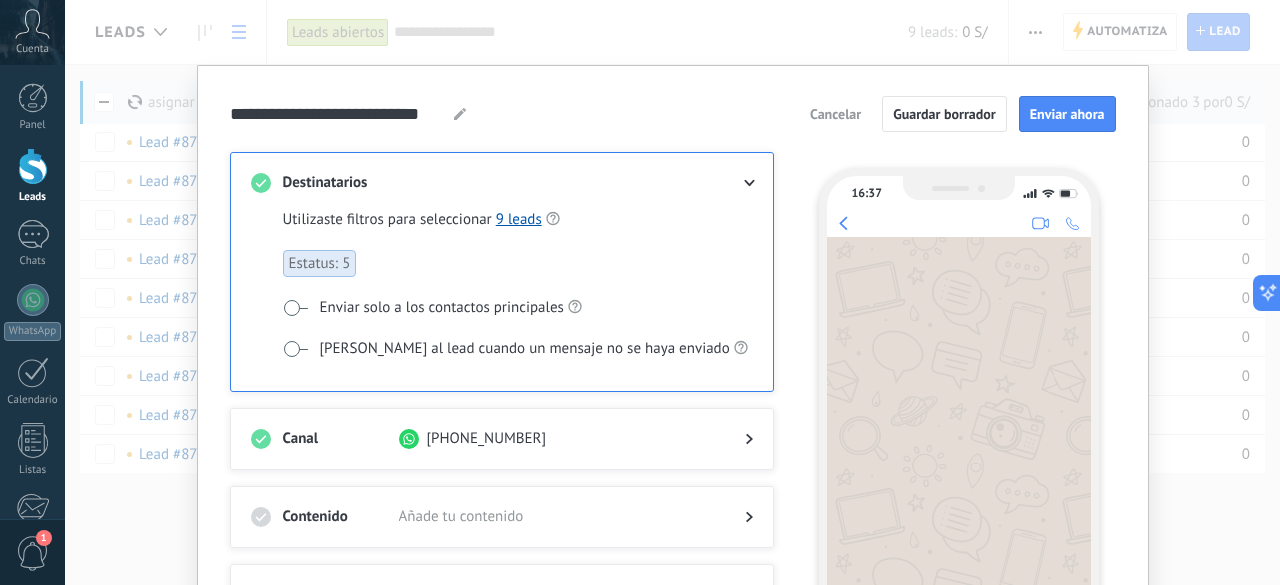 click on "[PERSON_NAME] al lead cuando un mensaje no se haya enviado" at bounding box center (515, 348) 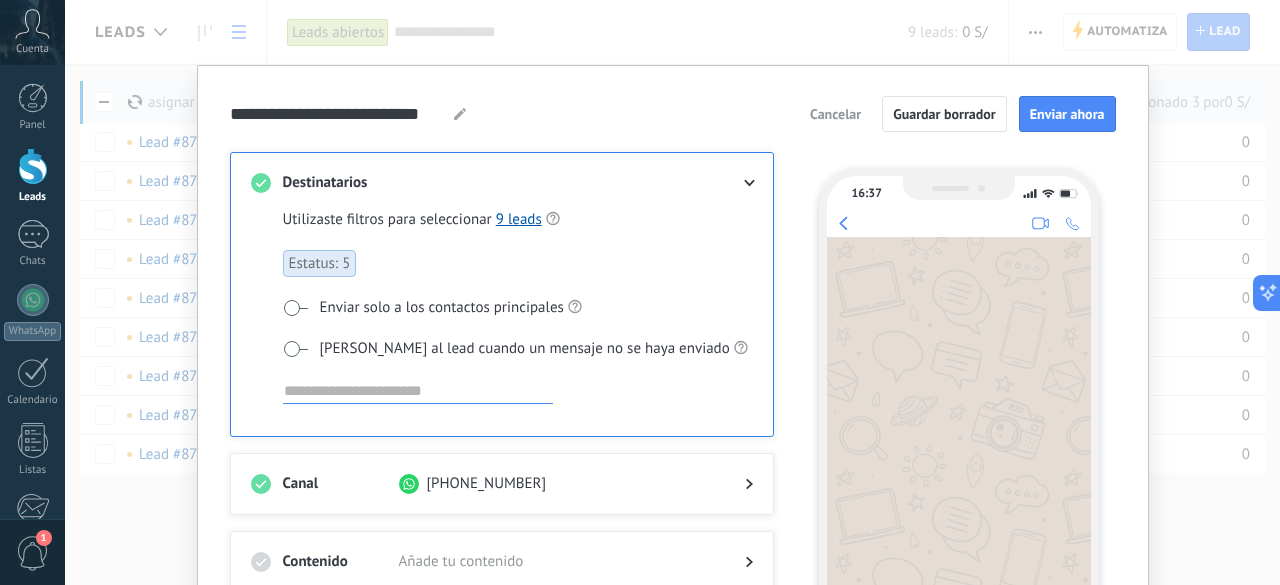 click on "[PERSON_NAME] al lead cuando un mensaje no se haya enviado" at bounding box center [515, 348] 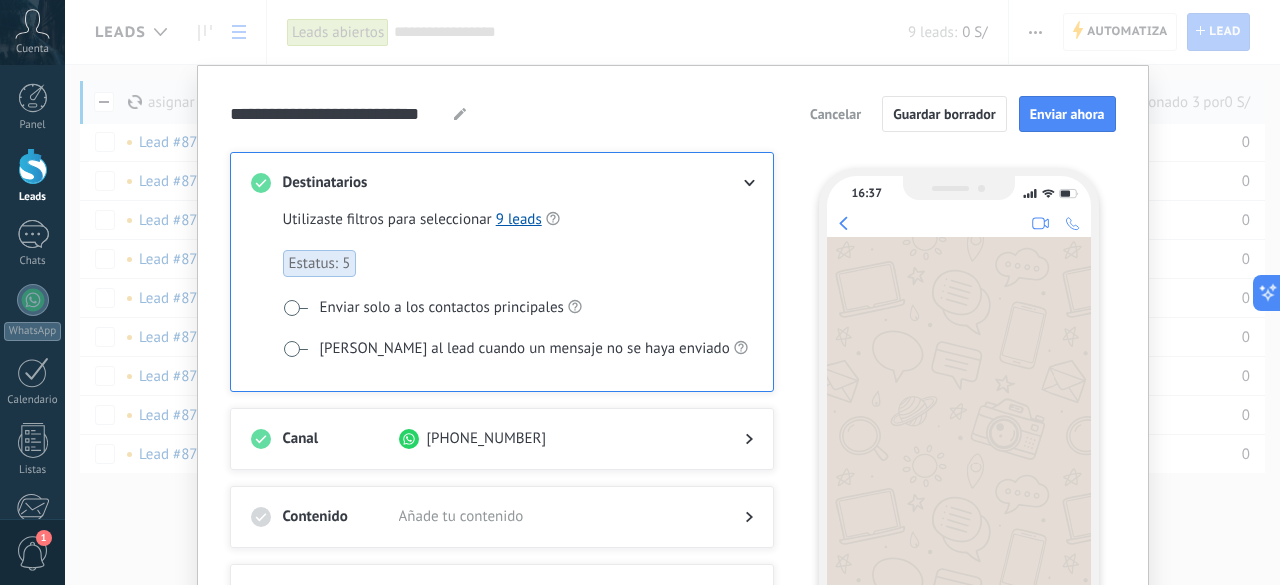 click on "Utilizaste filtros para seleccionar   9 leads Estatus: 5 Enviar solo a los contactos principales Etiquetar al lead cuando un mensaje no se haya enviado" at bounding box center (518, 298) 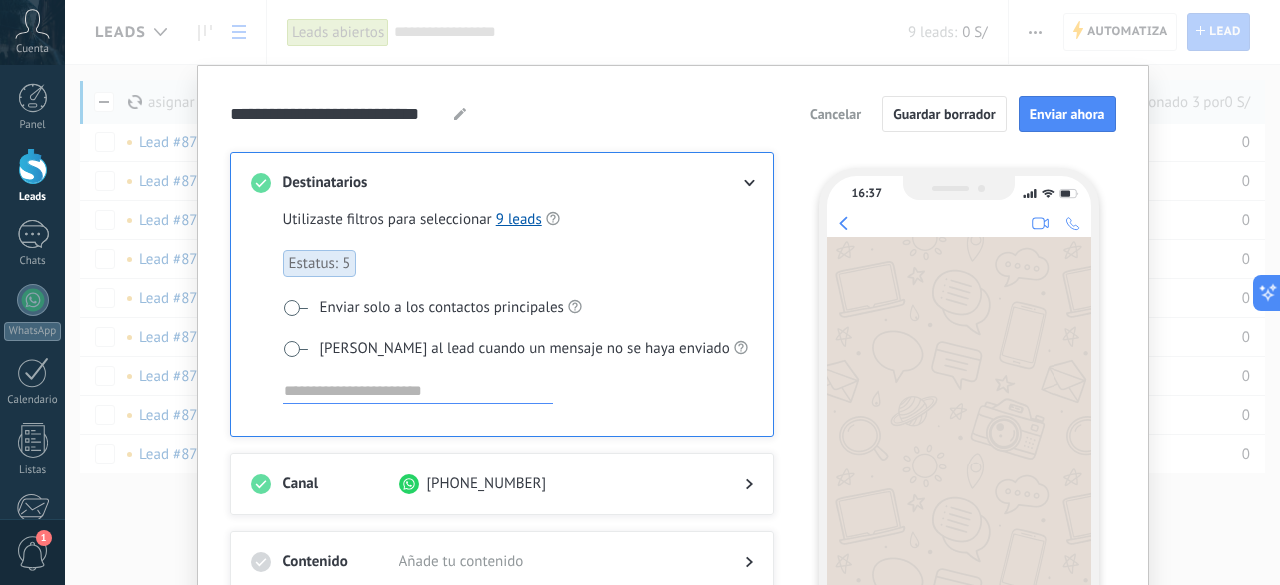 click at bounding box center [295, 349] 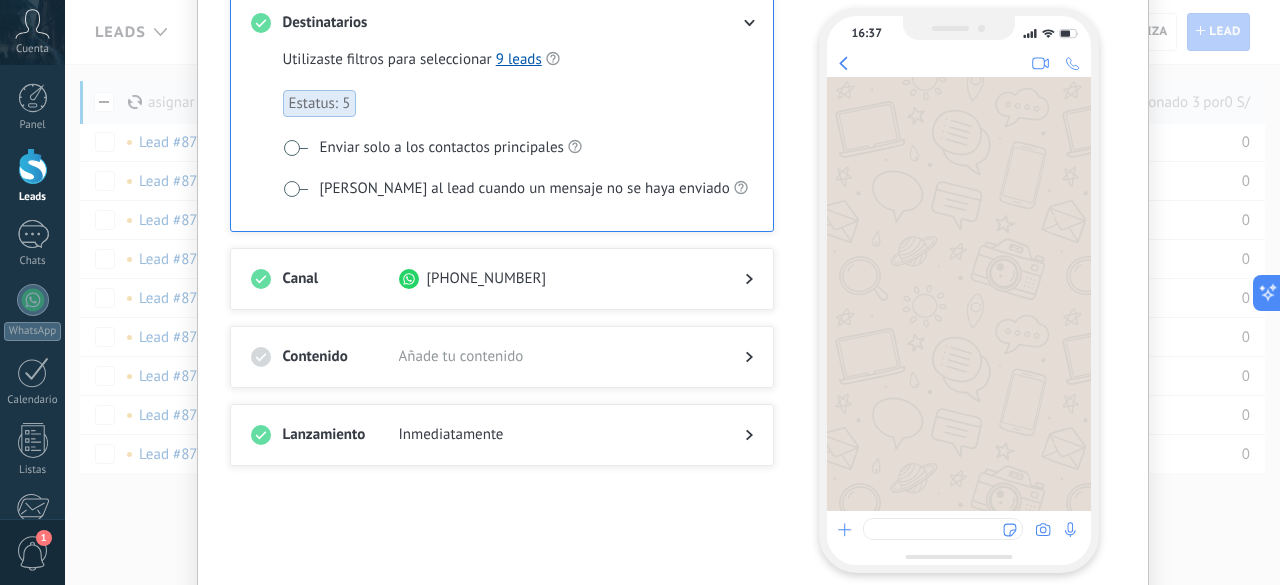 scroll, scrollTop: 100, scrollLeft: 0, axis: vertical 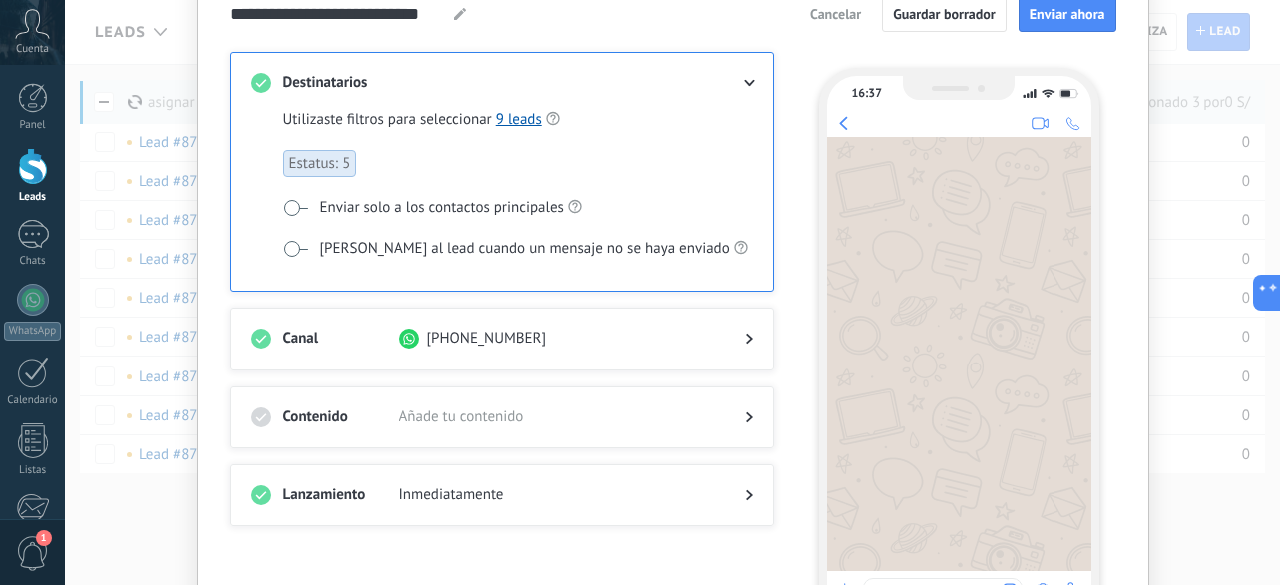 click on "Añade tu contenido" at bounding box center (556, 417) 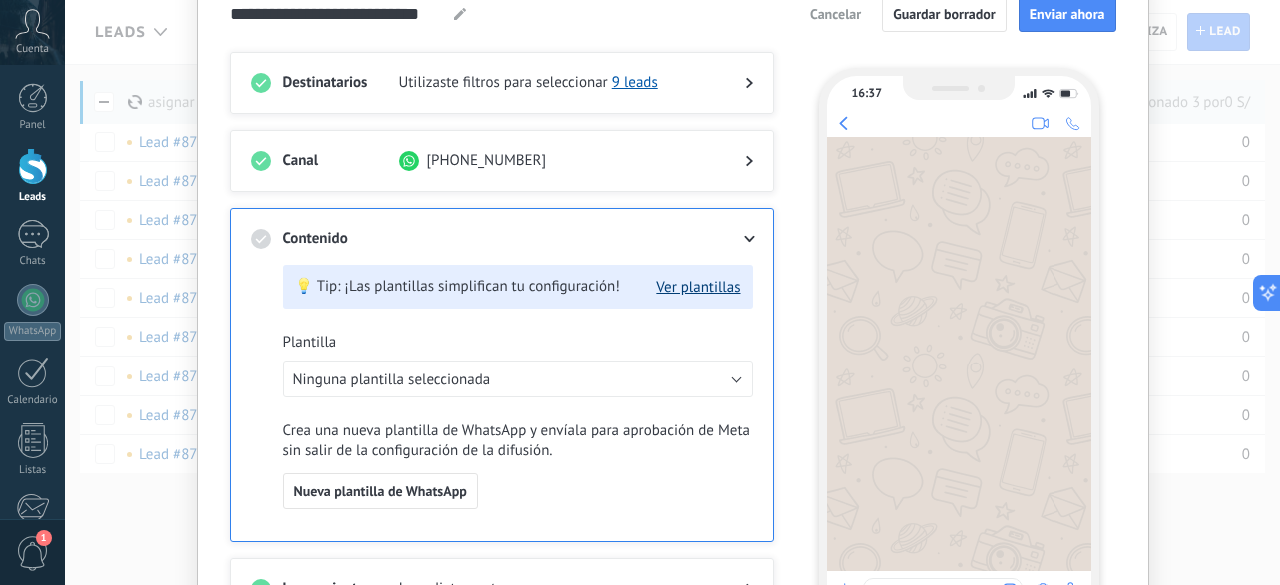 click on "Ver plantillas" at bounding box center (698, 287) 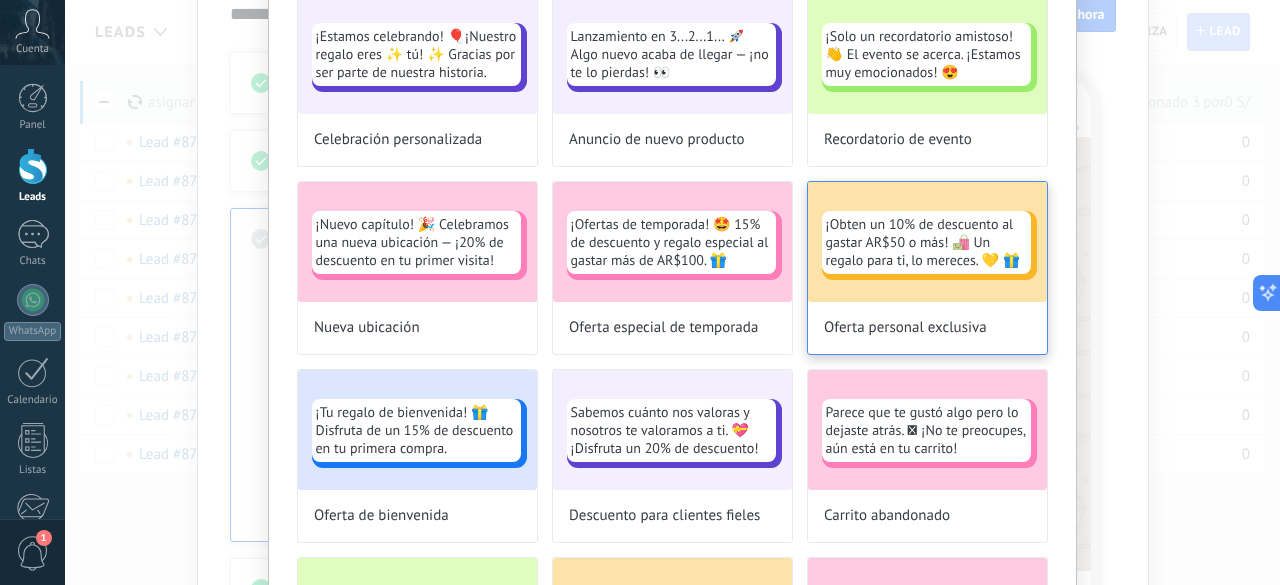 scroll, scrollTop: 0, scrollLeft: 0, axis: both 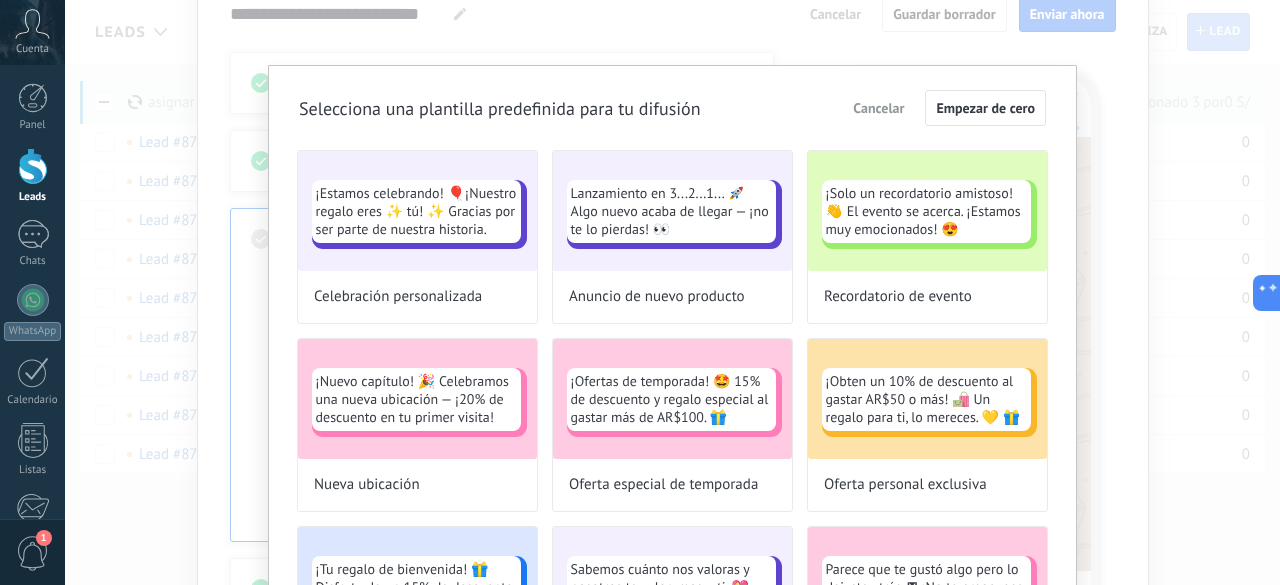 click on "Cancelar" at bounding box center [878, 108] 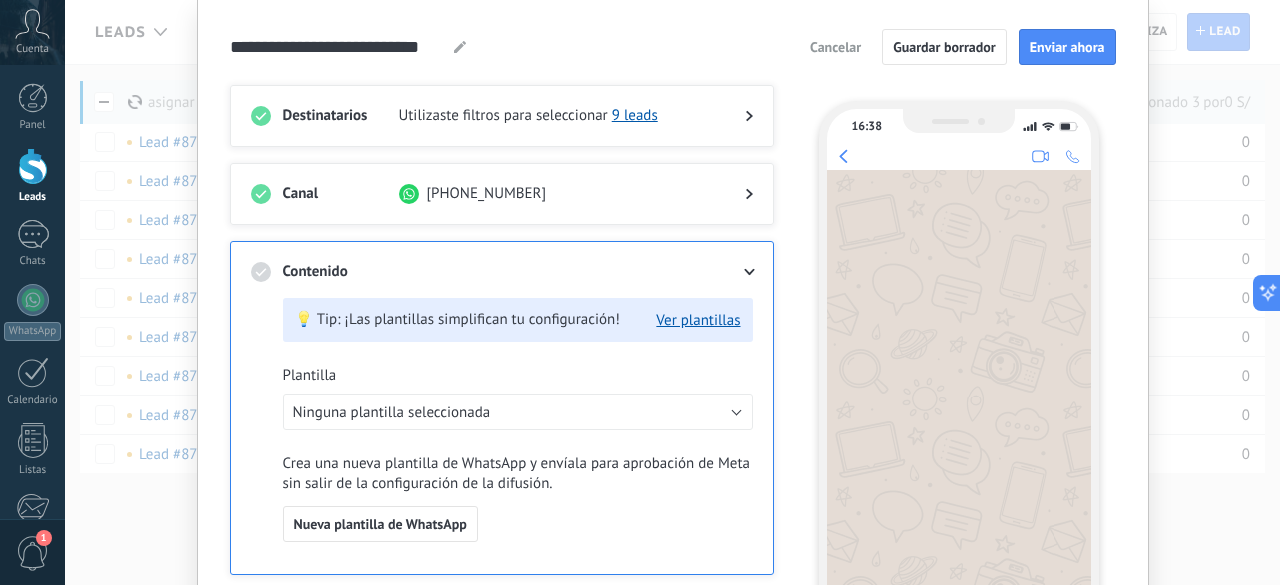 scroll, scrollTop: 0, scrollLeft: 0, axis: both 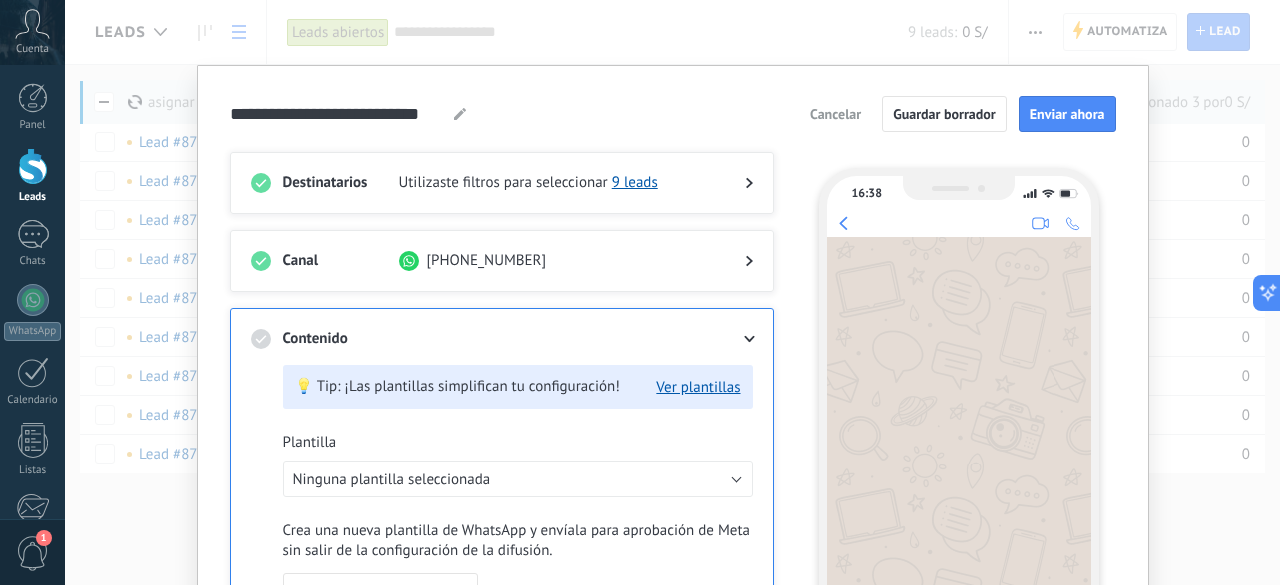 click on "Destinatarios Utilizaste filtros para seleccionar   9 leads" at bounding box center [502, 183] 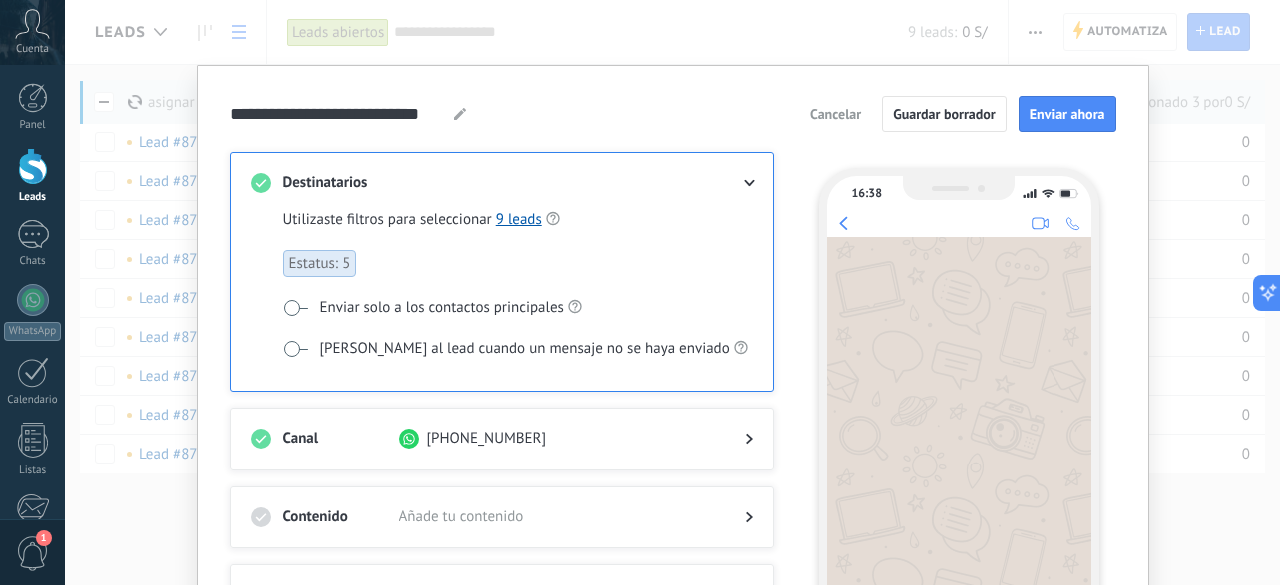 click on "Destinatarios Utilizaste filtros para seleccionar   9 leads Estatus: 5 Enviar solo a los contactos principales Etiquetar al lead cuando un mensaje no se haya enviado" at bounding box center (502, 272) 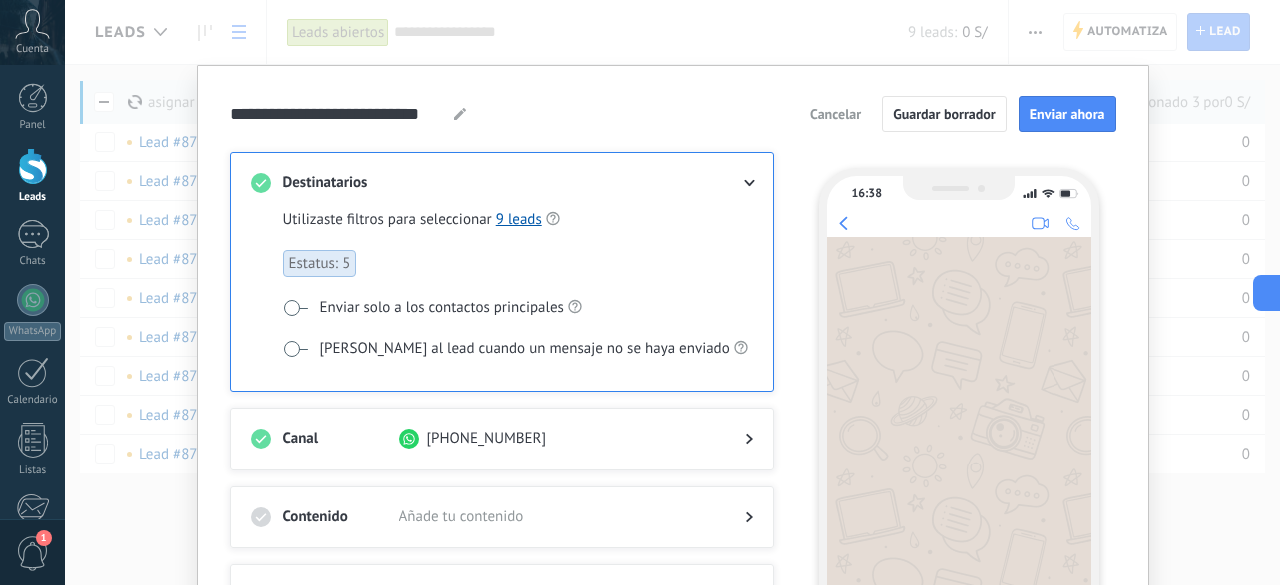click at bounding box center [733, 183] 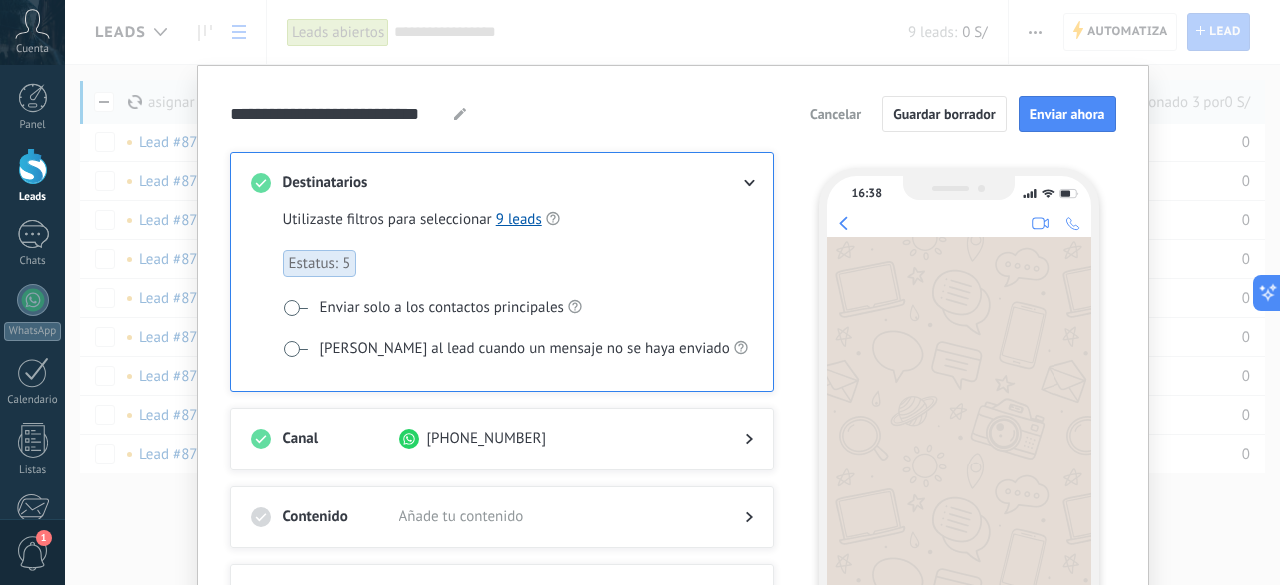 click 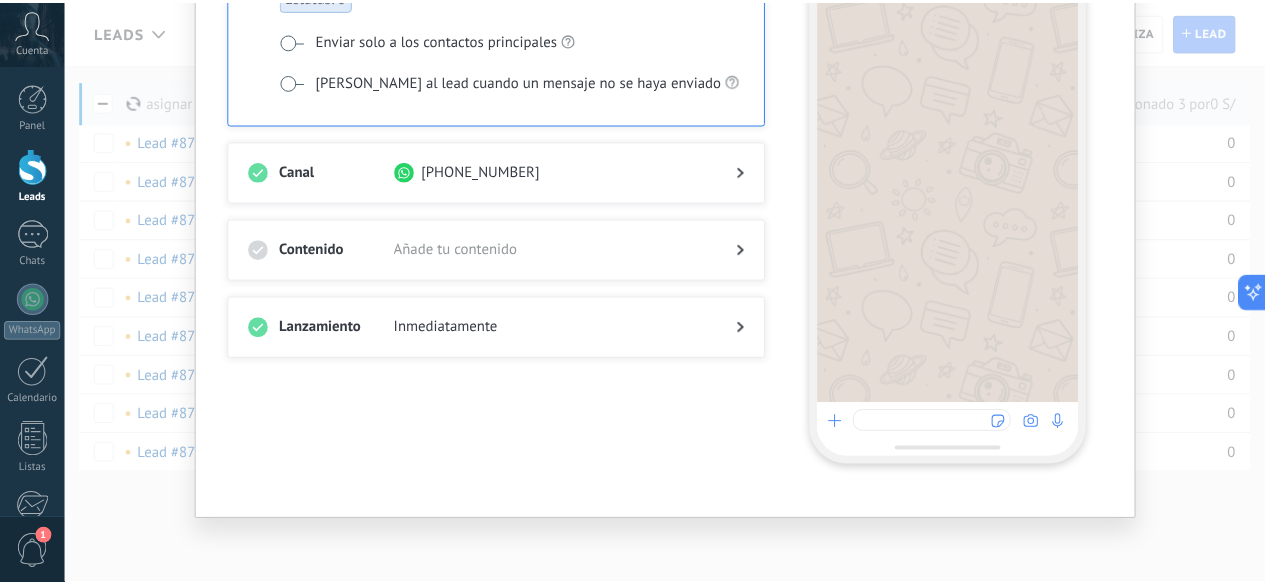 scroll, scrollTop: 0, scrollLeft: 0, axis: both 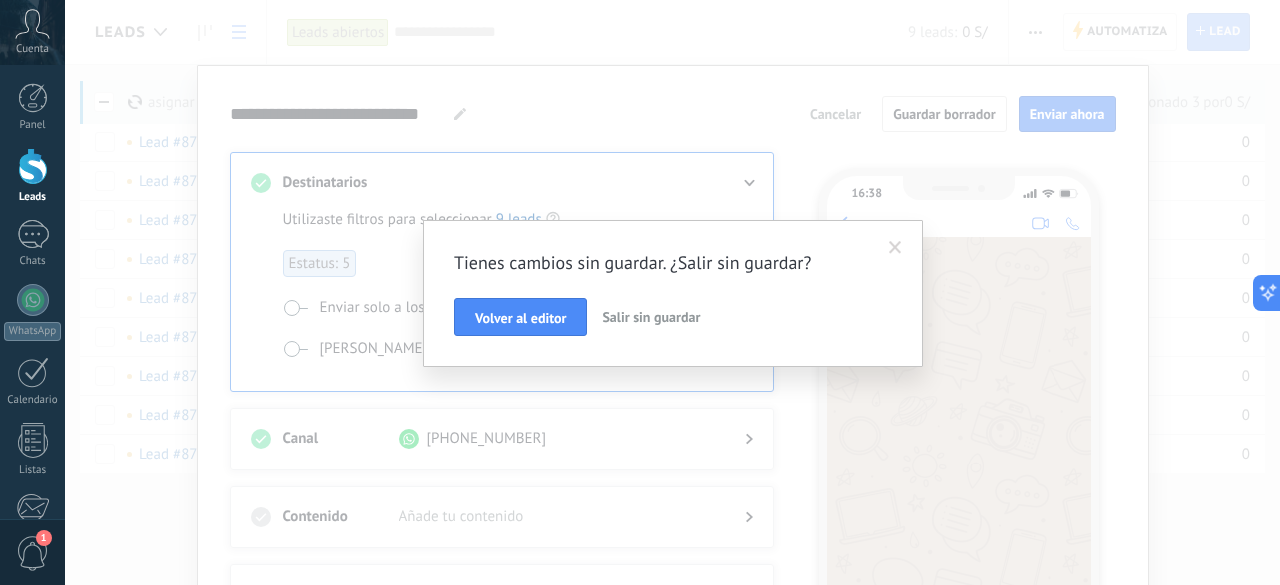 click on "Volver al editor" at bounding box center (520, 317) 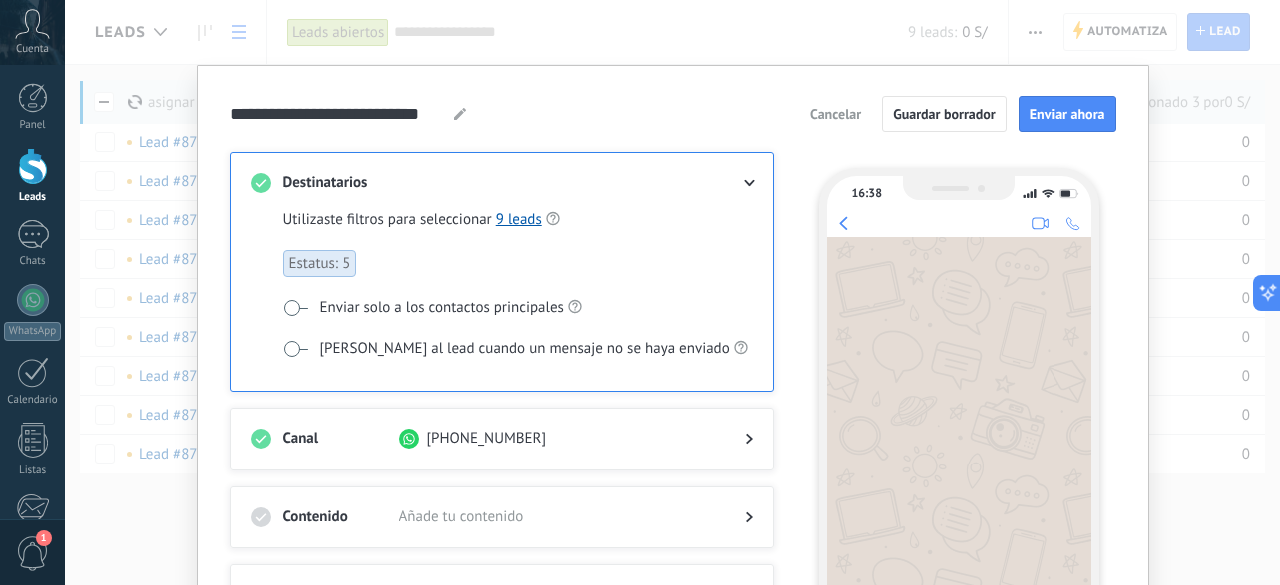 click on "Cancelar" at bounding box center [835, 114] 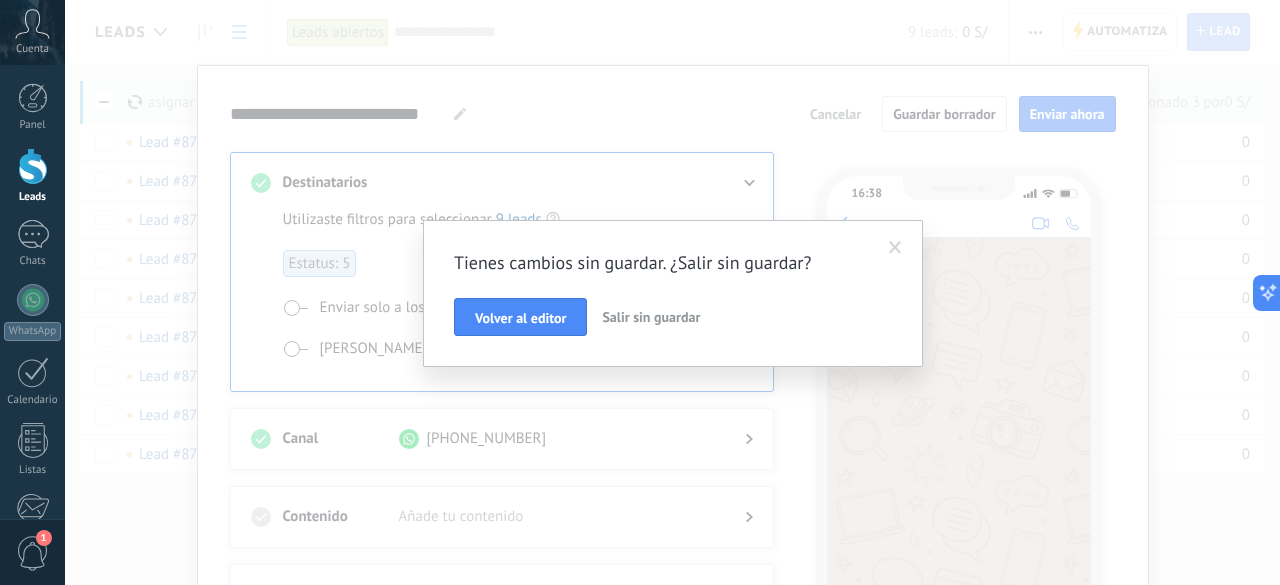 click on "Salir sin guardar" at bounding box center [651, 317] 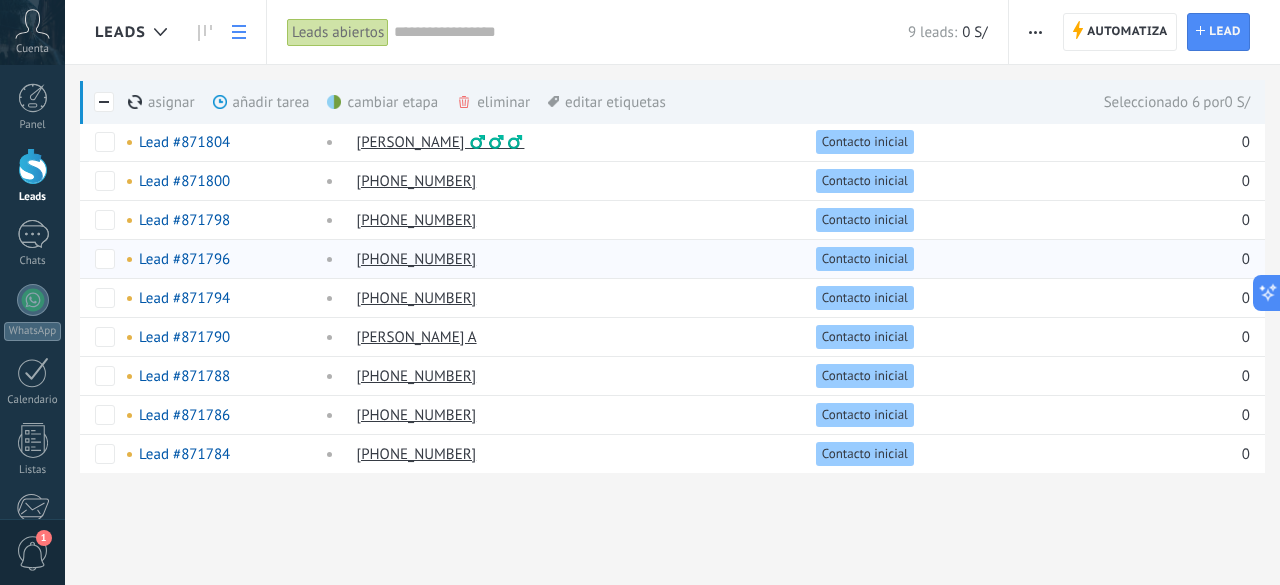 click at bounding box center (98, 258) 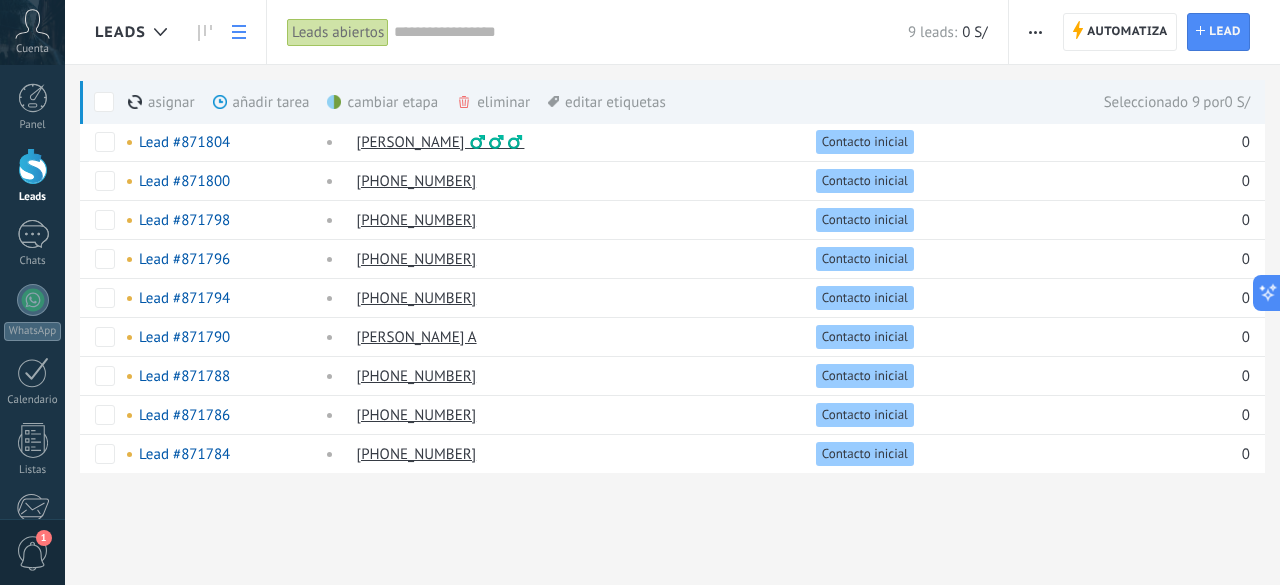 click on "eliminar màs" at bounding box center (527, 102) 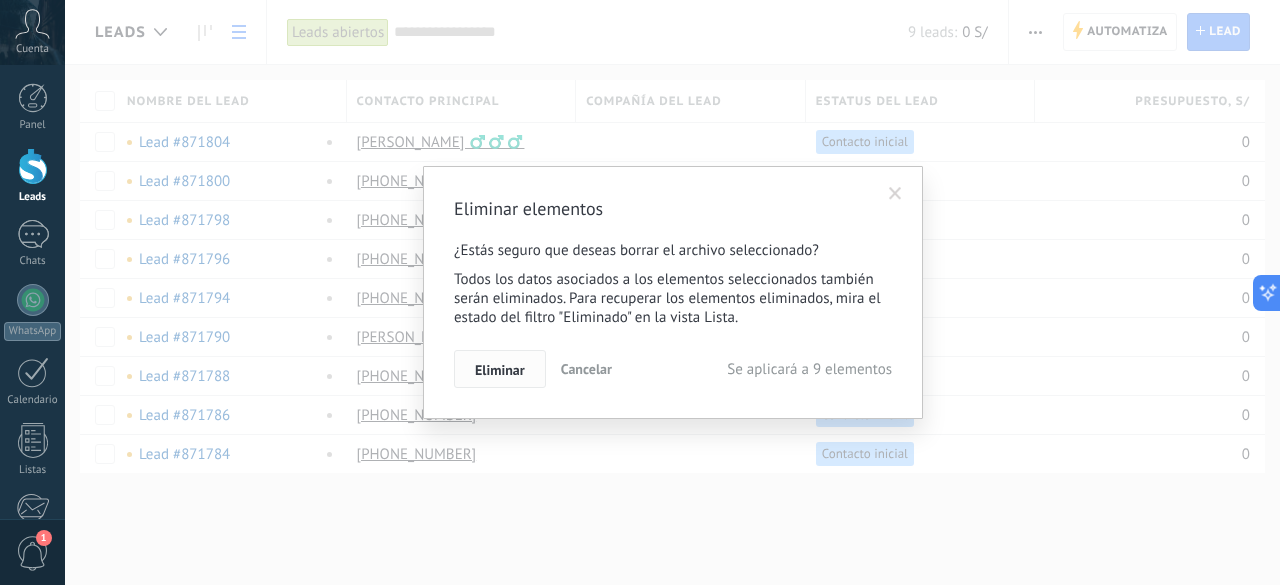click on "Eliminar" at bounding box center [500, 370] 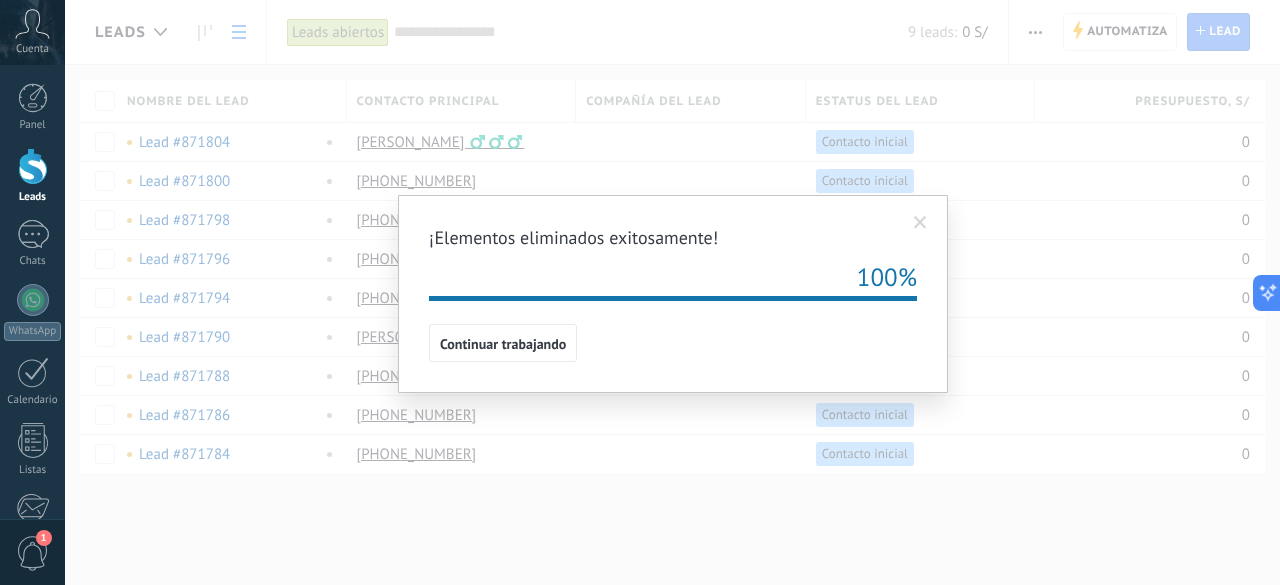 click at bounding box center [920, 223] 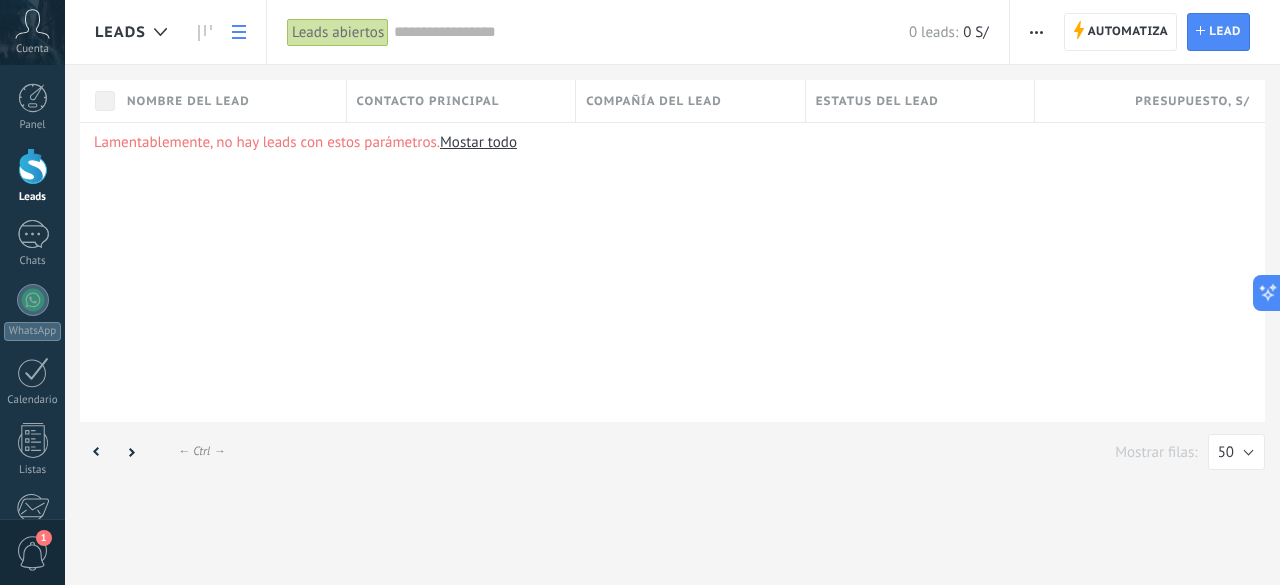 click on "Mostar todo" at bounding box center [478, 142] 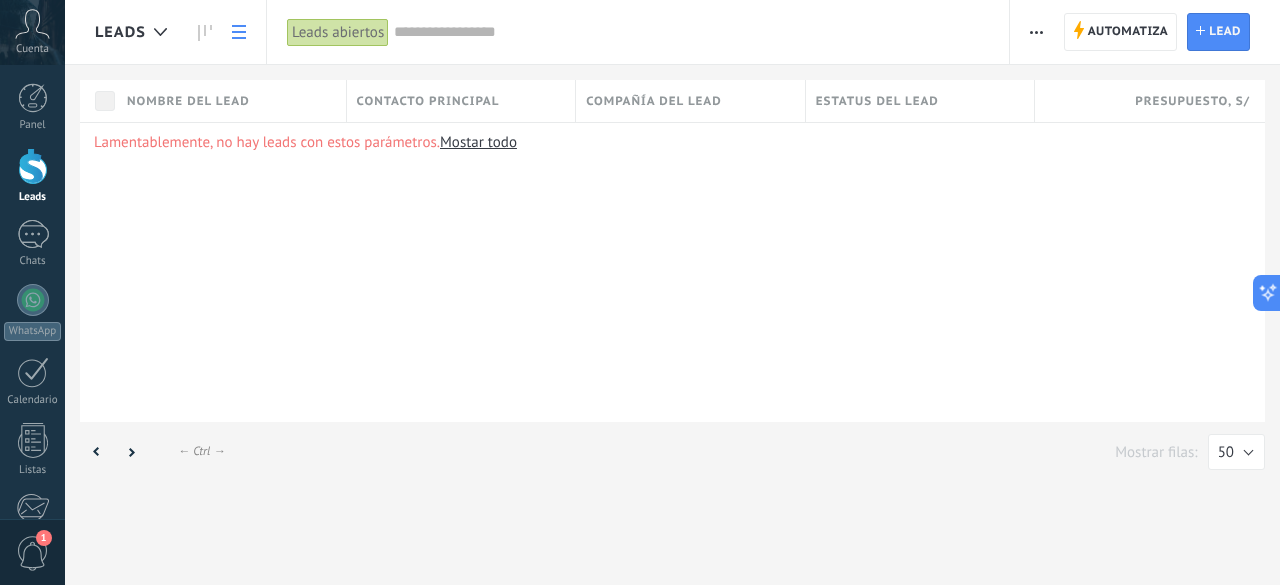 click on "Leads abiertos" at bounding box center [338, 32] 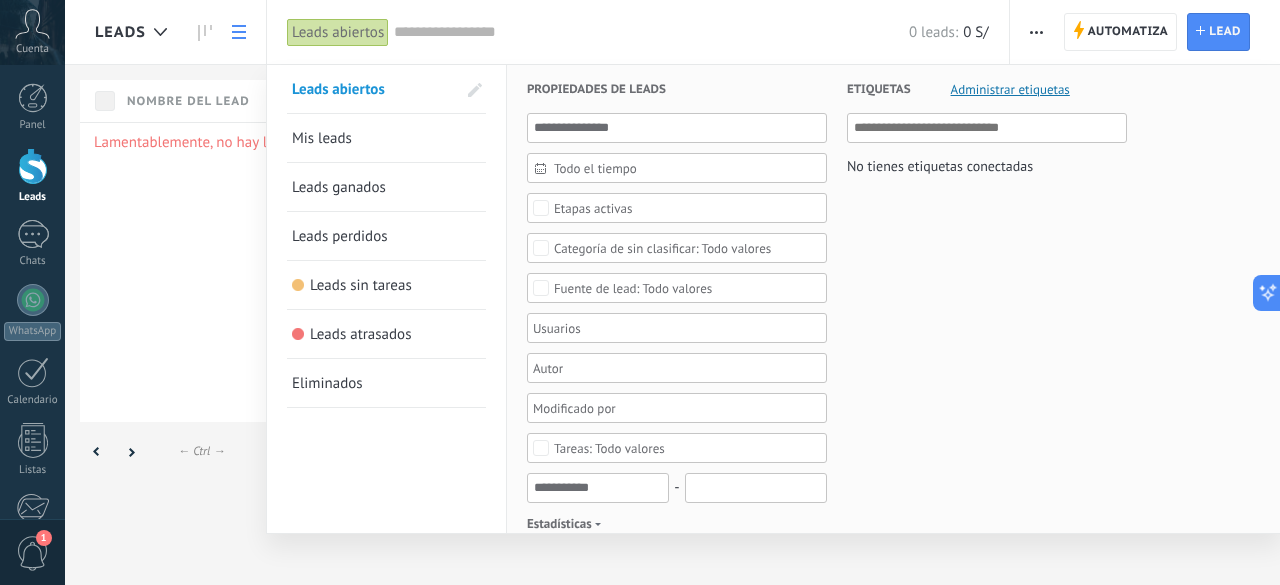 click at bounding box center (640, 292) 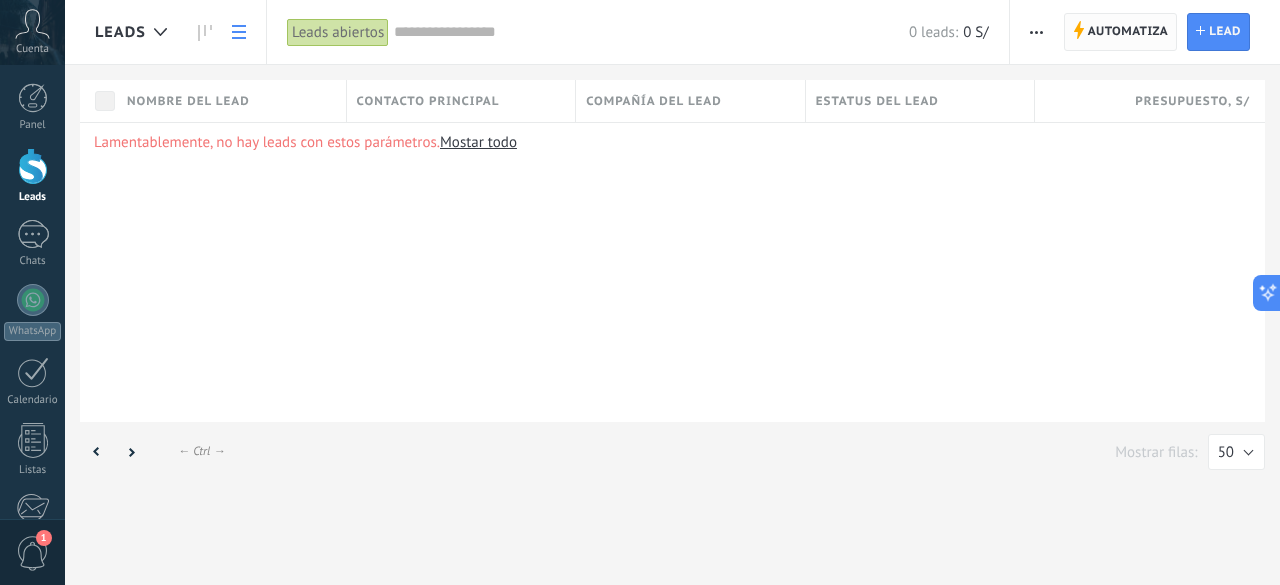 click on "Automatiza" at bounding box center [1128, 32] 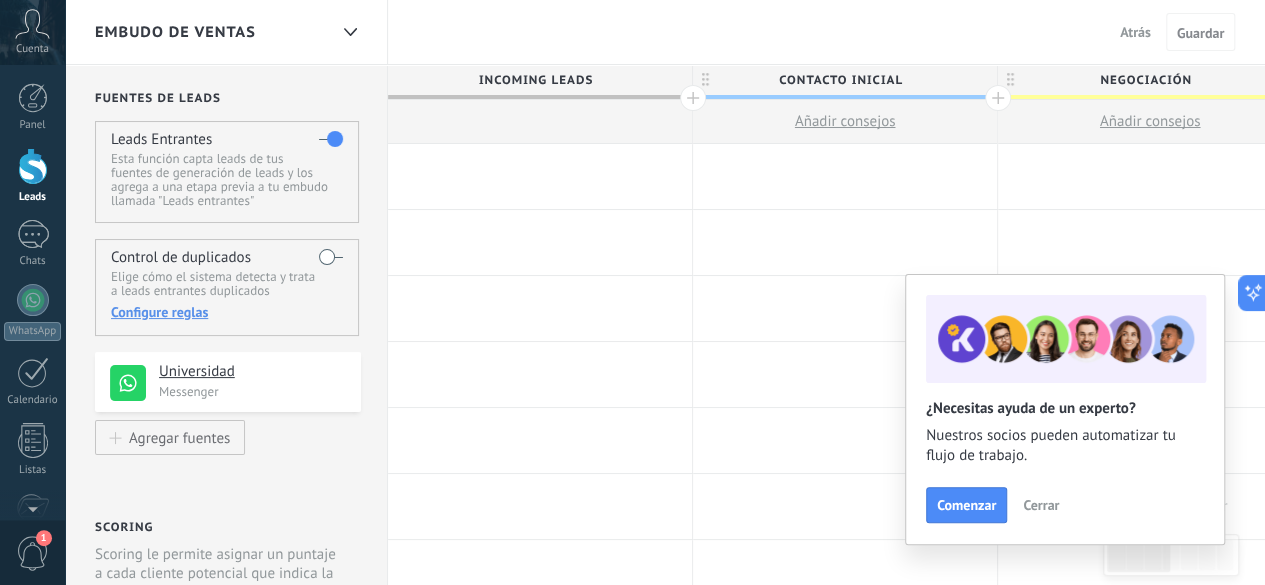 click on "Cerrar" at bounding box center [1041, 505] 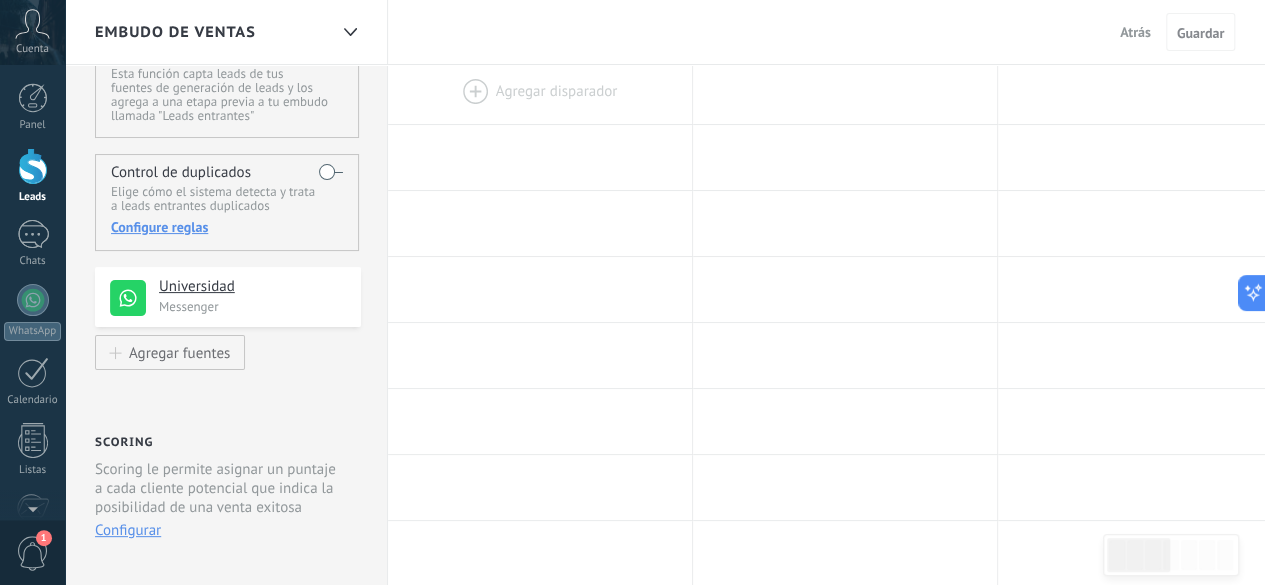 scroll, scrollTop: 0, scrollLeft: 0, axis: both 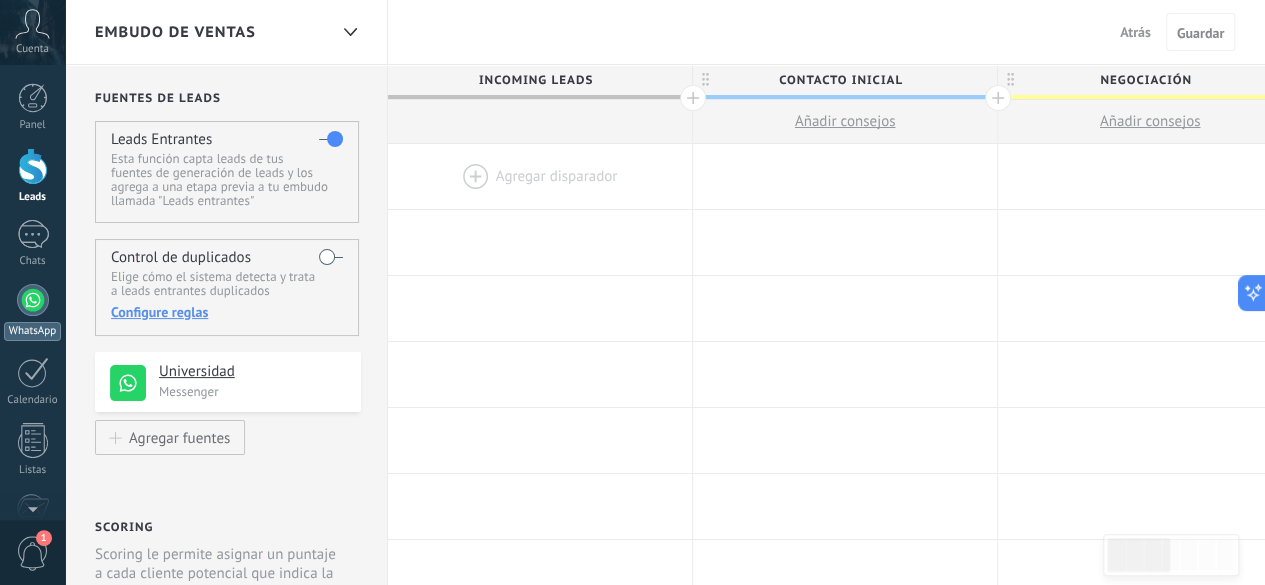 click at bounding box center [33, 300] 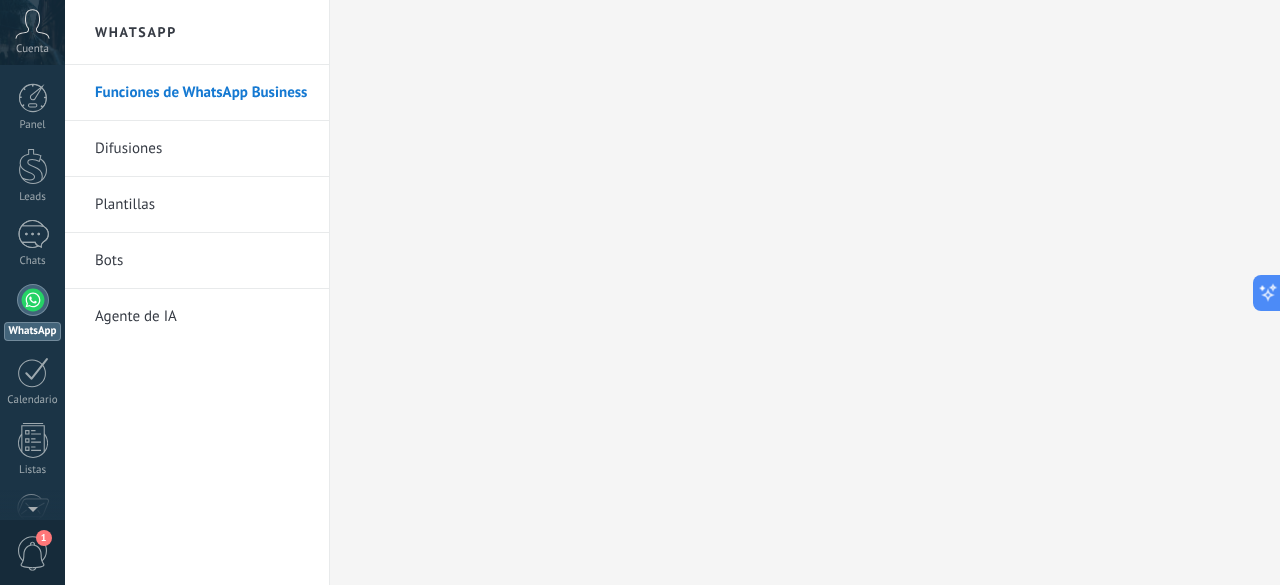 click on "Bots" at bounding box center [202, 261] 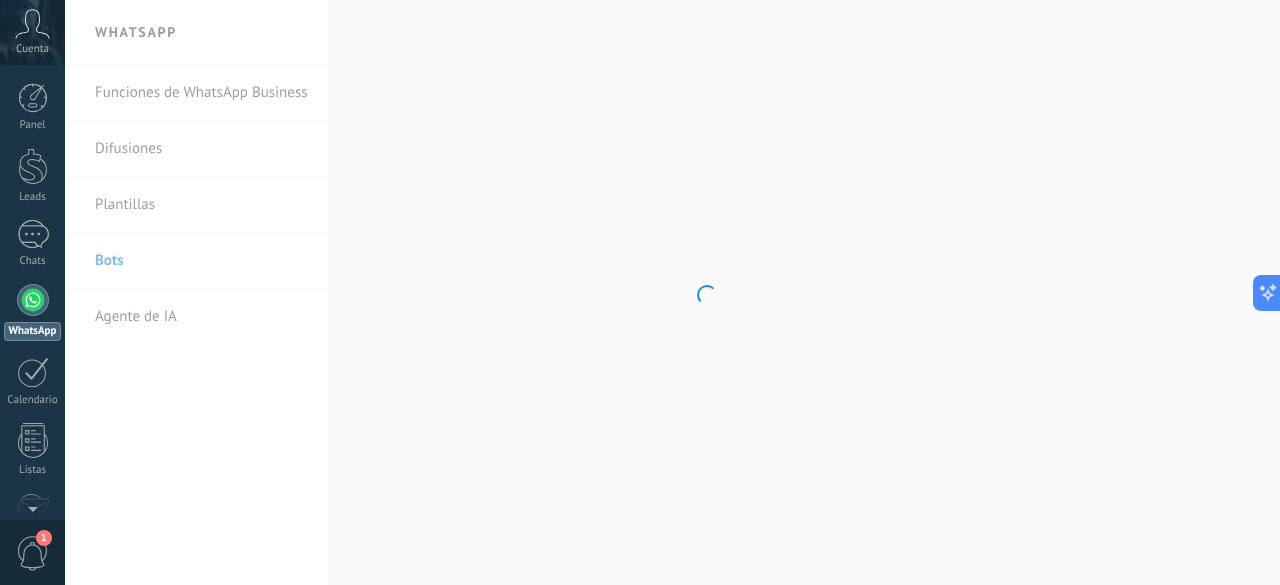 click on ".abccls-1,.abccls-2{fill-rule:evenodd}.abccls-2{fill:#fff} .abfcls-1{fill:none}.abfcls-2{fill:#fff} .abncls-1{isolation:isolate}.abncls-2{opacity:.06}.abncls-2,.abncls-3,.abncls-6{mix-blend-mode:multiply}.abncls-3{opacity:.15}.abncls-4,.abncls-8{fill:#fff}.abncls-5{fill:url(#abnlinear-gradient)}.abncls-6{opacity:.04}.abncls-7{fill:url(#abnlinear-gradient-2)}.abncls-8{fill-rule:evenodd} .abqst0{fill:#ffa200} .abwcls-1{fill:#252525} .cls-1{isolation:isolate} .acicls-1{fill:none} .aclcls-1{fill:#232323} .acnst0{display:none} .addcls-1,.addcls-2{fill:none;stroke-miterlimit:10}.addcls-1{stroke:#dfe0e5}.addcls-2{stroke:#a1a7ab} .adecls-1,.adecls-2{fill:none;stroke-miterlimit:10}.adecls-1{stroke:#dfe0e5}.adecls-2{stroke:#a1a7ab} .adqcls-1{fill:#8591a5;fill-rule:evenodd} .aeccls-1{fill:#5c9f37} .aeecls-1{fill:#f86161} .aejcls-1{fill:#8591a5;fill-rule:evenodd} .aekcls-1{fill-rule:evenodd} .aelcls-1{fill-rule:evenodd;fill:currentColor} .aemcls-1{fill-rule:evenodd;fill:currentColor} .aencls-2{fill:#f86161;opacity:.3}" at bounding box center (640, 292) 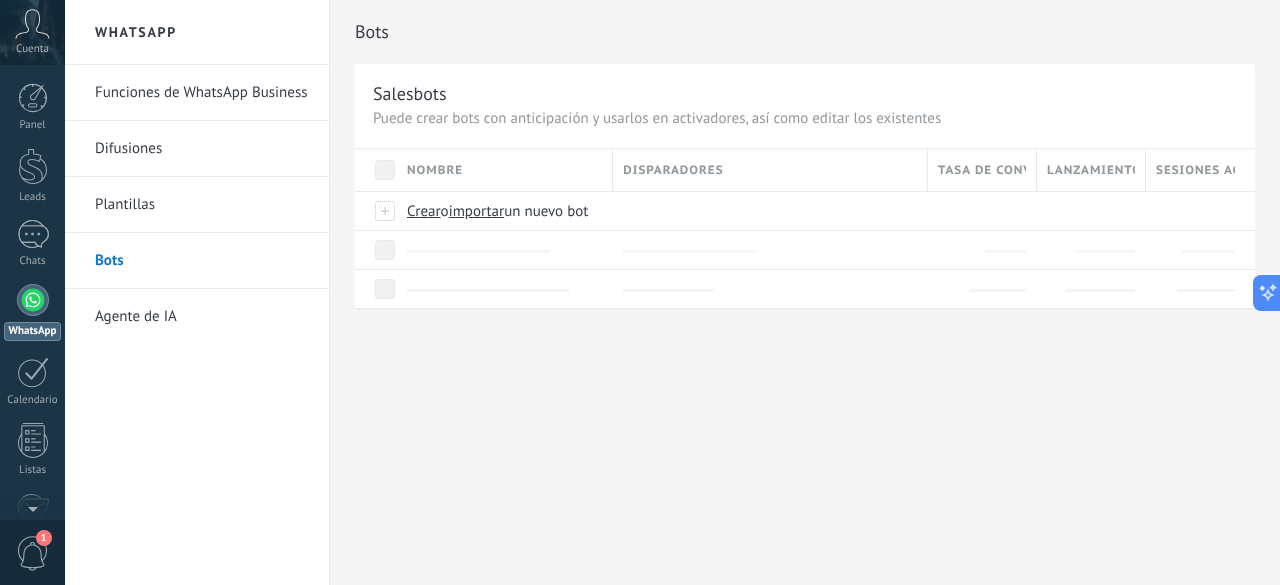 click on "Plantillas" at bounding box center [202, 205] 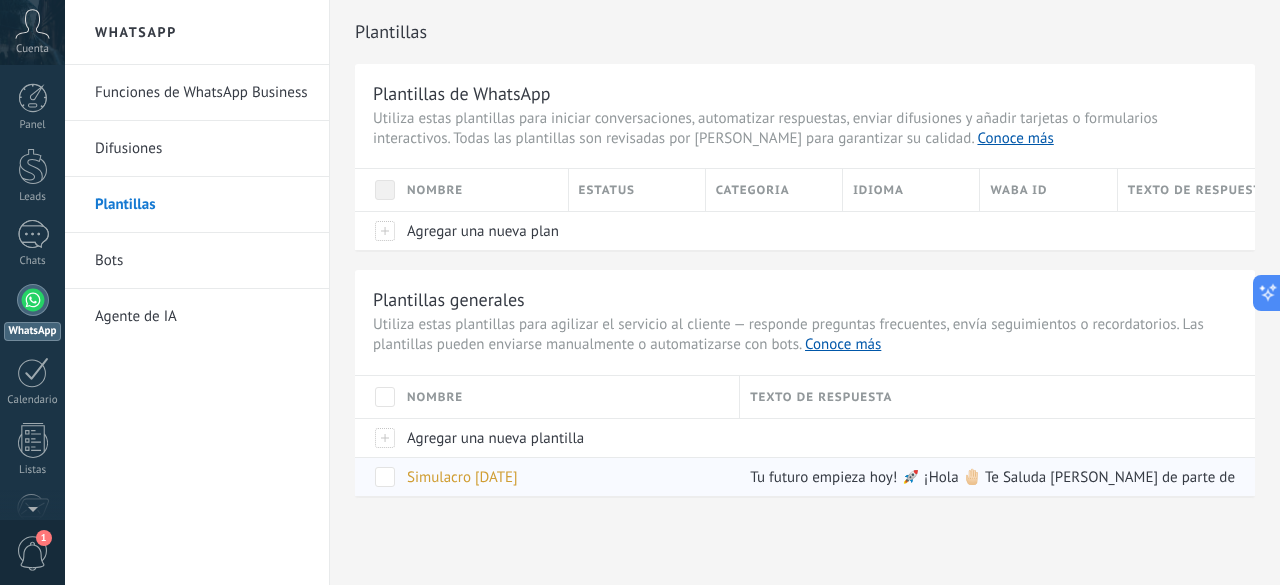 click on "Tu futuro empieza hoy! 🚀
¡Hola 🤚🏻
Te Saluda [PERSON_NAME] de parte de la Universidad Continental 💜
🔔 ATENCIÓN ICA
La Universidad Continental abre sus puertas este [DATE], para que vivas una experiencia única.
🧠 ¿Qué podrás vivir?
🔹 Simulacro de admisión – 8:00 a. m.
🔹 Experiencia Continental – desde las 9:30 a. m
🎯 Feria de carreras profesionales
🔬 Simuladores de Ciencias de la Salud
🧑‍🏭 Exhibición de proyectos del Fab Lab
🎓 Mentorías personalizadas
💡 Actividades vivenciales con enfoque práctico
📍 Lugar: [GEOGRAPHIC_DATA] – Campus Ica
Ubicado: [STREET_ADDRESS]  Ref : [GEOGRAPHIC_DATA]
🪪 Importante: No olvides traer tu DNI, lápiz y borrador para el simulacro de admisión.
📲 Confirma tu participación aquí: [URL][DOMAIN_NAME]
🎓 ¡Tu futuro empieza aquí!" at bounding box center (3306, 477) 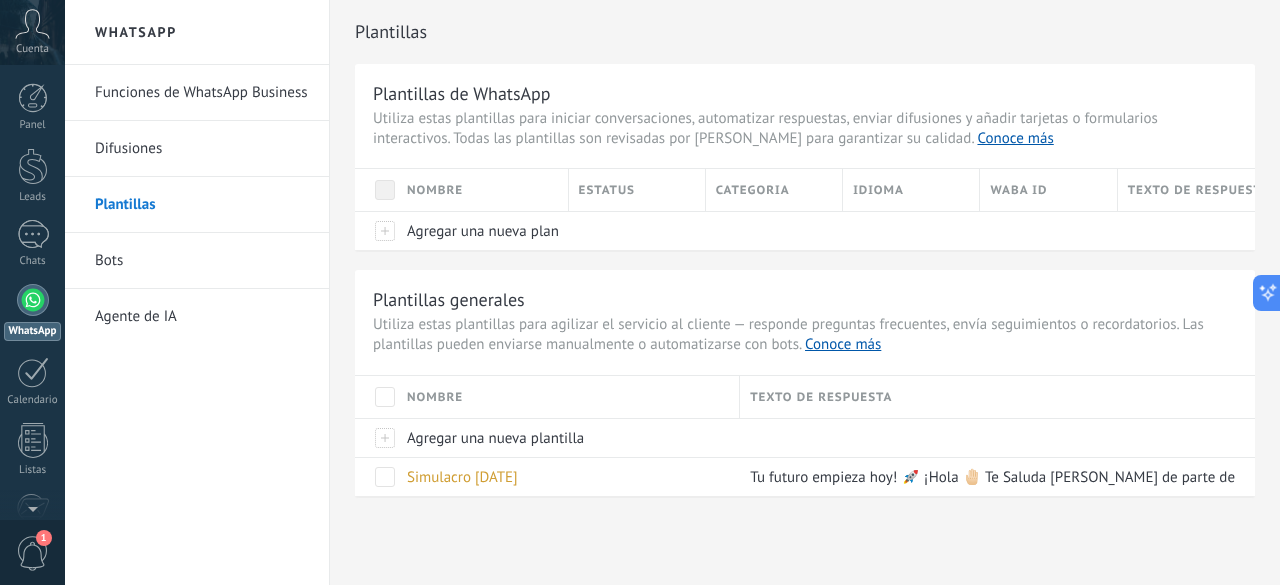 click on "Difusiones" at bounding box center [202, 149] 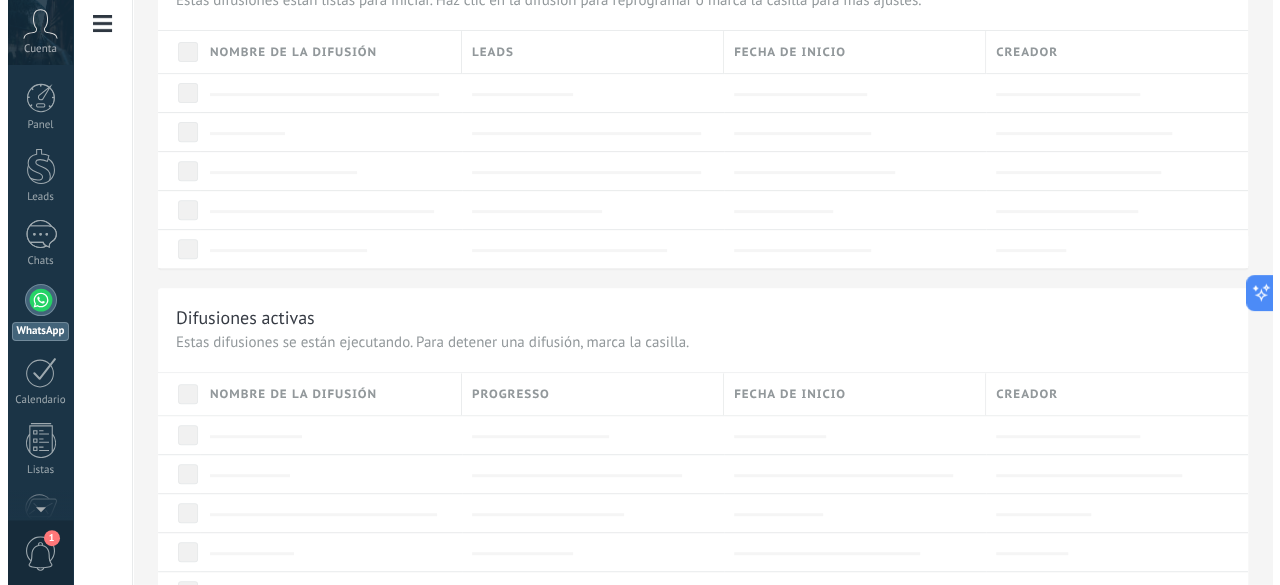 scroll, scrollTop: 100, scrollLeft: 0, axis: vertical 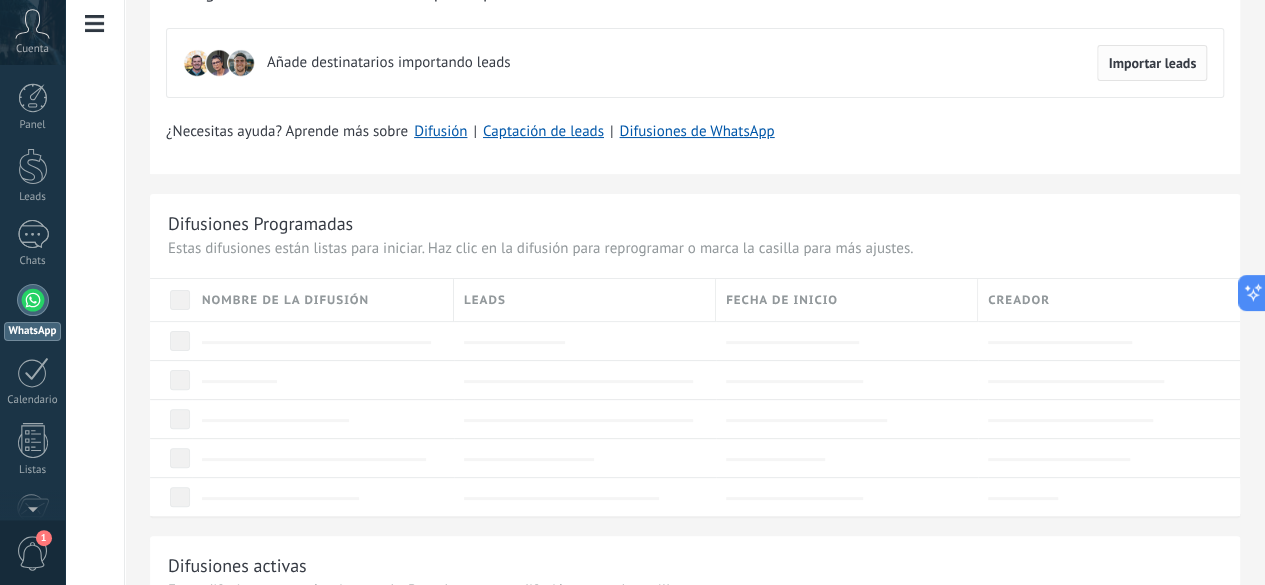 click on "Importar leads" at bounding box center [1152, 63] 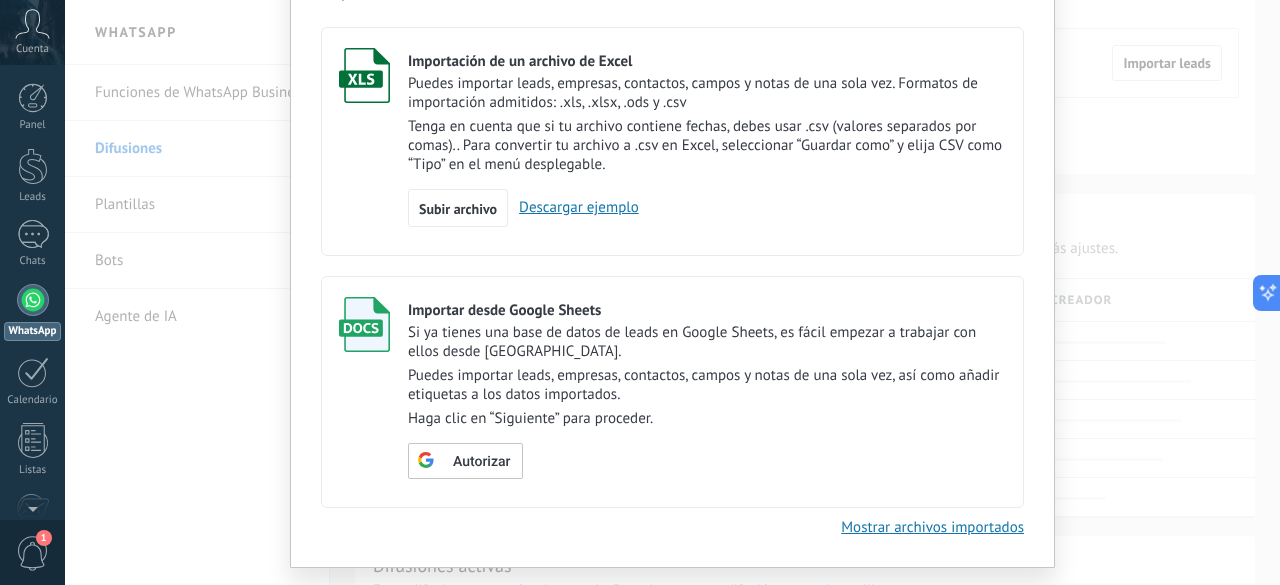 scroll, scrollTop: 0, scrollLeft: 0, axis: both 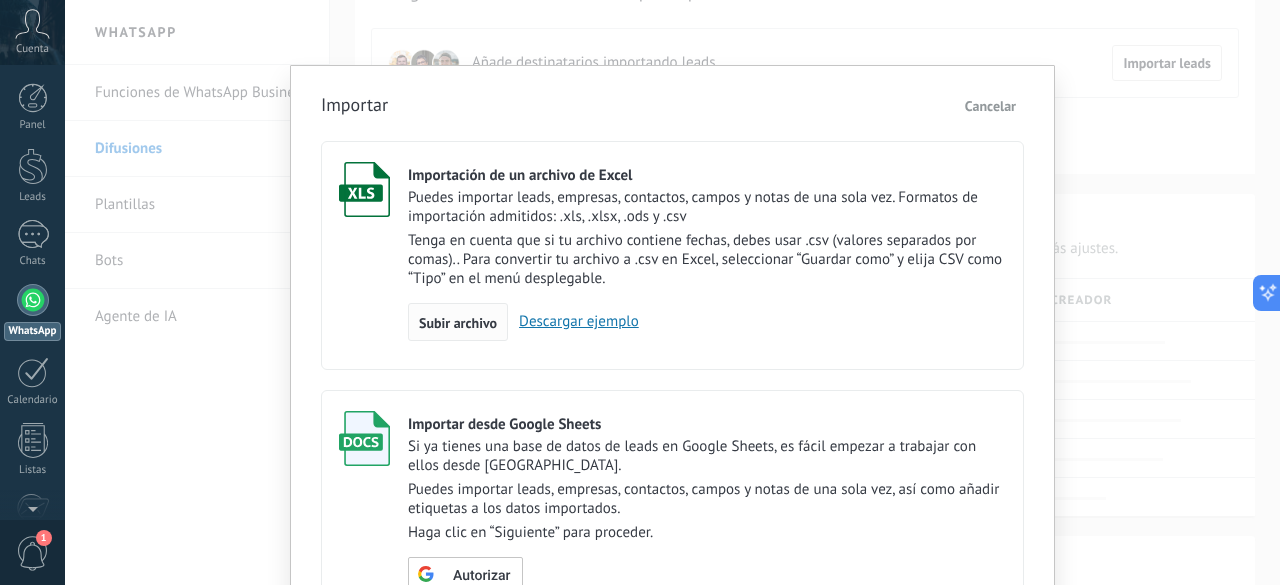 click on "Subir archivo" at bounding box center (458, 323) 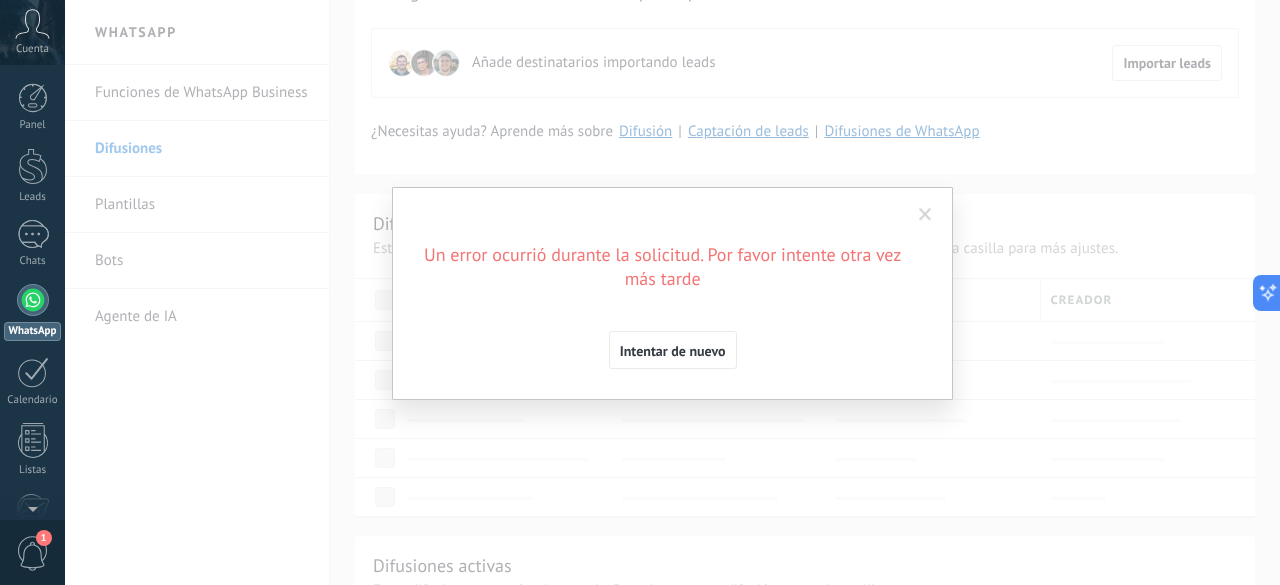 scroll, scrollTop: 0, scrollLeft: 0, axis: both 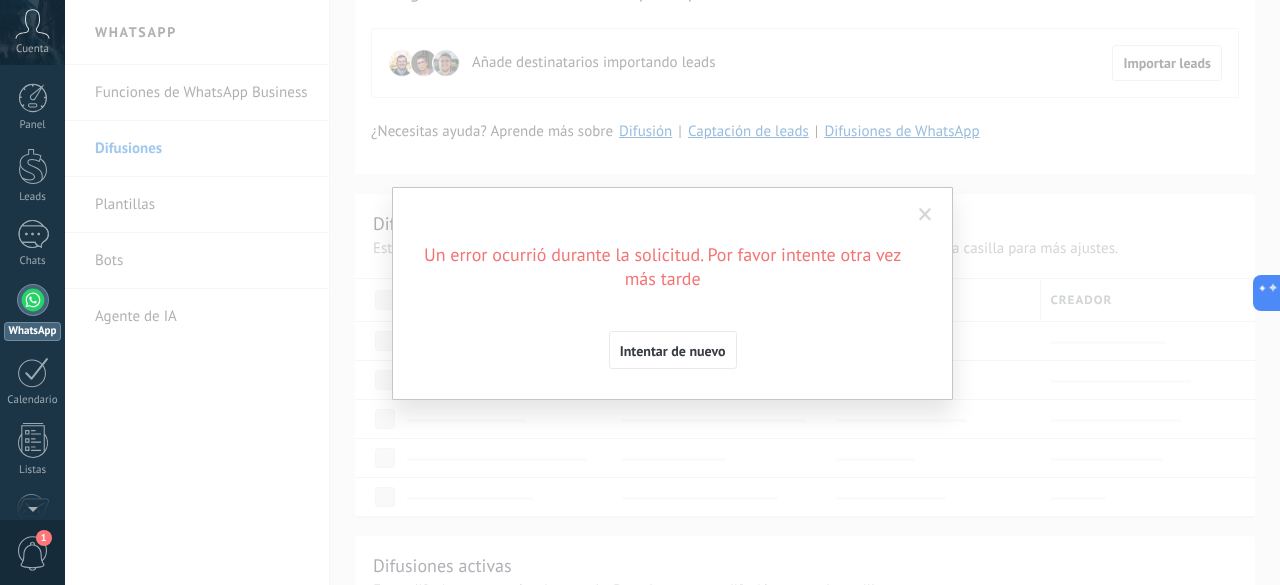 click on "Intentar de nuevo" at bounding box center (673, 351) 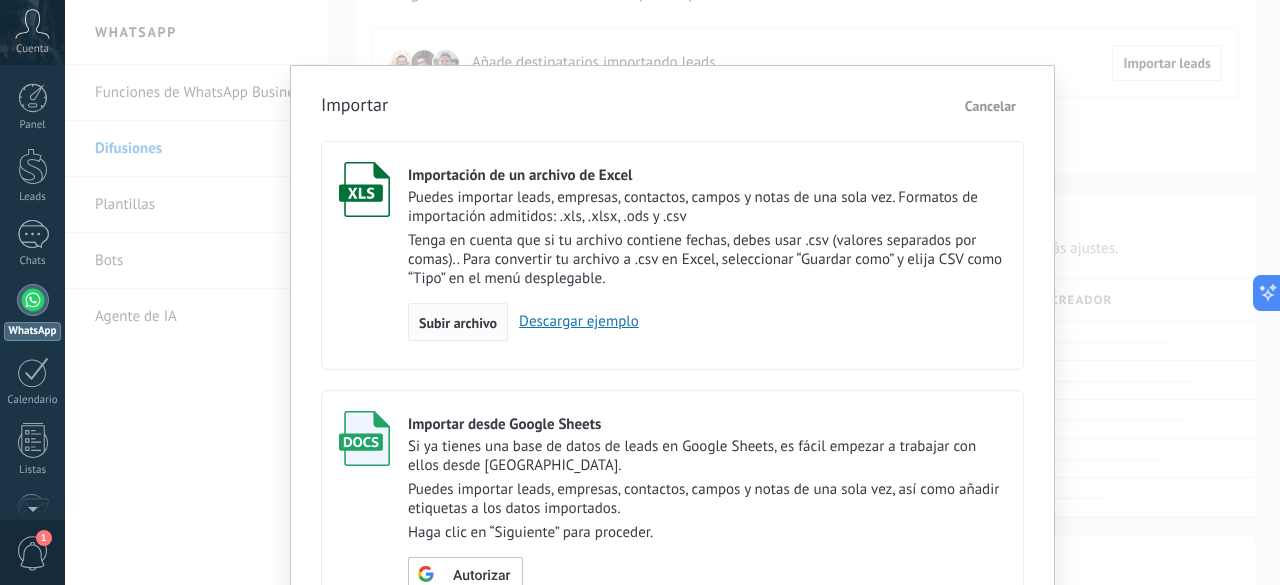 click on "Subir archivo" at bounding box center (458, 323) 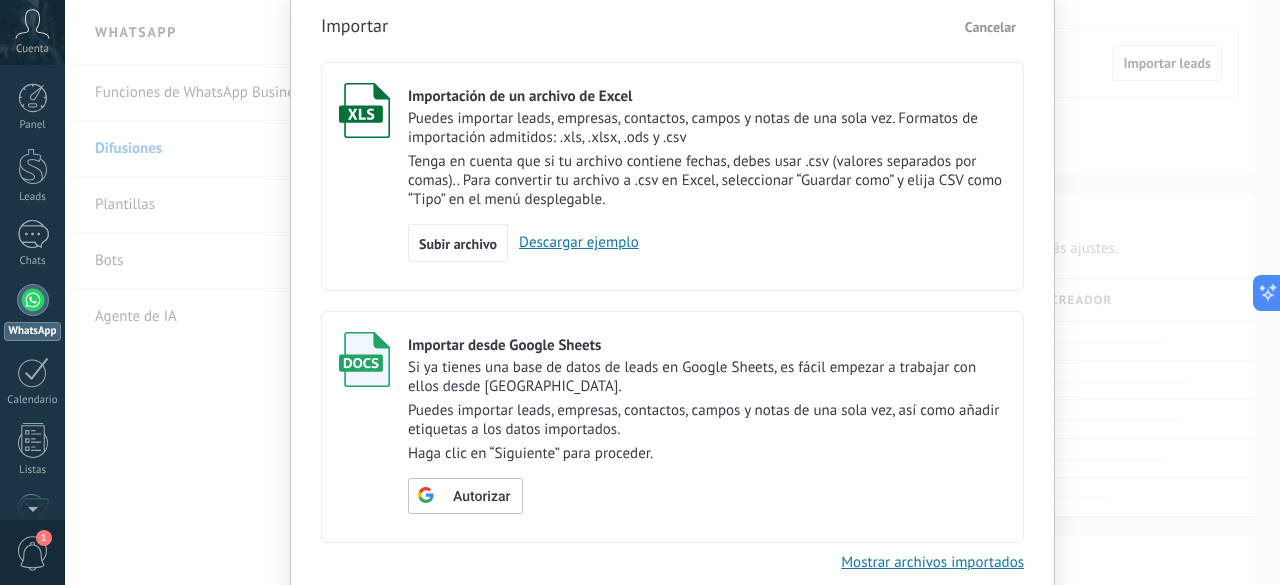 scroll, scrollTop: 162, scrollLeft: 0, axis: vertical 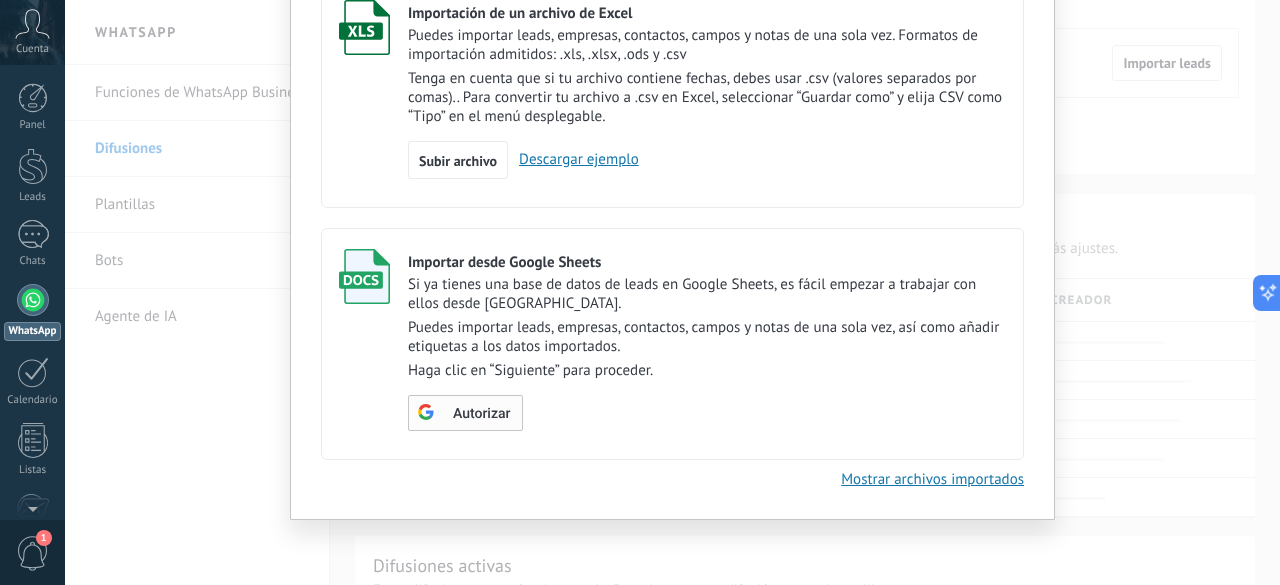 click on "Autorizar" at bounding box center [481, 414] 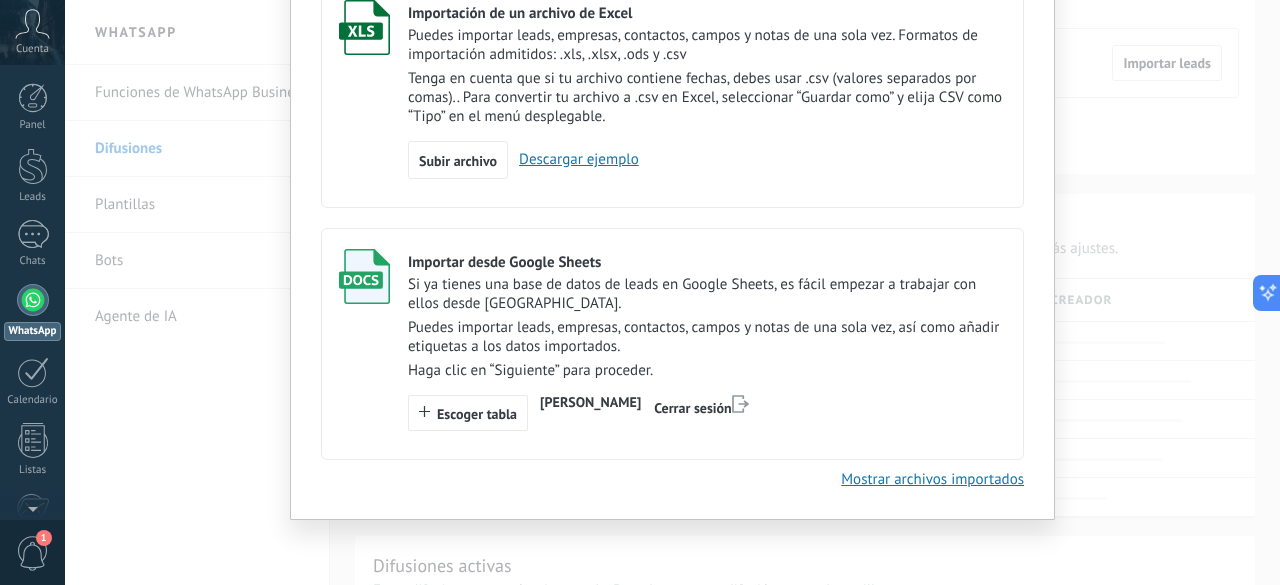 click on "Escoger tabla" at bounding box center (477, 414) 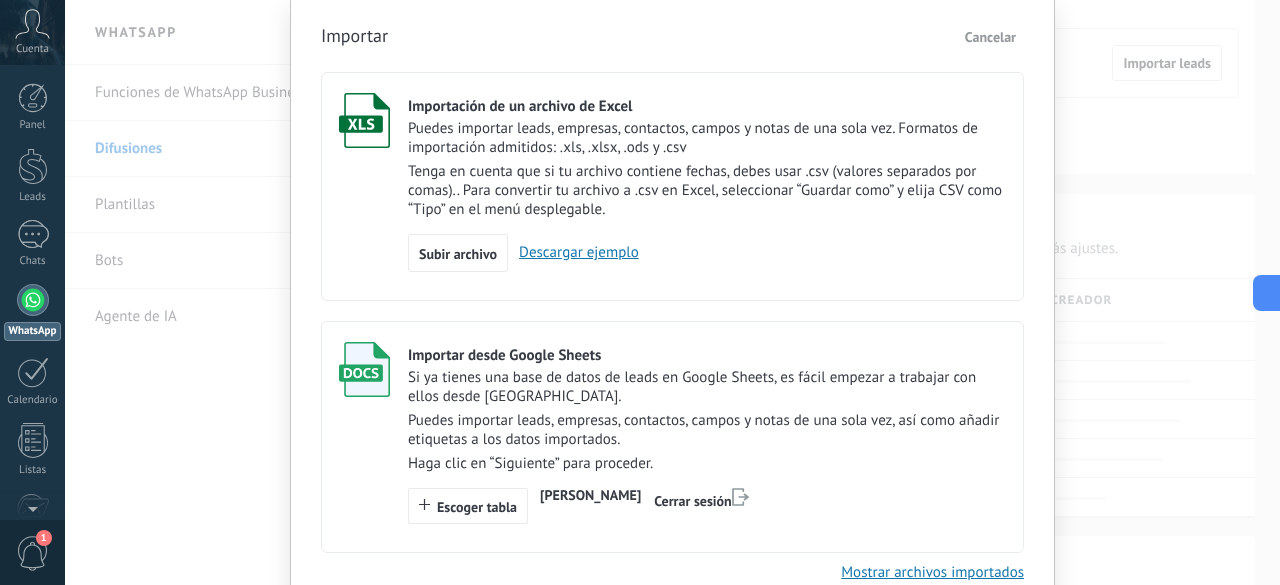 scroll, scrollTop: 0, scrollLeft: 0, axis: both 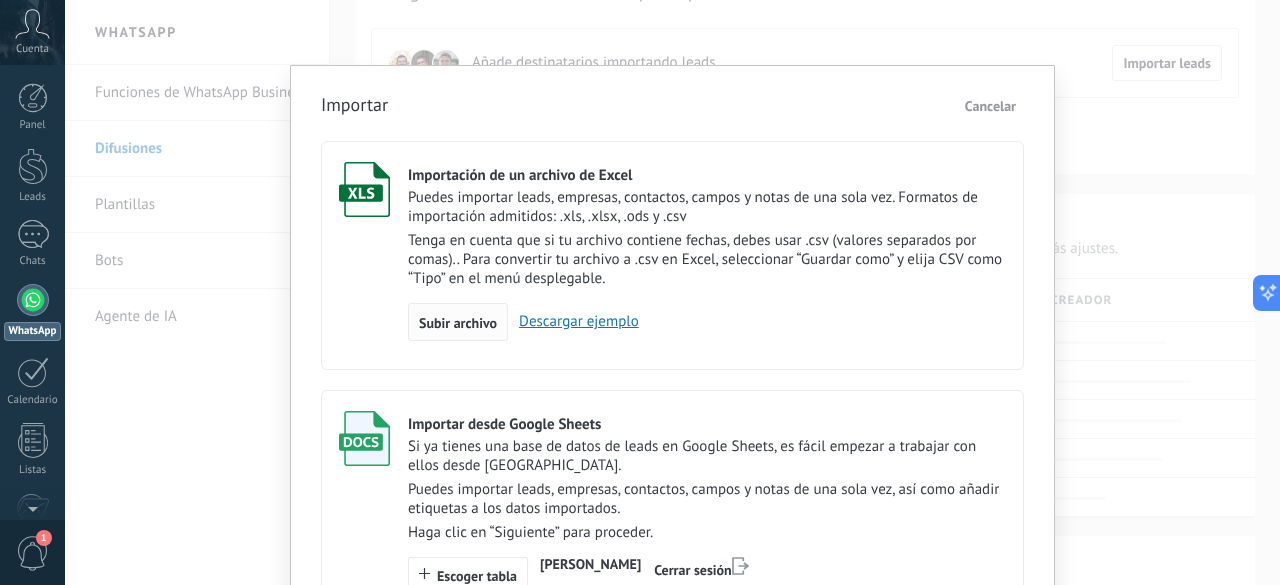 click on "Subir archivo" at bounding box center (458, 322) 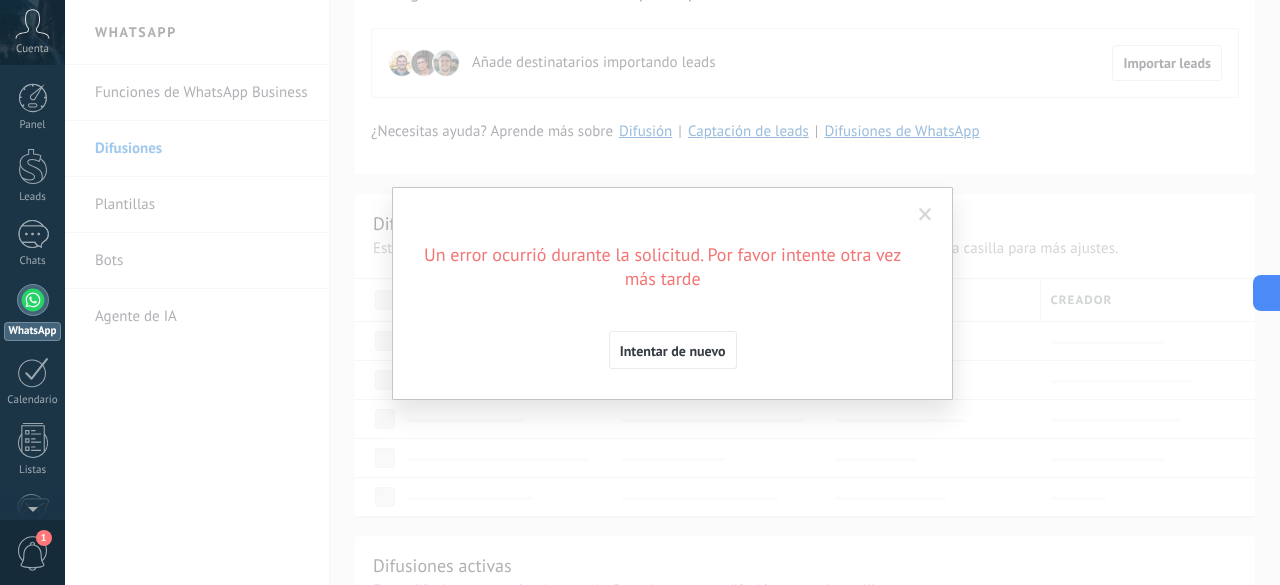 click on "Importar Cancelar Importación de un archivo de Excel Puedes importar leads, empresas, contactos, campos y notas de una sola vez. Formatos de importación admitidos: .xls, .xlsx, .ods y .csv Tenga en cuenta que si tu archivo contiene fechas, debes usar .csv (valores separados por comas).. Para convertir tu archivo a .csv en Excel, seleccionar “Guardar como” y elija CSV como “Tipo” en el menú desplegable. Subir archivo Descargar ejemplo Importar desde Google Sheets Si ya tienes una base de datos de leads en Google Sheets, es fácil empezar a trabajar con ellos desde Kommo. Puedes importar leads, empresas, contactos, campos y notas de una sola vez, así como añadir etiquetas a los datos importados. Haga clic en “Siguiente” para proceder. Escoger tabla [PERSON_NAME] sesión Mostrar archivos importados Un error ocurrió durante la solicitud. Por favor intente otra vez más tarde Intentar de nuevo" at bounding box center (672, 293) 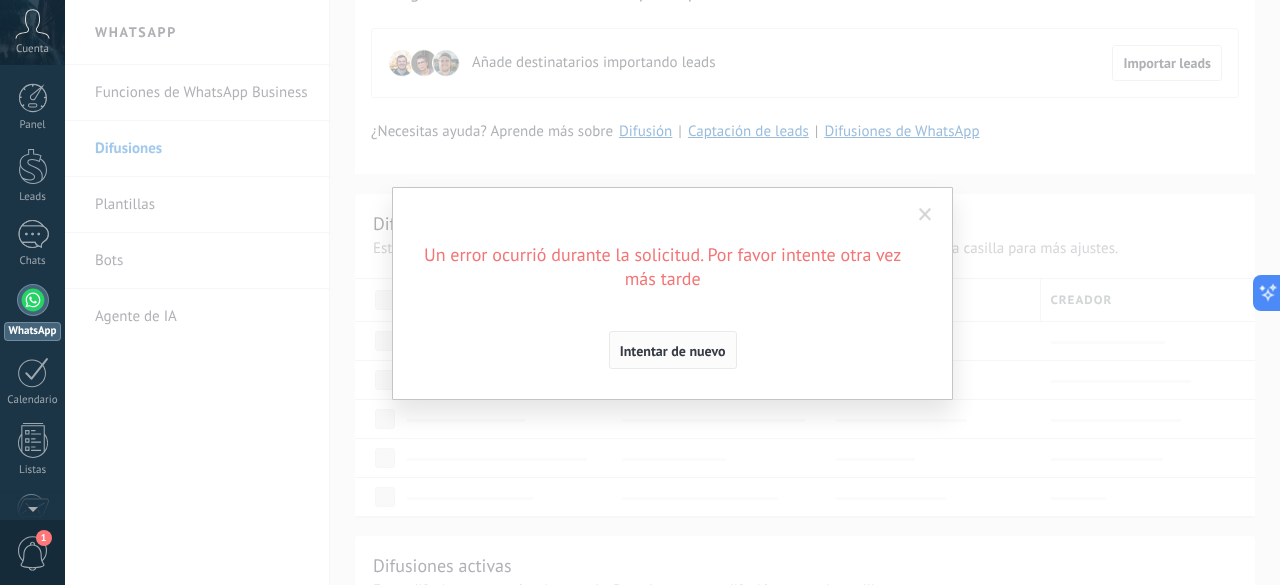 click on "Intentar de nuevo" at bounding box center (673, 350) 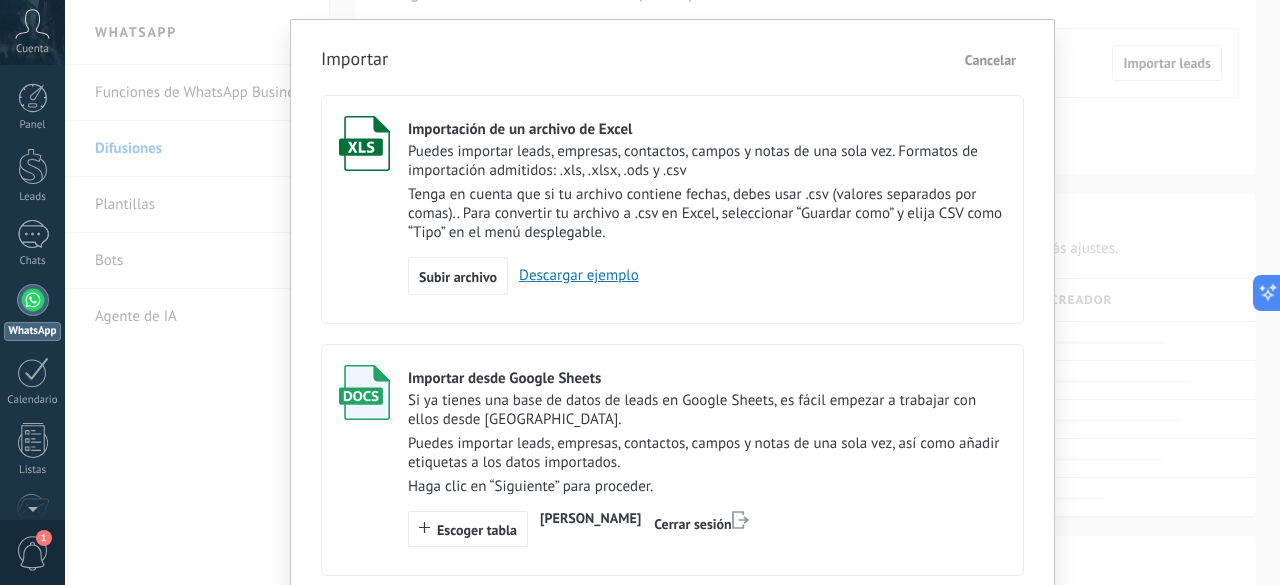 scroll, scrollTop: 162, scrollLeft: 0, axis: vertical 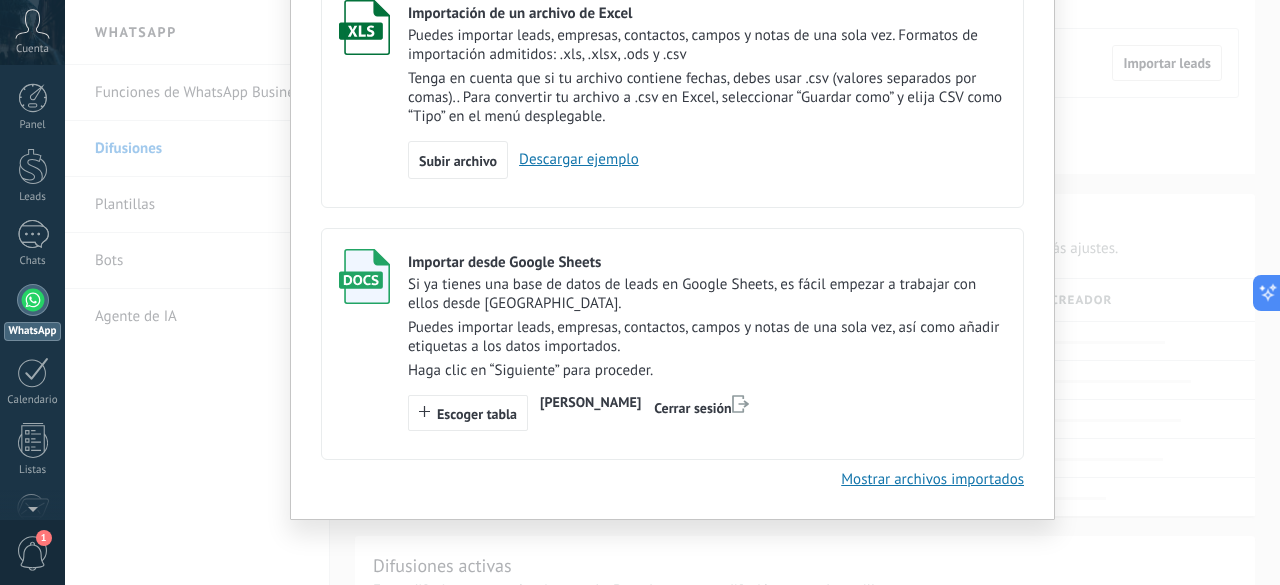 click on "Cerrar sesión" at bounding box center [693, 408] 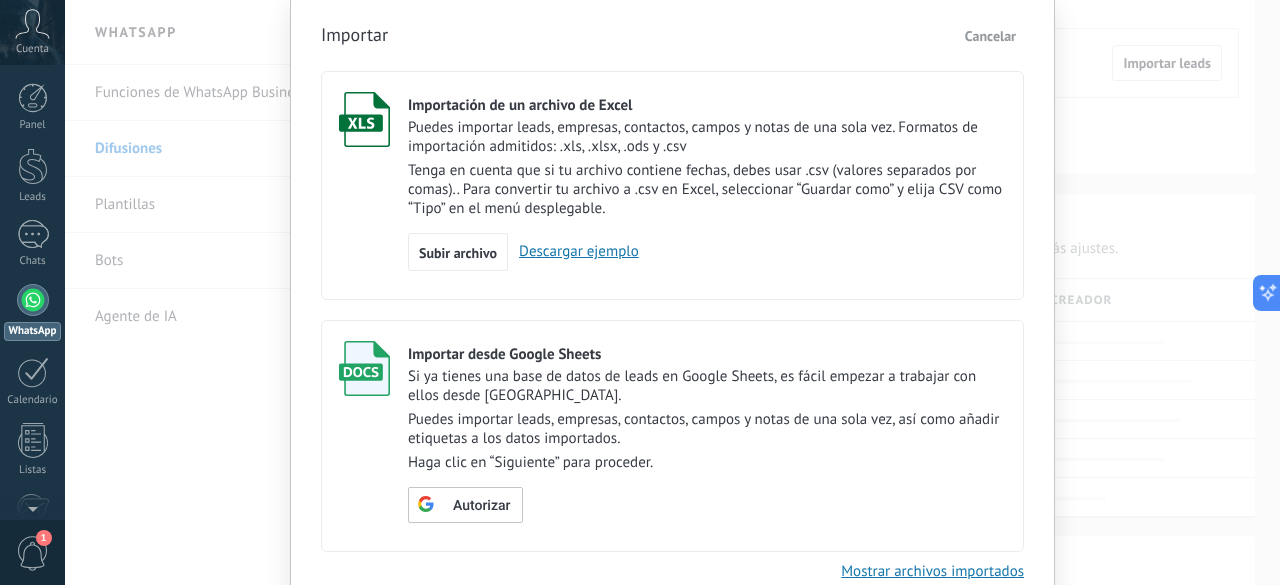 scroll, scrollTop: 162, scrollLeft: 0, axis: vertical 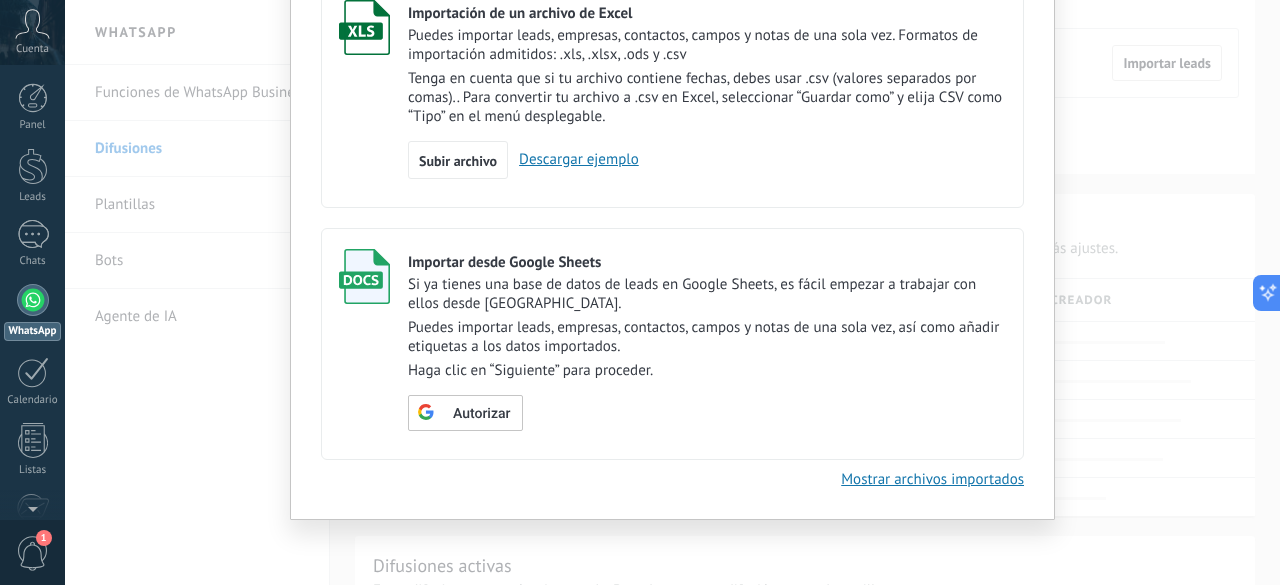 click on "Mostrar archivos importados" at bounding box center [932, 479] 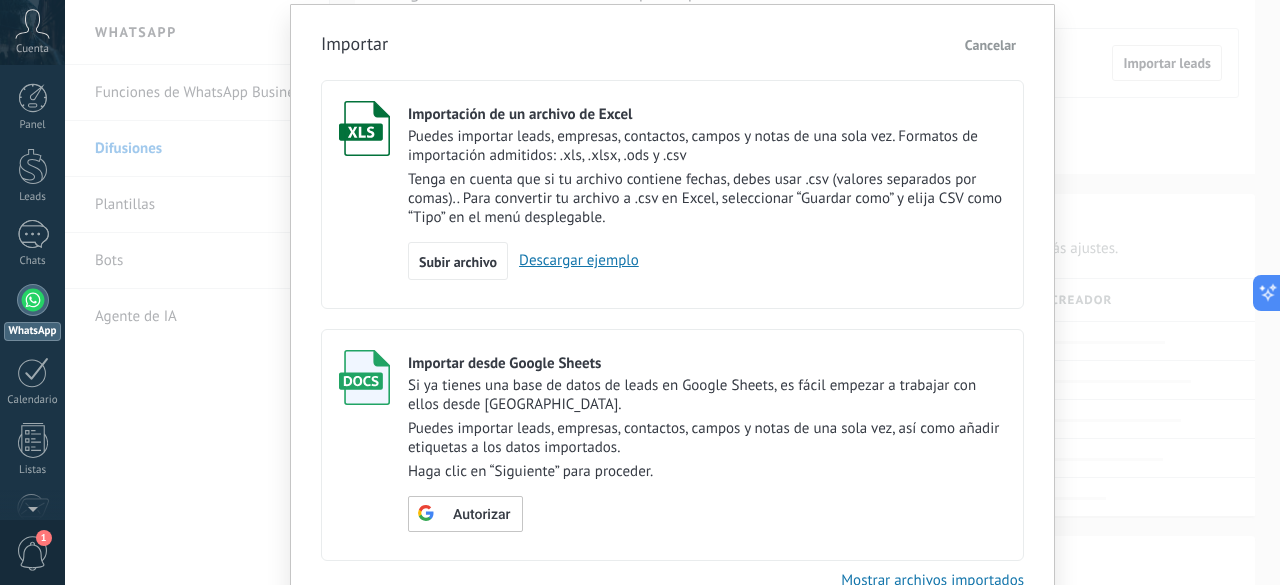 scroll, scrollTop: 0, scrollLeft: 0, axis: both 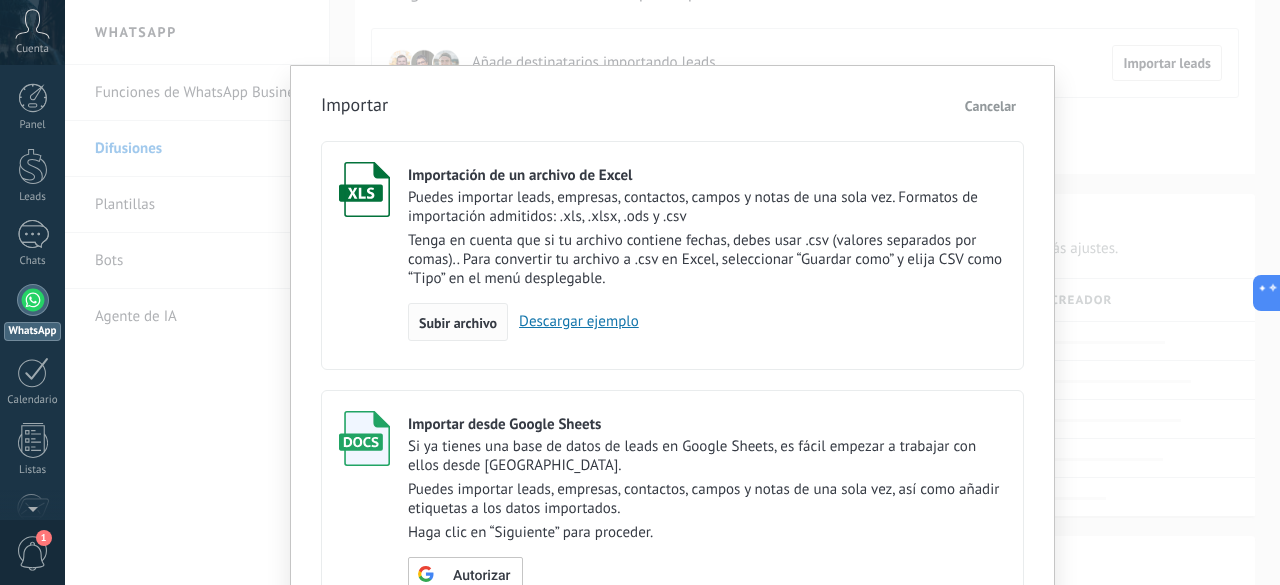 click on "Subir archivo" at bounding box center (458, 323) 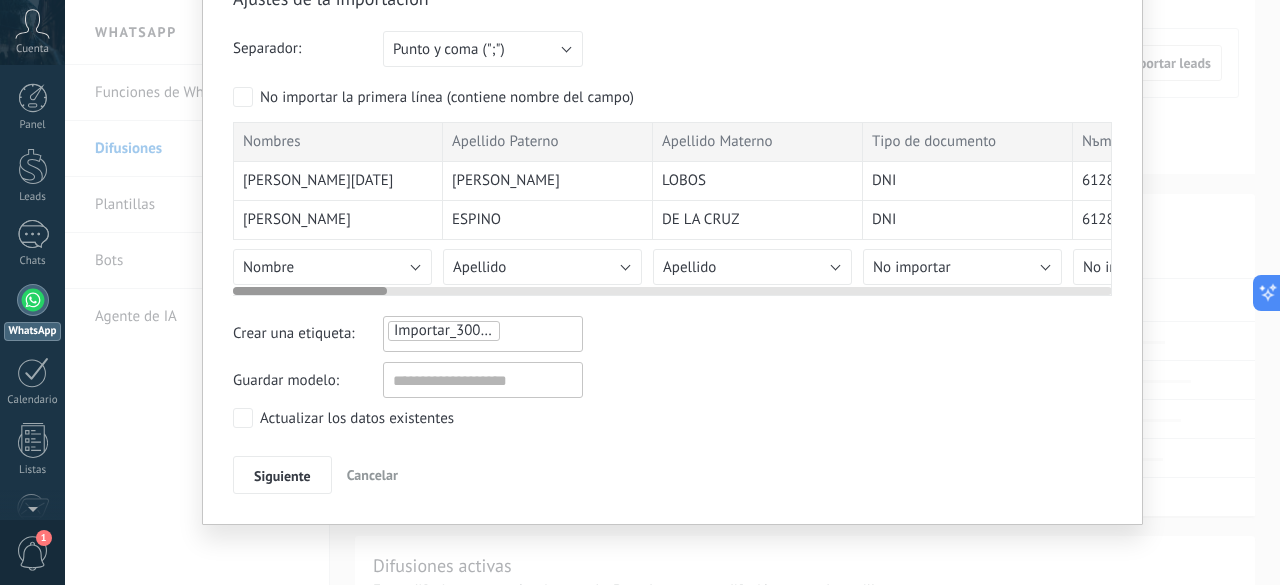 scroll, scrollTop: 4, scrollLeft: 0, axis: vertical 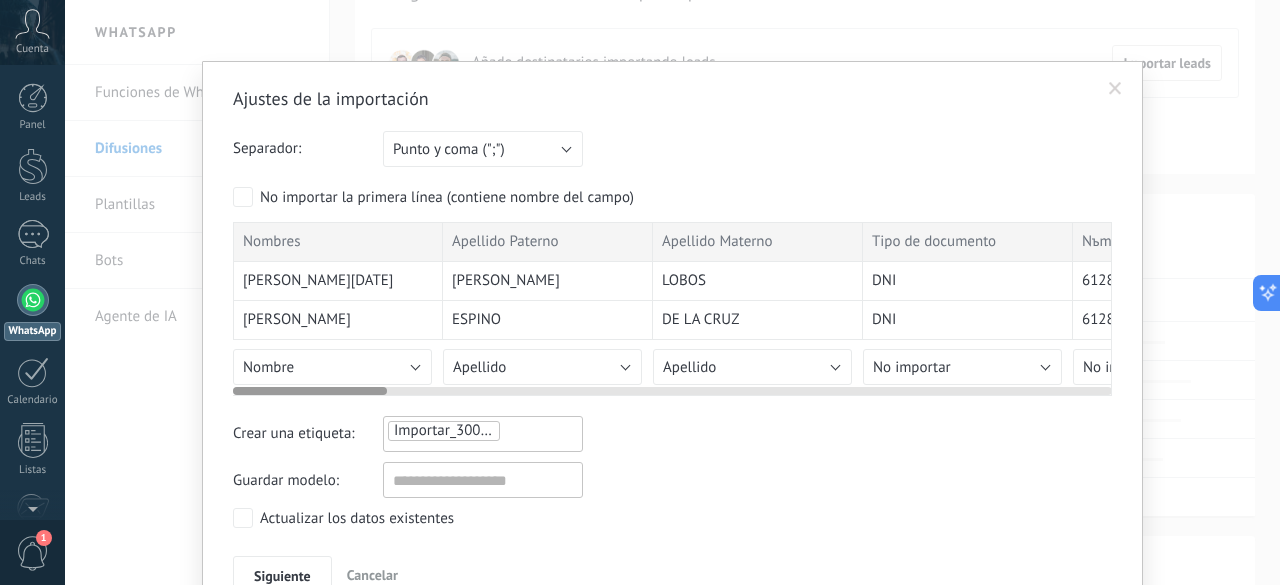 drag, startPoint x: 338, startPoint y: 385, endPoint x: 238, endPoint y: 358, distance: 103.58089 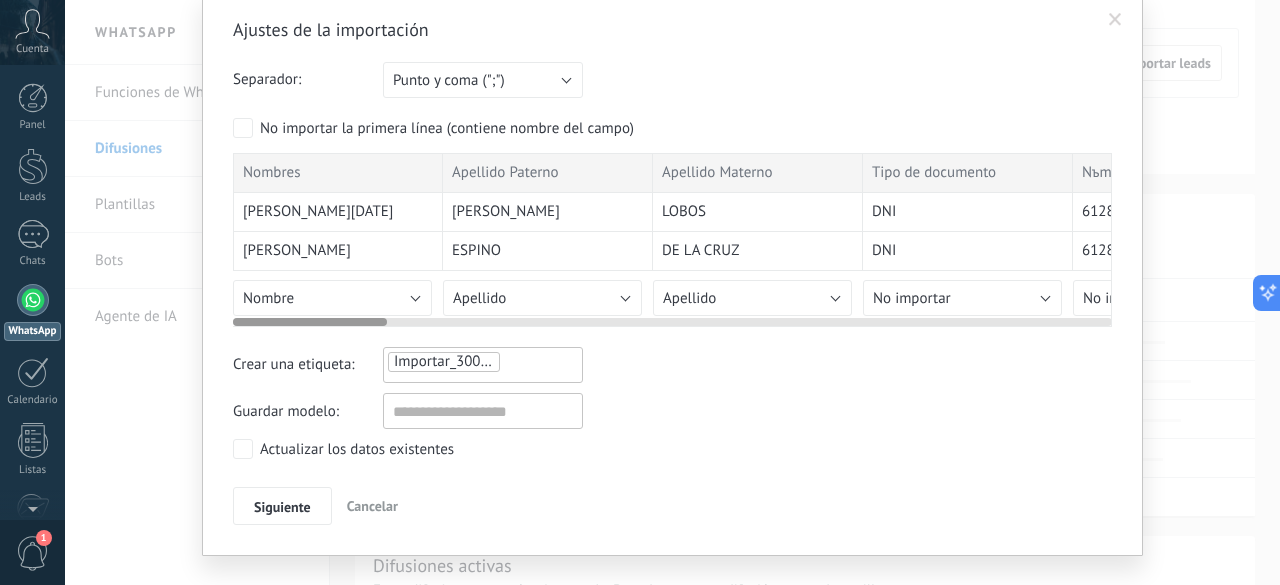 scroll, scrollTop: 104, scrollLeft: 0, axis: vertical 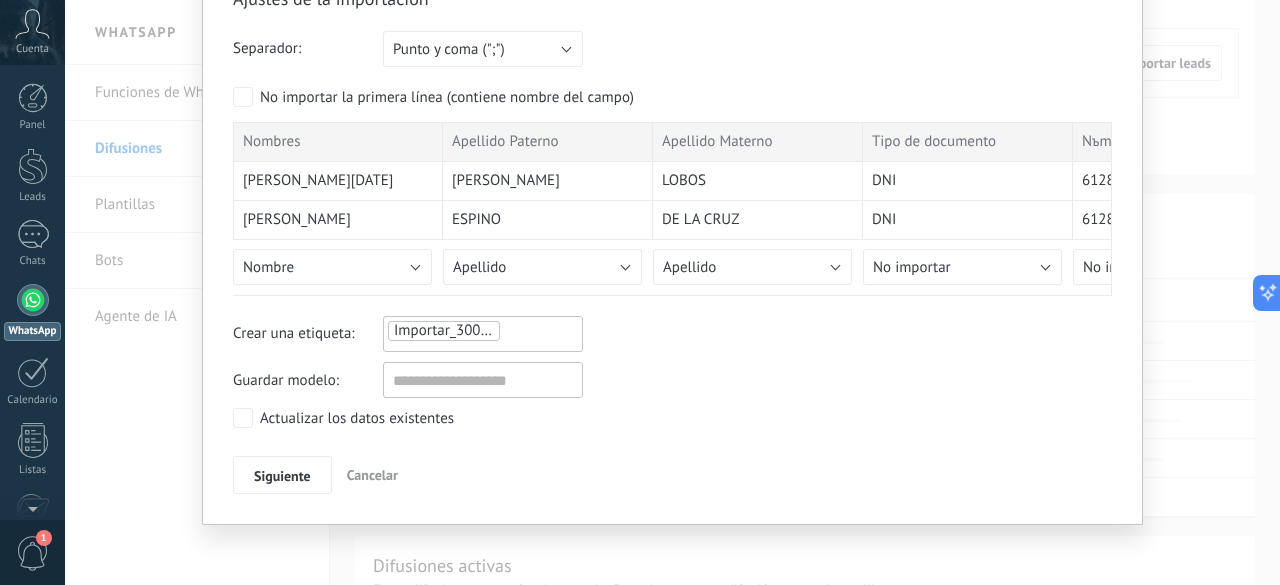 click on "Importar_30072025_1643" at bounding box center [477, 330] 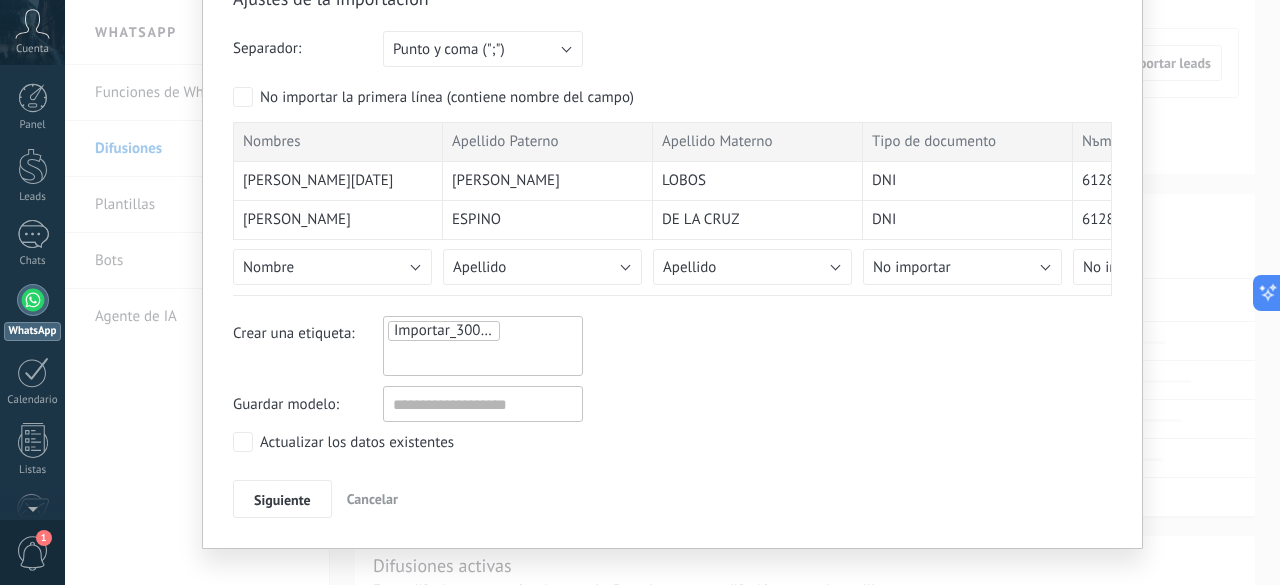 click on "Importar_30072025_1643" at bounding box center (477, 330) 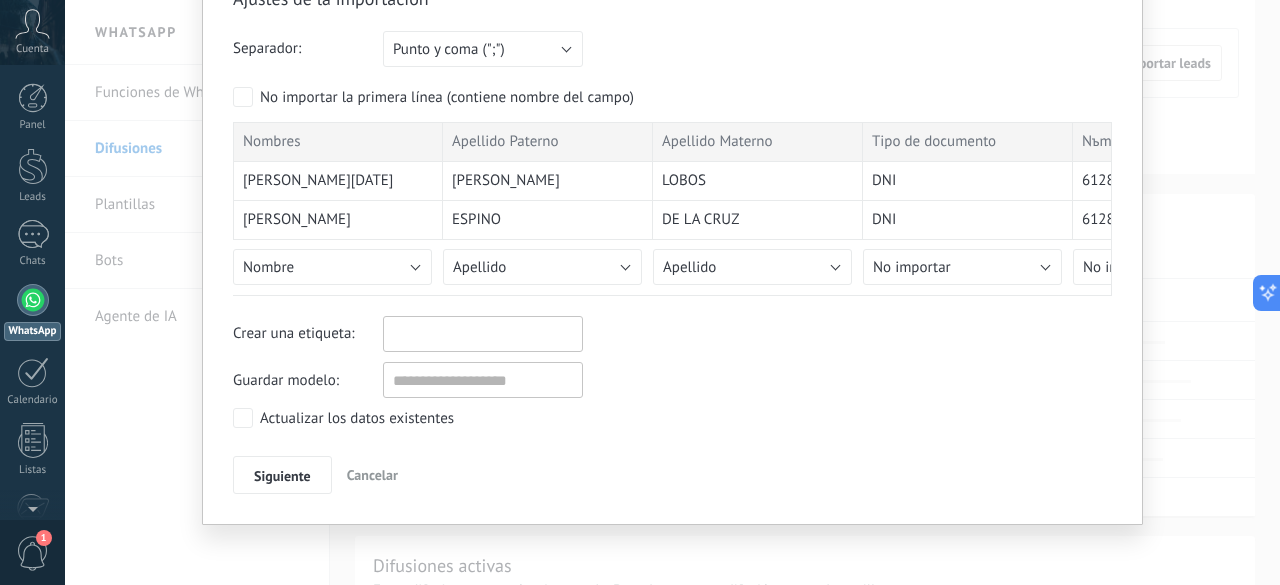 click at bounding box center [439, 334] 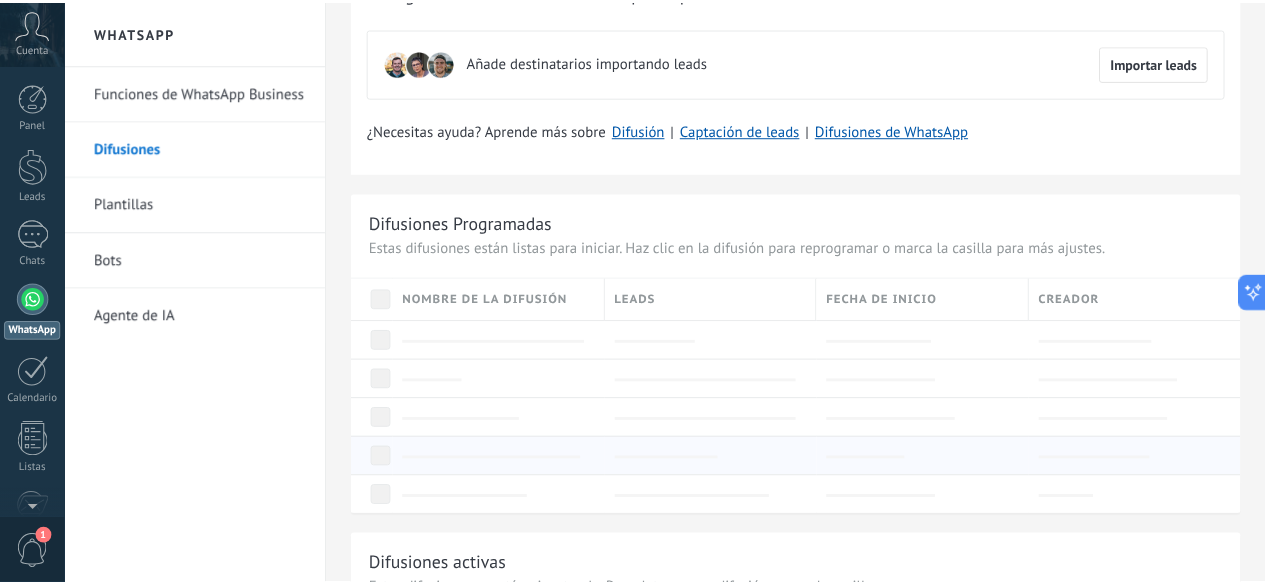 scroll, scrollTop: 0, scrollLeft: 0, axis: both 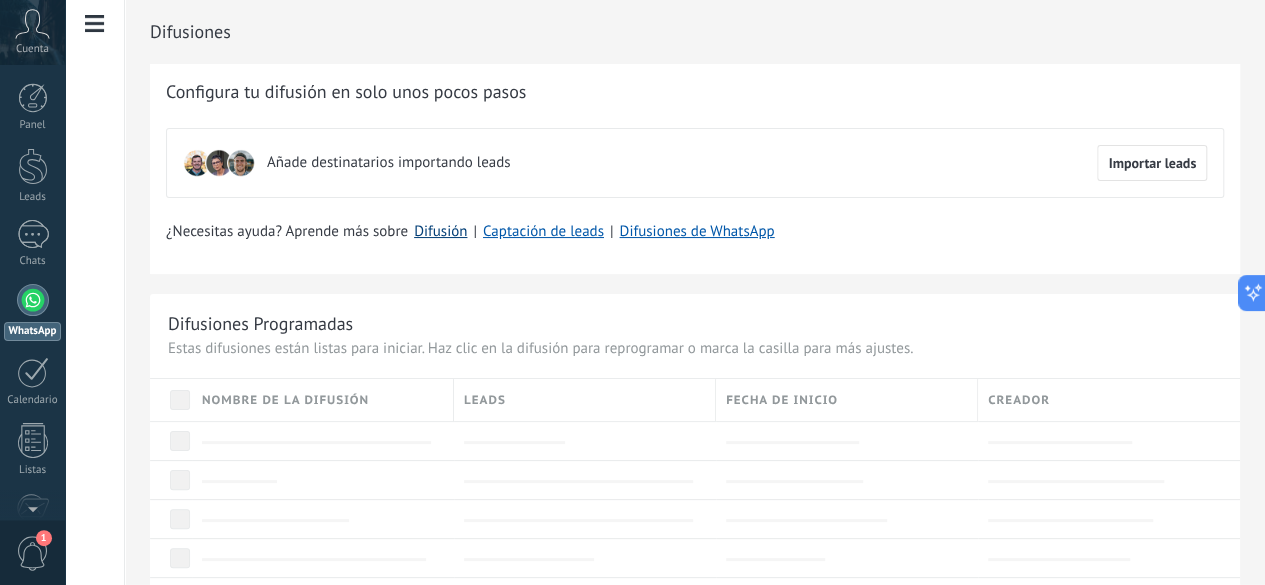 click on "Difusión" at bounding box center (440, 231) 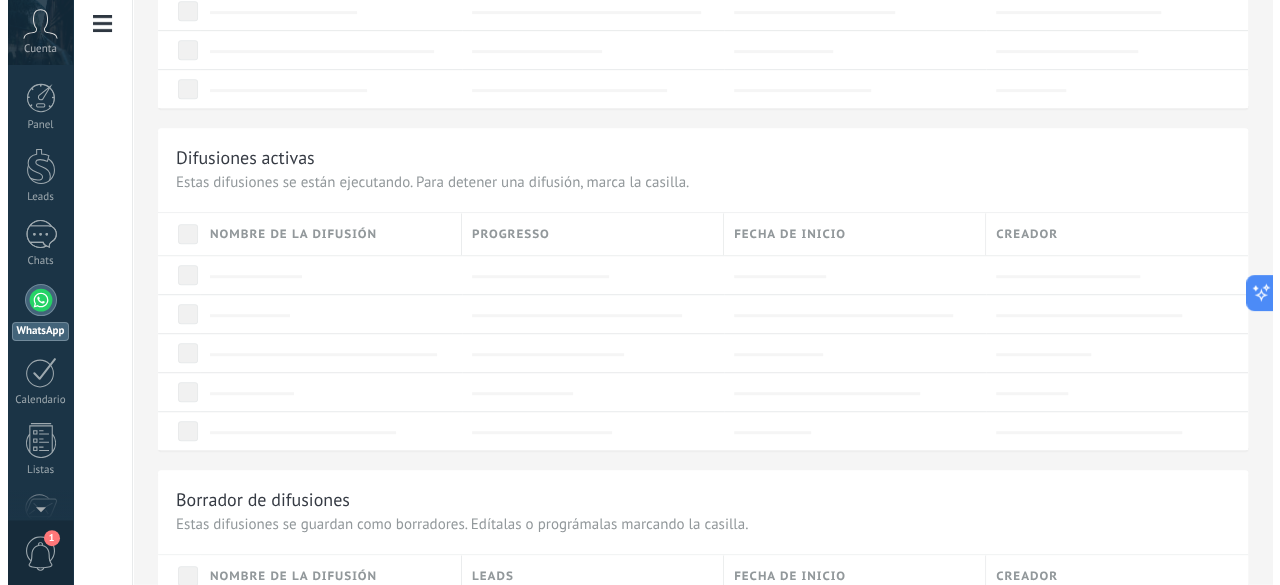 scroll, scrollTop: 0, scrollLeft: 0, axis: both 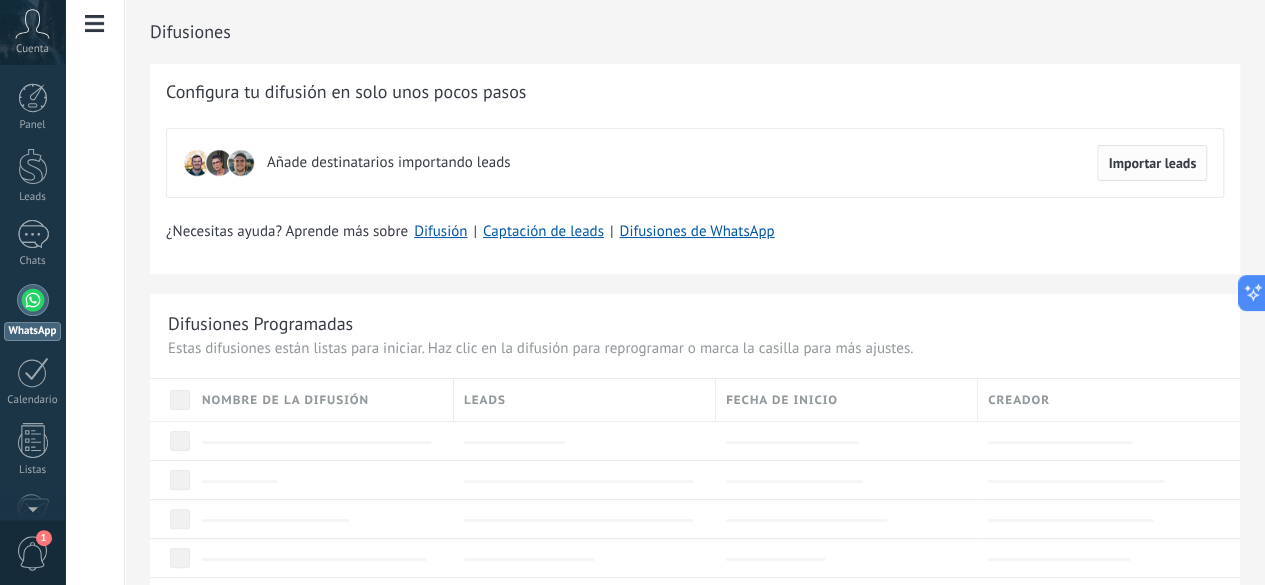 click on "Importar leads" at bounding box center [1152, 163] 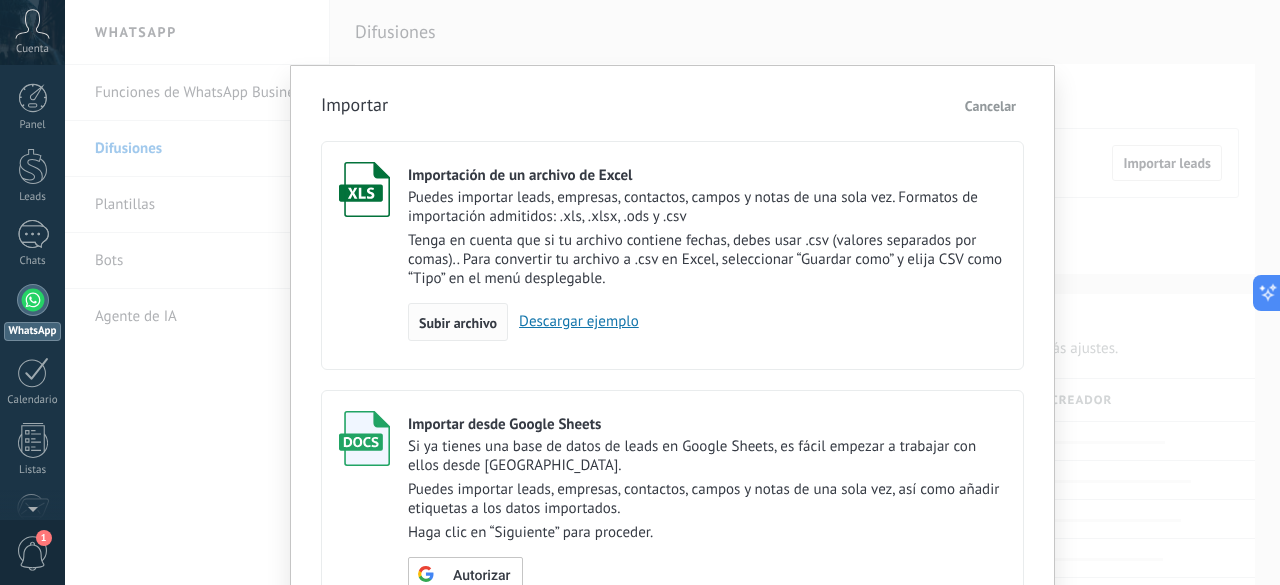 click on "Subir archivo" at bounding box center [458, 323] 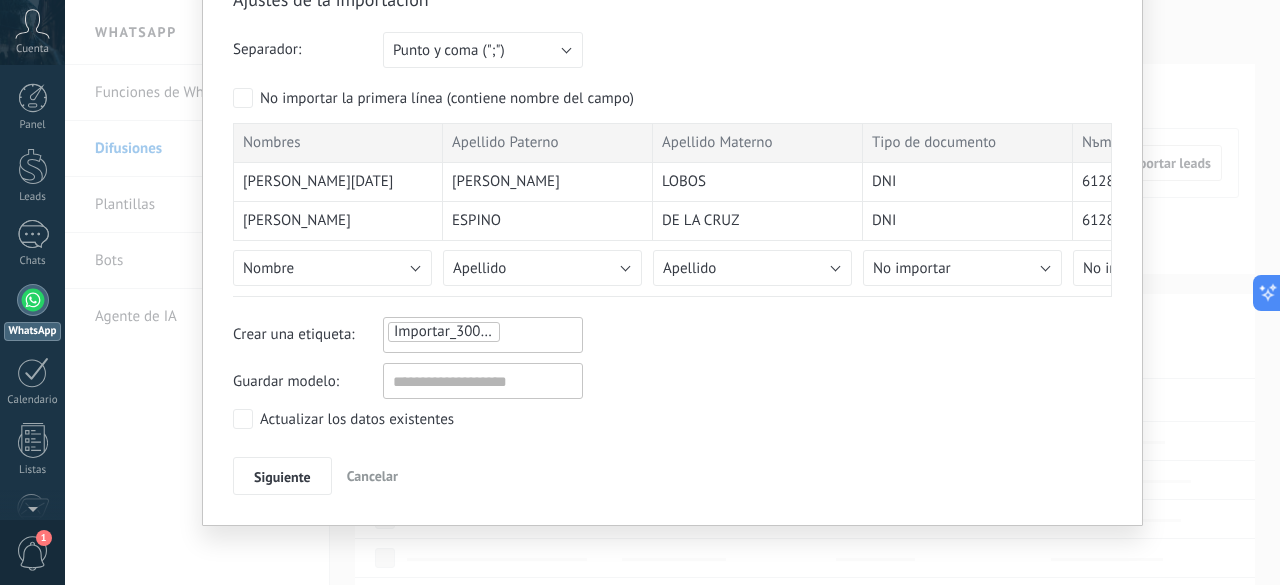 scroll, scrollTop: 104, scrollLeft: 0, axis: vertical 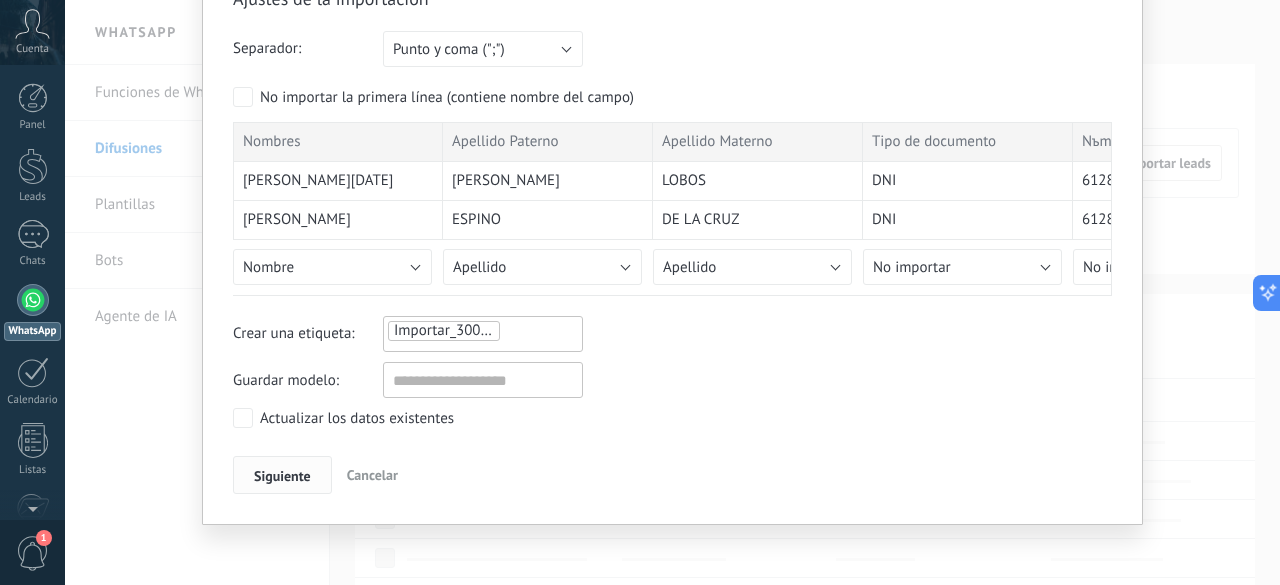 click on "Siguiente" at bounding box center [282, 476] 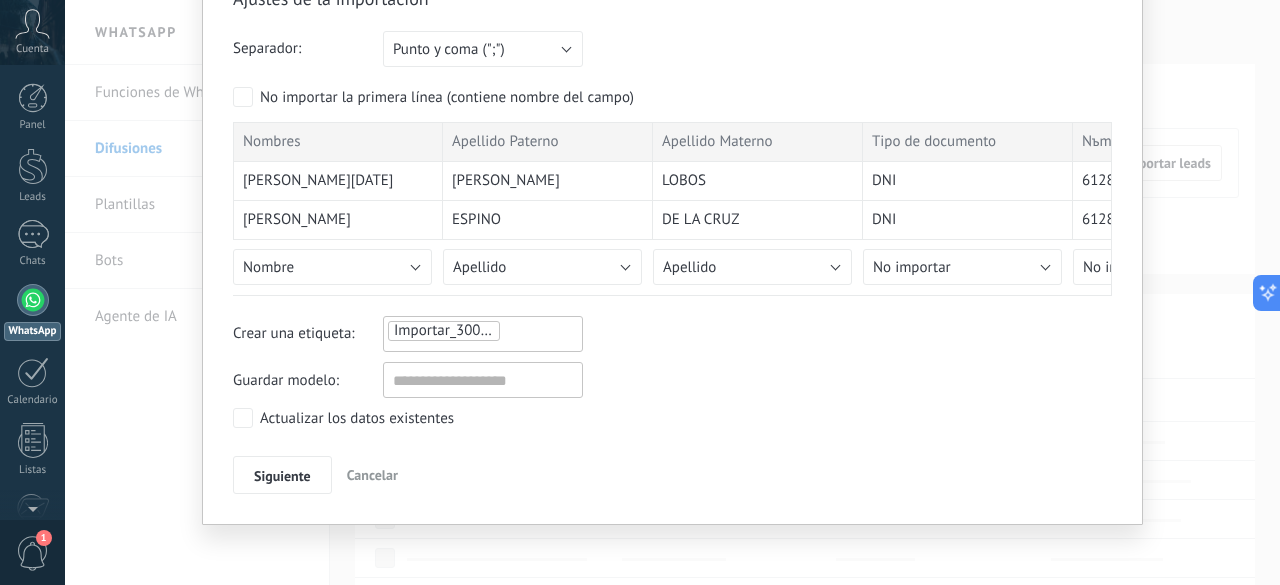 scroll, scrollTop: 0, scrollLeft: 0, axis: both 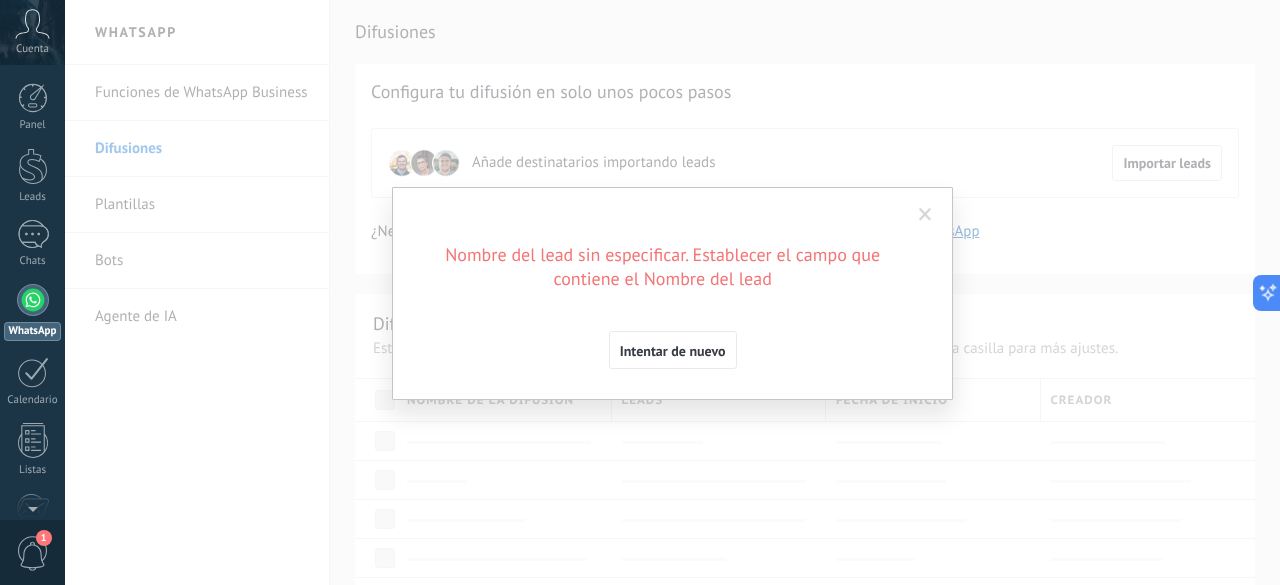 click on "Intentar de nuevo" at bounding box center (673, 351) 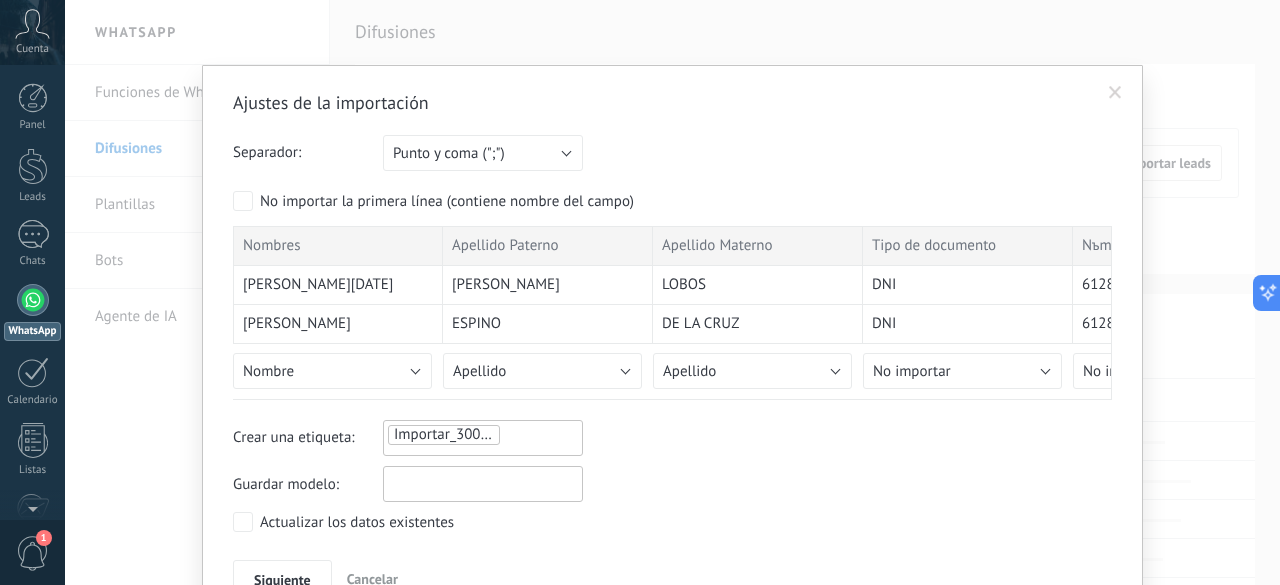 click at bounding box center (483, 484) 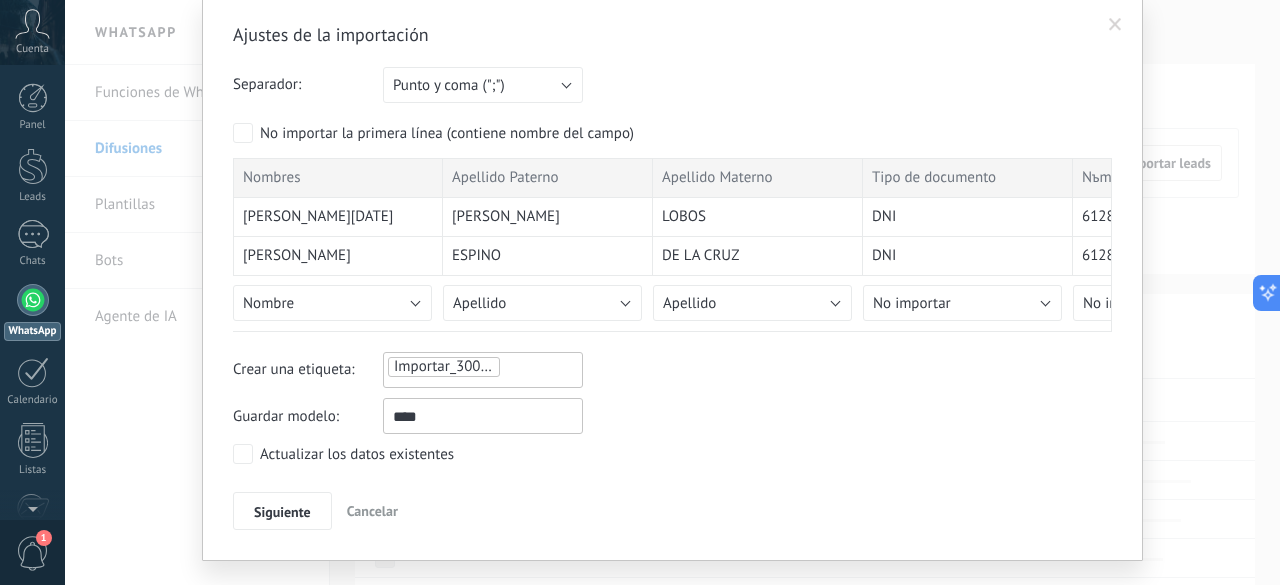 scroll, scrollTop: 100, scrollLeft: 0, axis: vertical 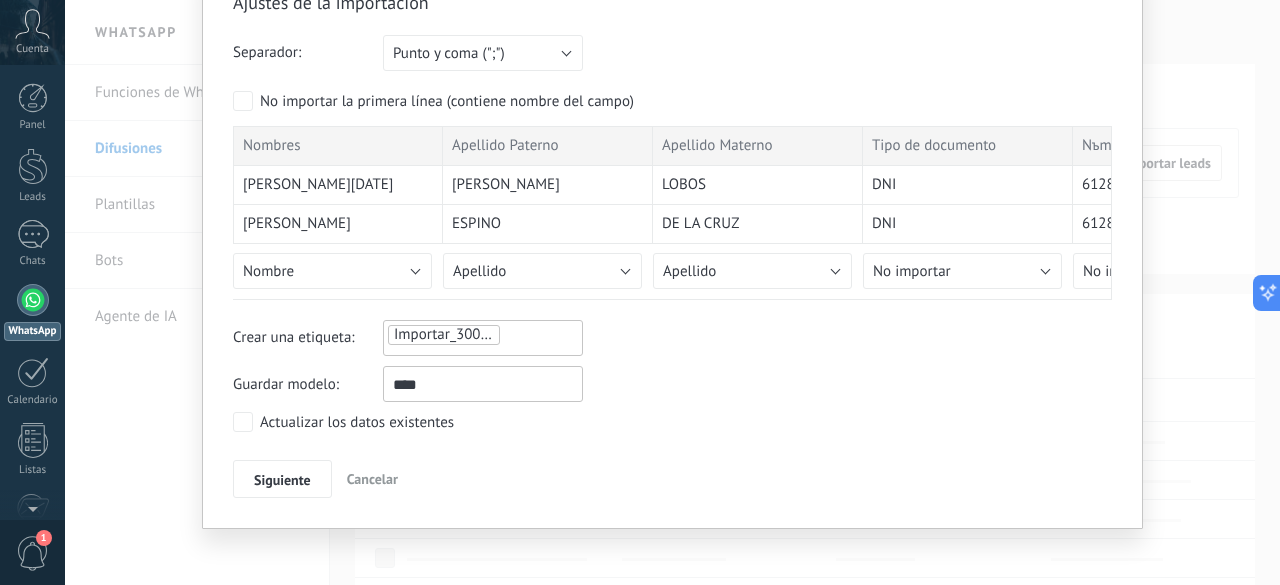 type on "****" 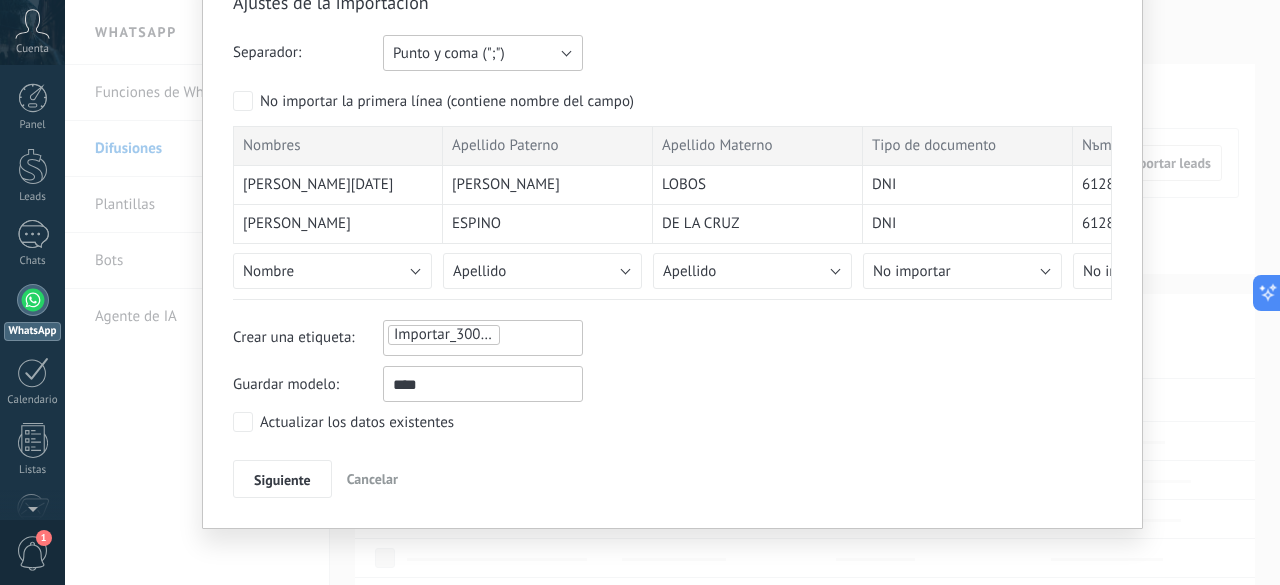 click on "Punto y coma (";")" at bounding box center [449, 53] 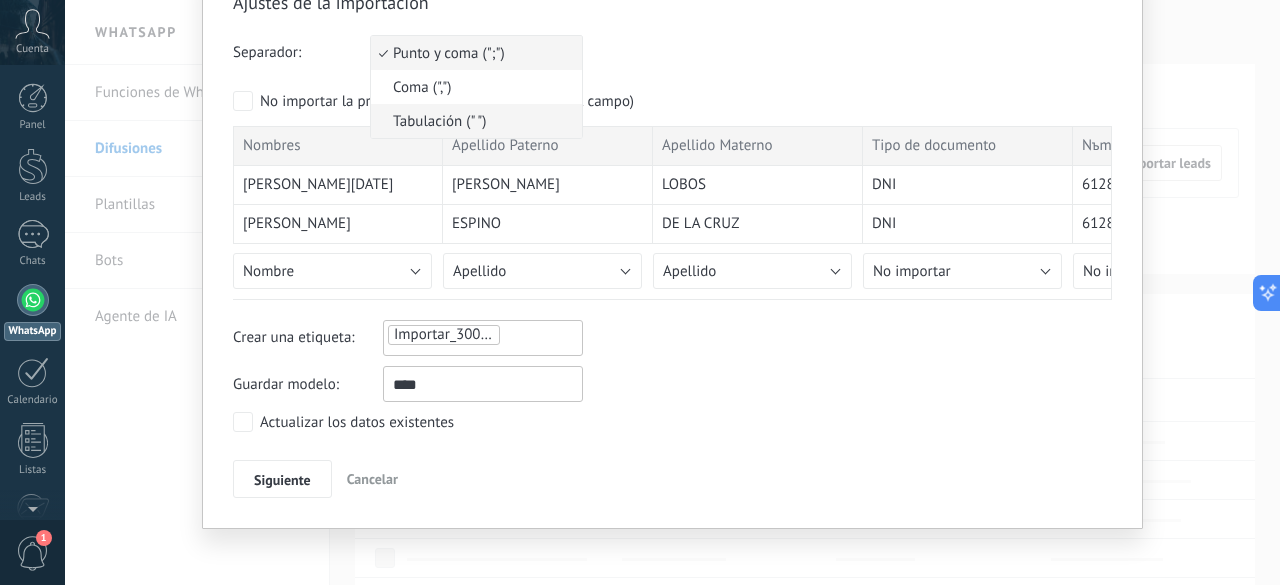 click on "Tabulación ("	")" at bounding box center (473, 121) 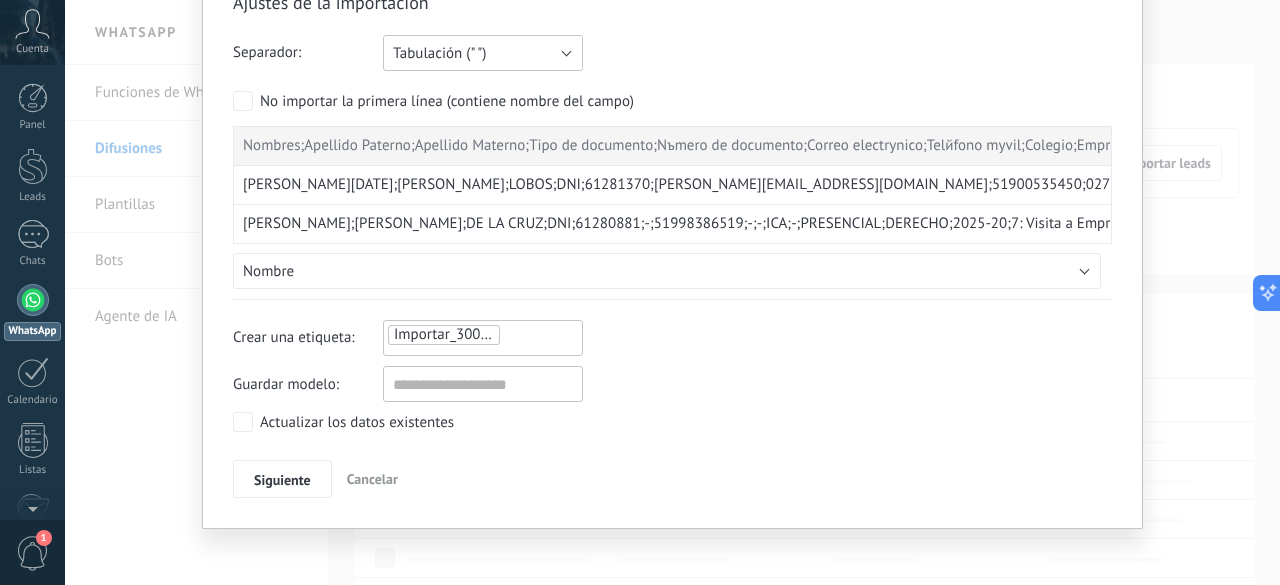 click on "Tabulación ("	")" at bounding box center [439, 53] 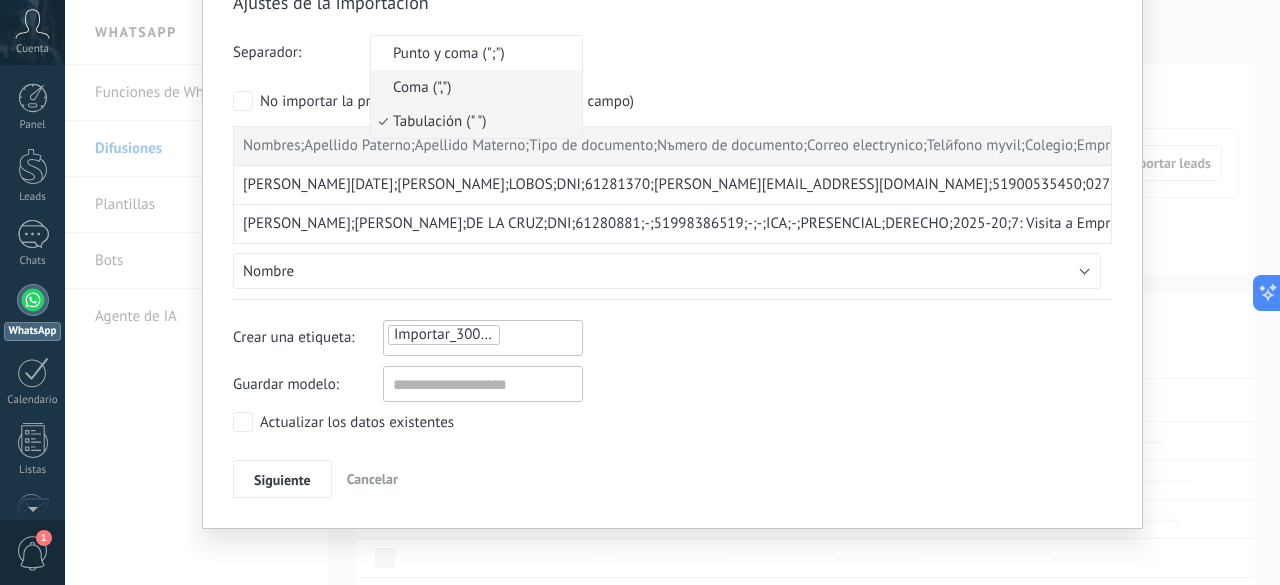 click on "Coma (",")" at bounding box center [473, 87] 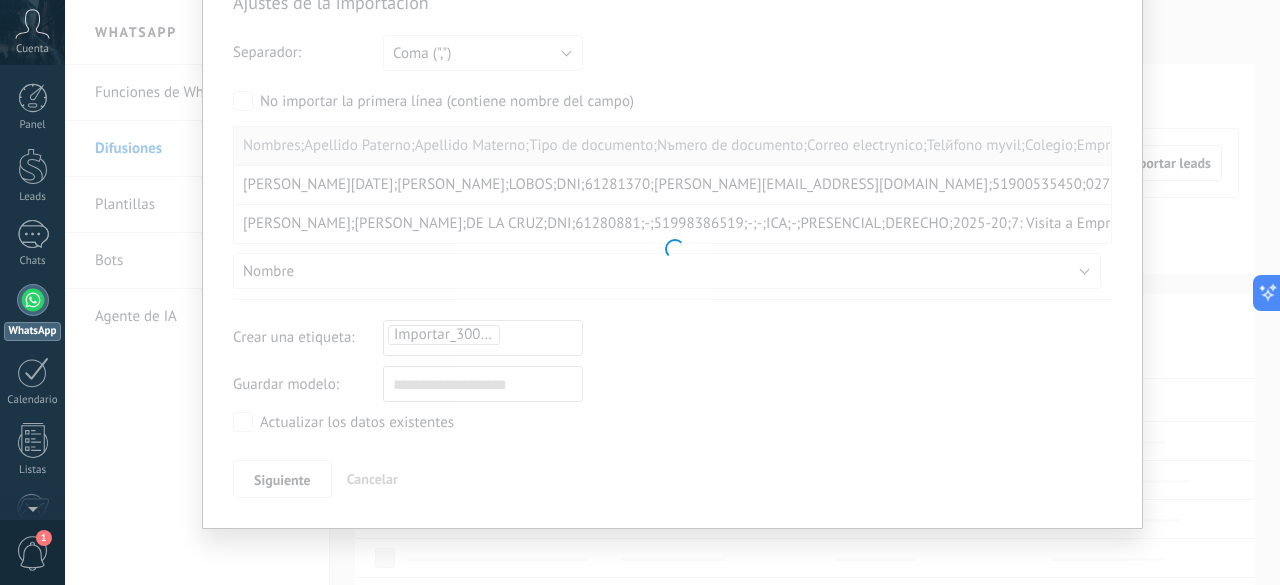 click at bounding box center [672, 247] 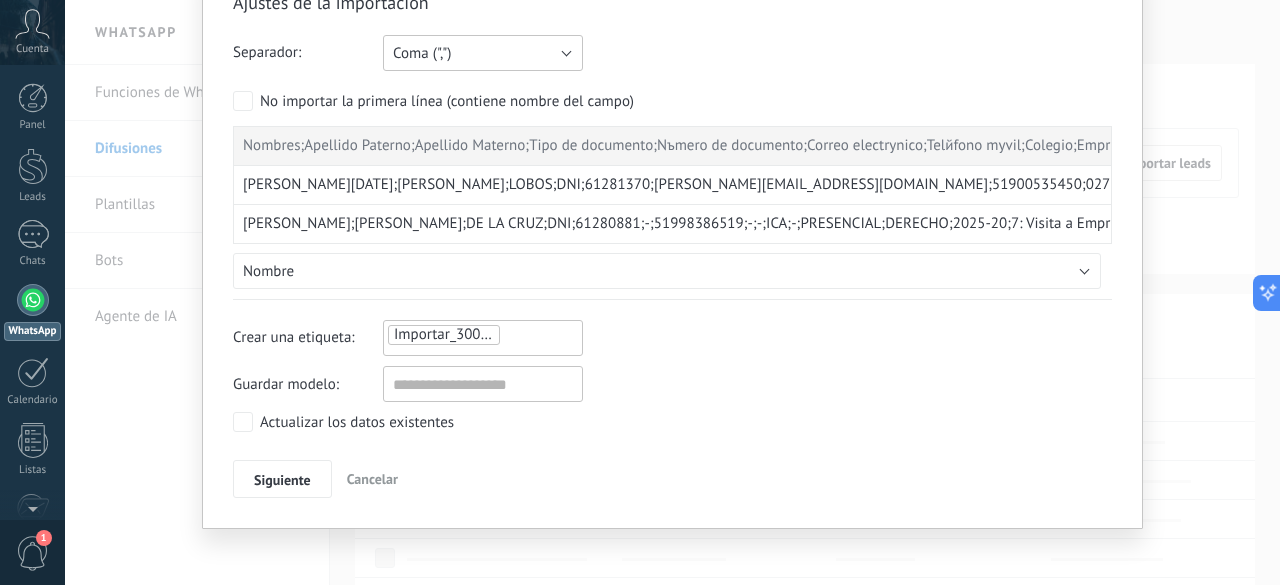 click on "Coma (",")" at bounding box center [483, 53] 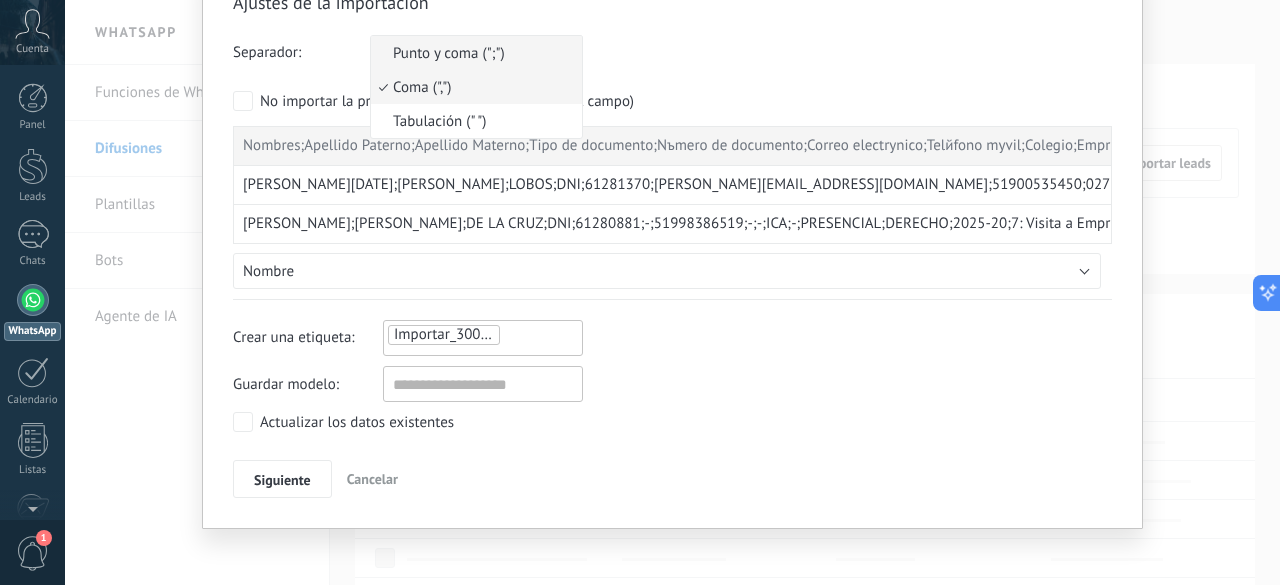 click on "Punto y coma (";")" at bounding box center (473, 53) 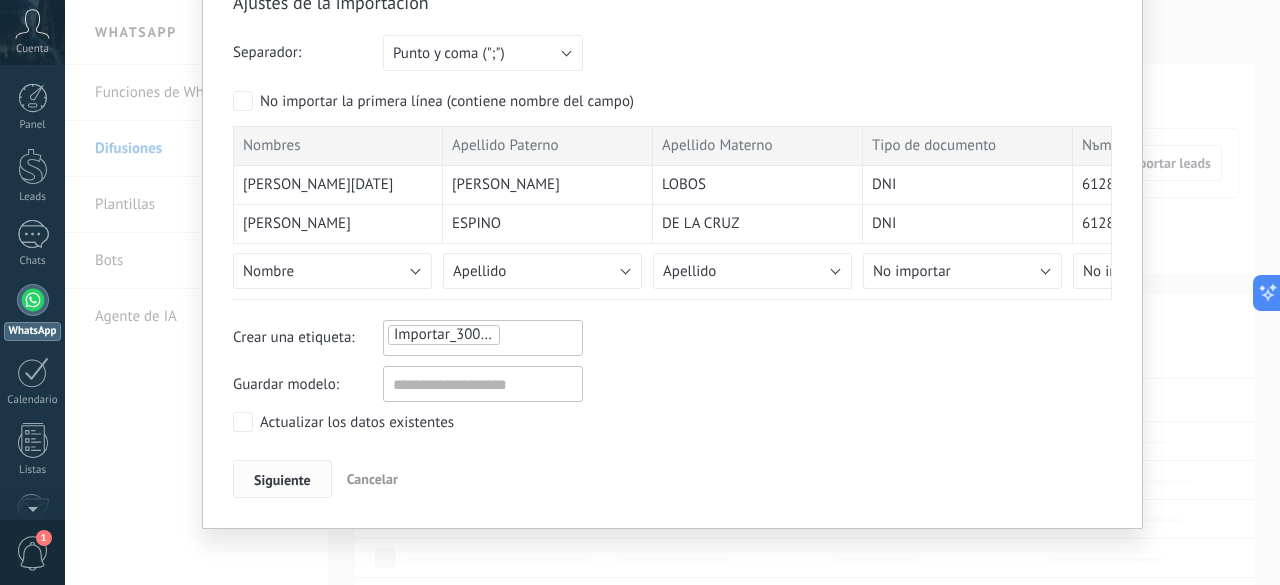 click on "Siguiente" at bounding box center (282, 480) 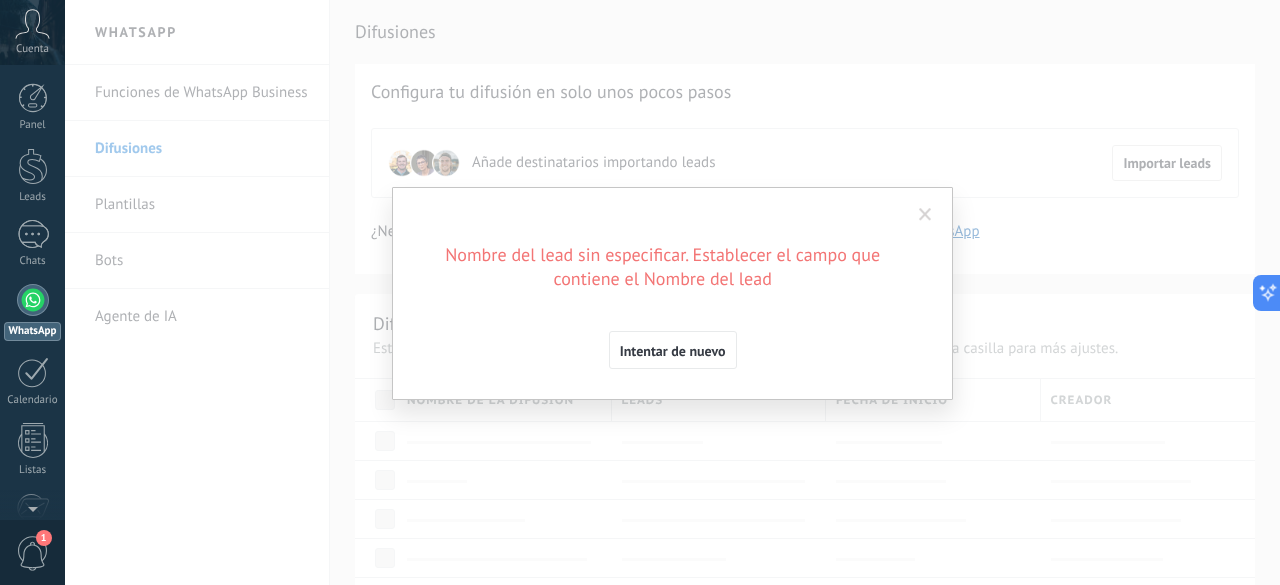 scroll, scrollTop: 0, scrollLeft: 0, axis: both 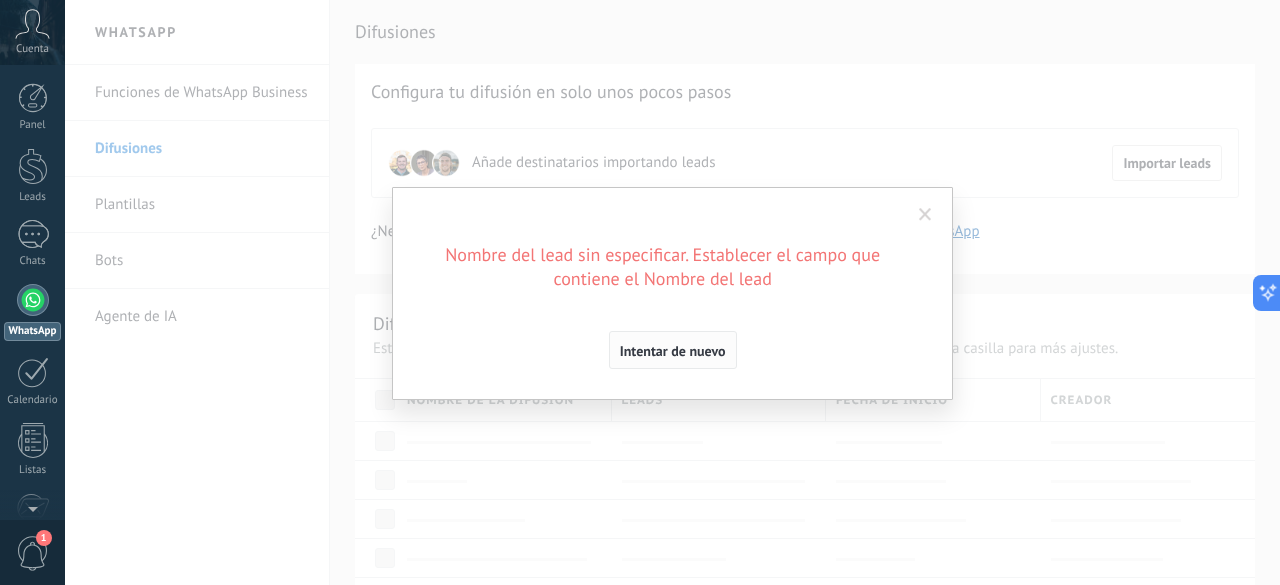 click on "Ajustes de la importación Separador: Punto y coma (";") Coma (",") Tabulación ("	") Punto y coma (";") Su cuenta ha excedido el límite de campos de encargo No importar la primera línea (contiene nombre del campo) Nombres Apellido Paterno Apellido Materno Tipo de documento Nъmero de documento Correo electrуnico Telйfono mуvil Colegio Empresa Sede Institucion Modalidad Programa Periodo Origen Prospector Evento Fecha de Evento Observacion SE CONTACTO SE EXPLICO P.E Regestiуn / Wapp ESTA INTERESADO OBS DERYAN [DATE][PERSON_NAME] DNI 61281370 [EMAIL_ADDRESS][DOMAIN_NAME] 51900535450 0275438 - ICA SAN [PERSON_NAME] PRESENCIAL PSICOLOGНA 2025-20 7: Visita a Empresa [PERSON_NAME] VISITA ACADEMIA  [DATE] SI  CONTESTARON Y COLGARON SE GESTIONA POR WSP - SE HABLA AL WSP [PERSON_NAME] DE LA CRUZ DNI 61280881 - 51998386519 - - ICA - PRESENCIAL DERECHO 2025-20 7: Visita a Empresa [PERSON_NAME] VISITA ACADEMIA  [DATE] NO - SE HABLA AL WSP - SE HABLA AL WSP [PERSON_NAME]" at bounding box center [672, 293] 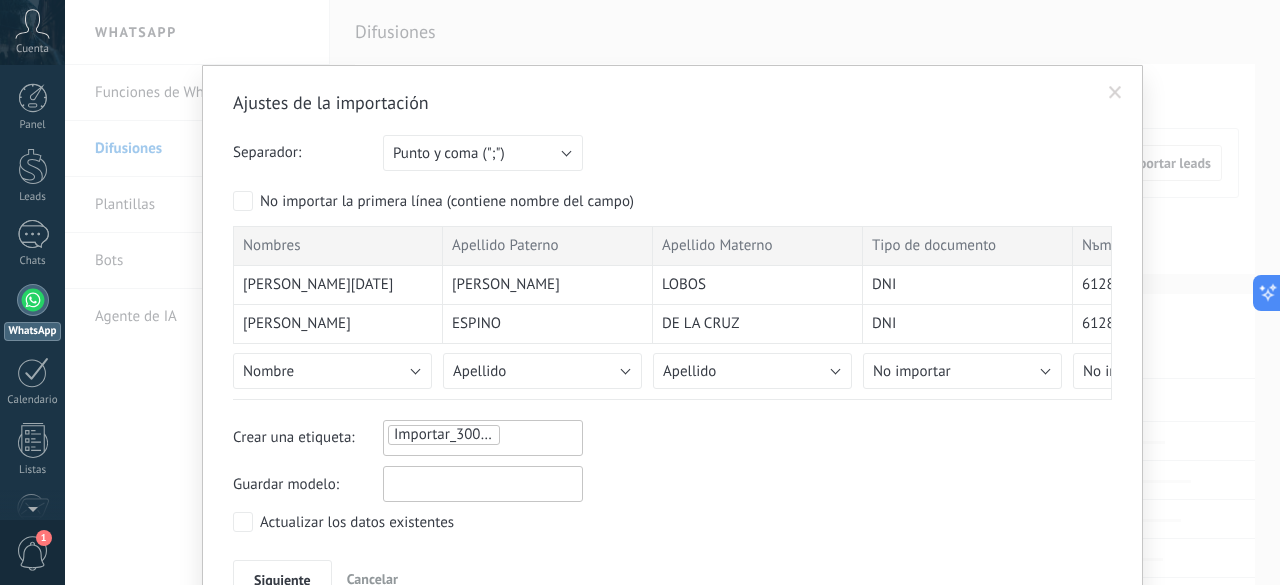 click at bounding box center (483, 484) 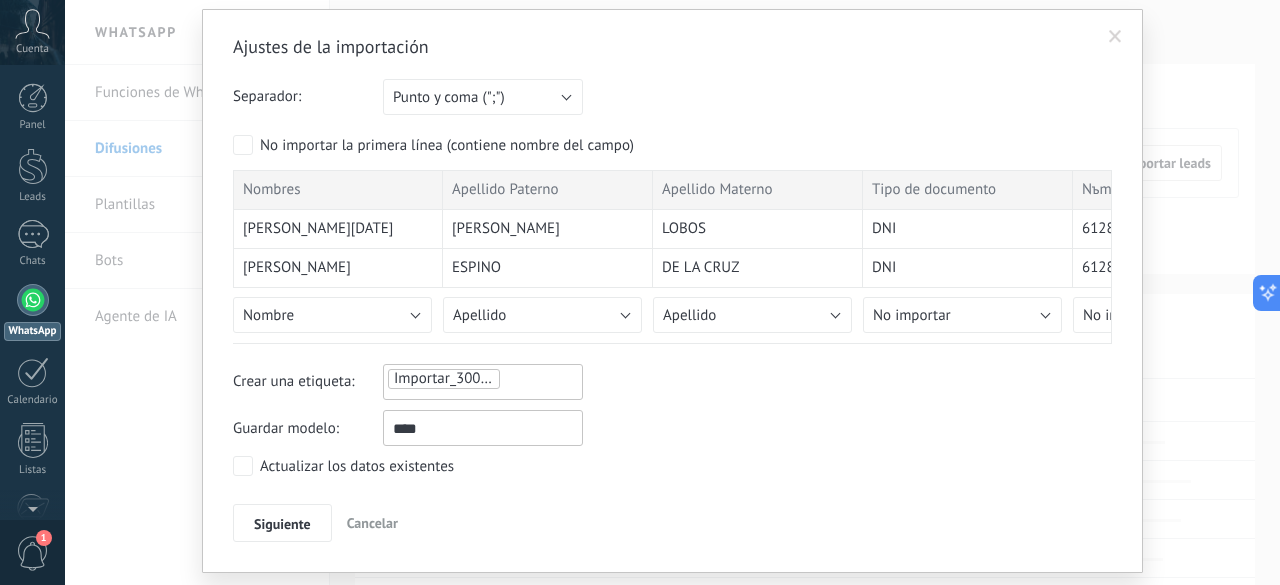scroll, scrollTop: 104, scrollLeft: 0, axis: vertical 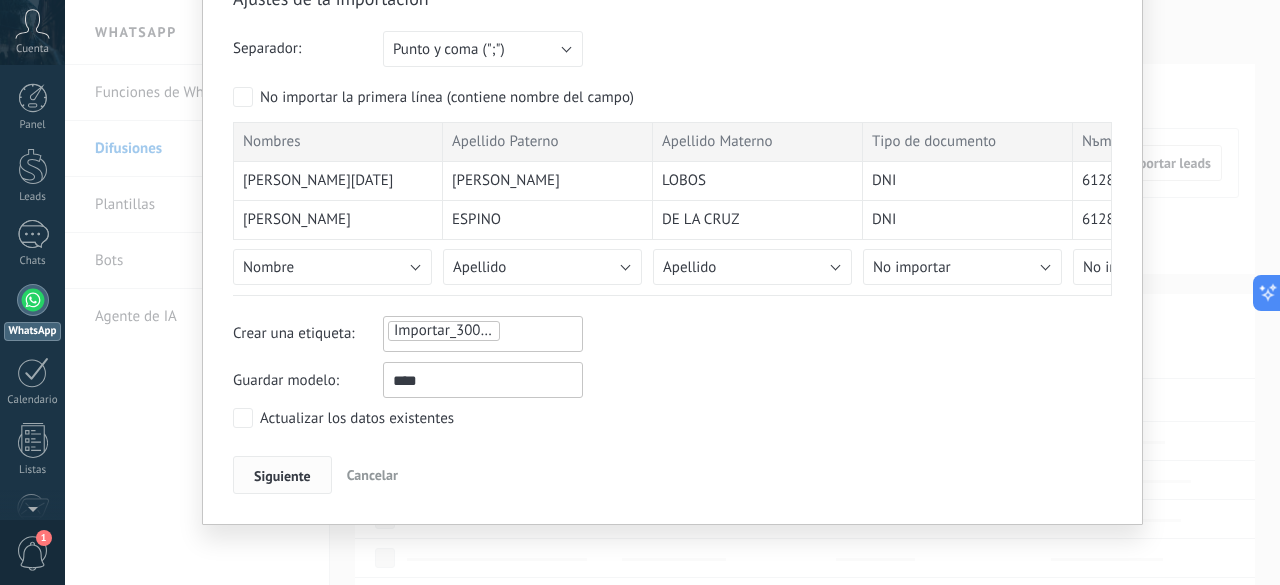 type on "****" 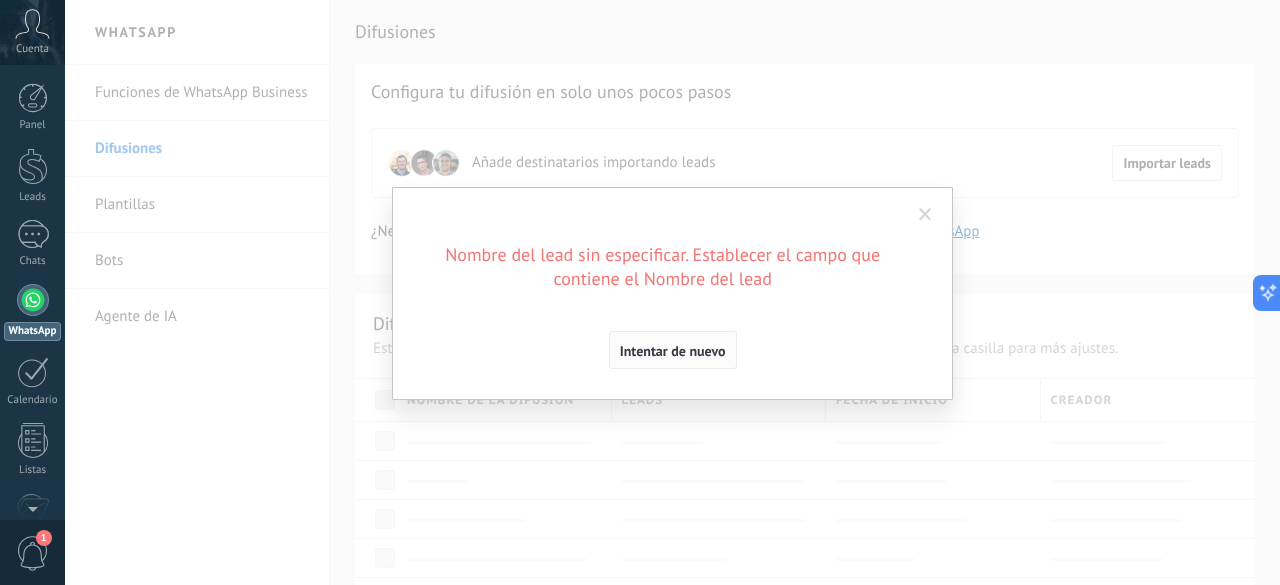 click on "Intentar de nuevo" at bounding box center [673, 351] 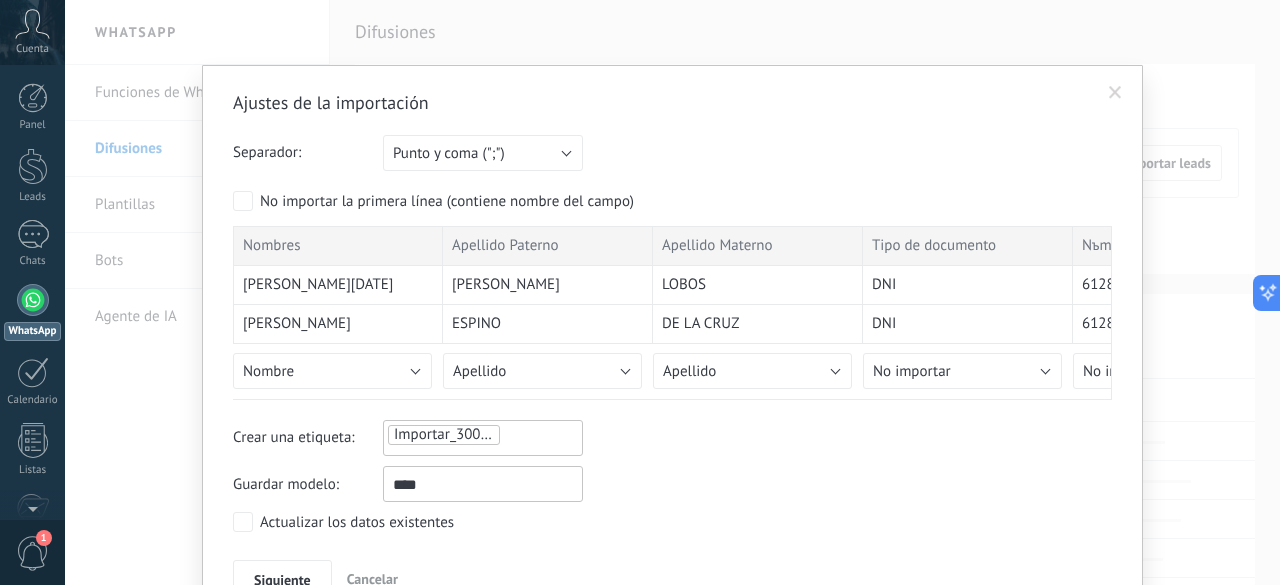 click on "****" at bounding box center [483, 484] 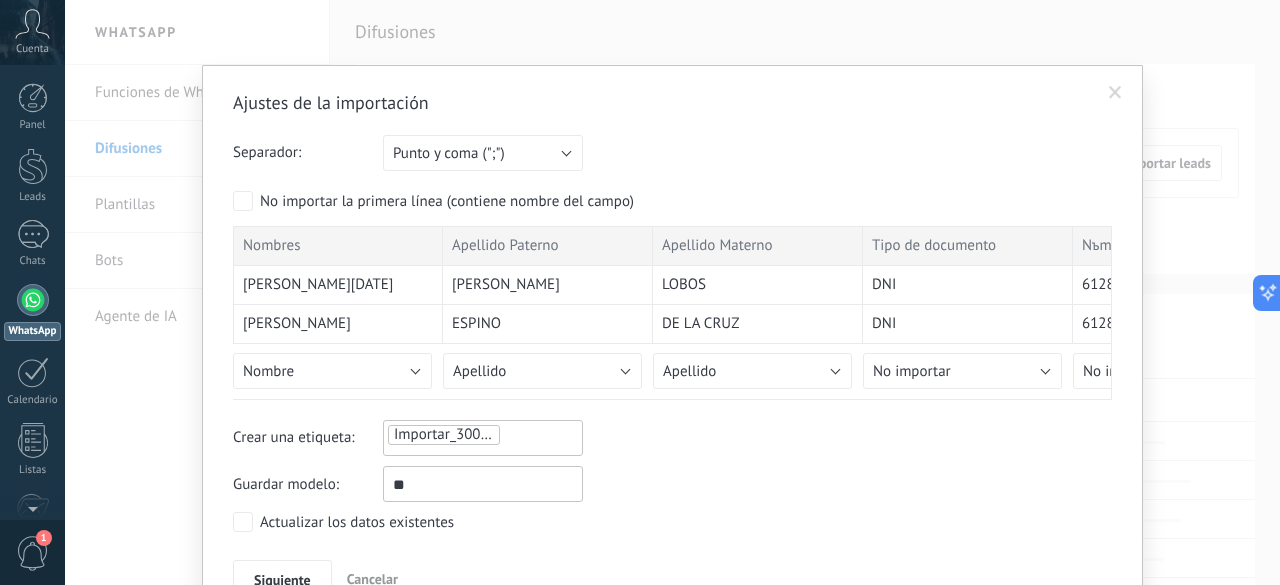 type on "*" 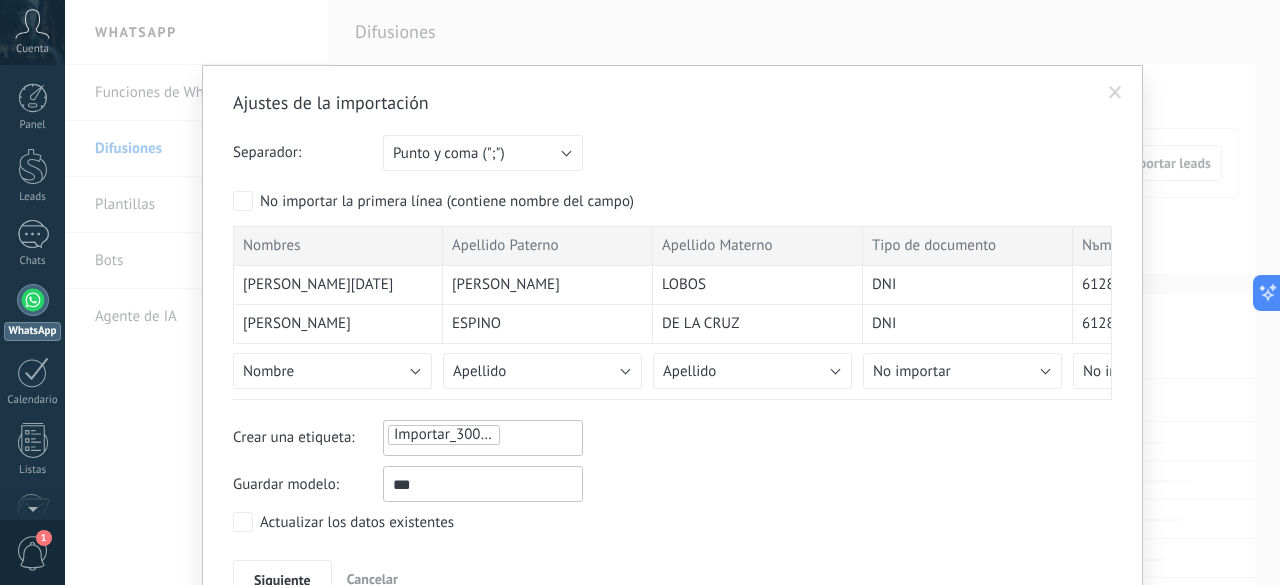 type on "****" 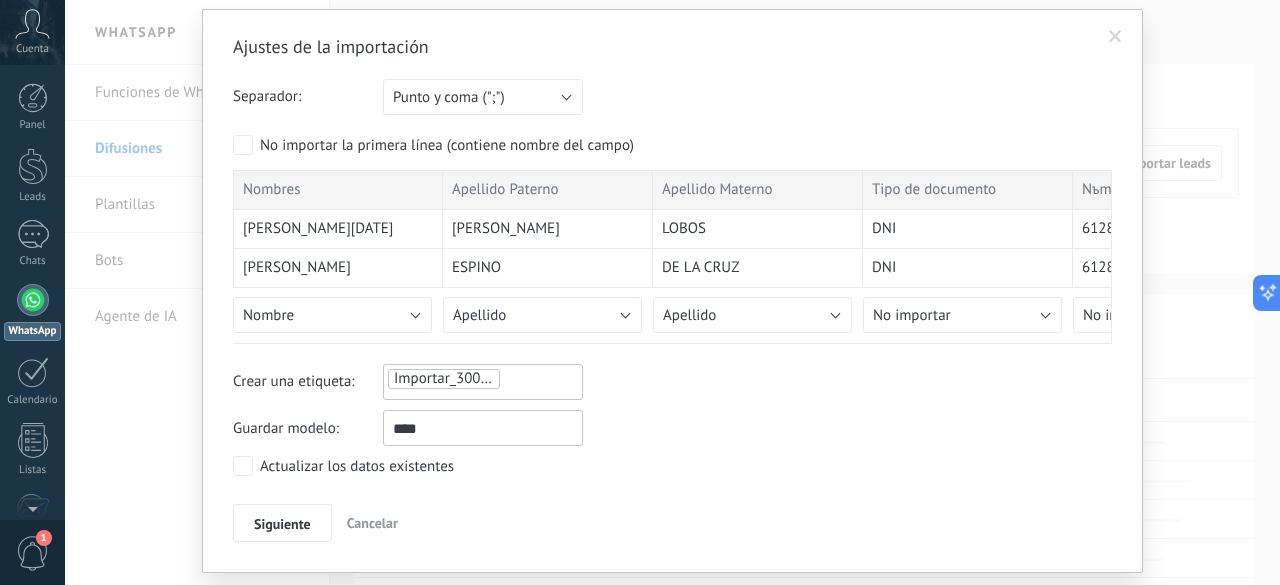 scroll, scrollTop: 104, scrollLeft: 0, axis: vertical 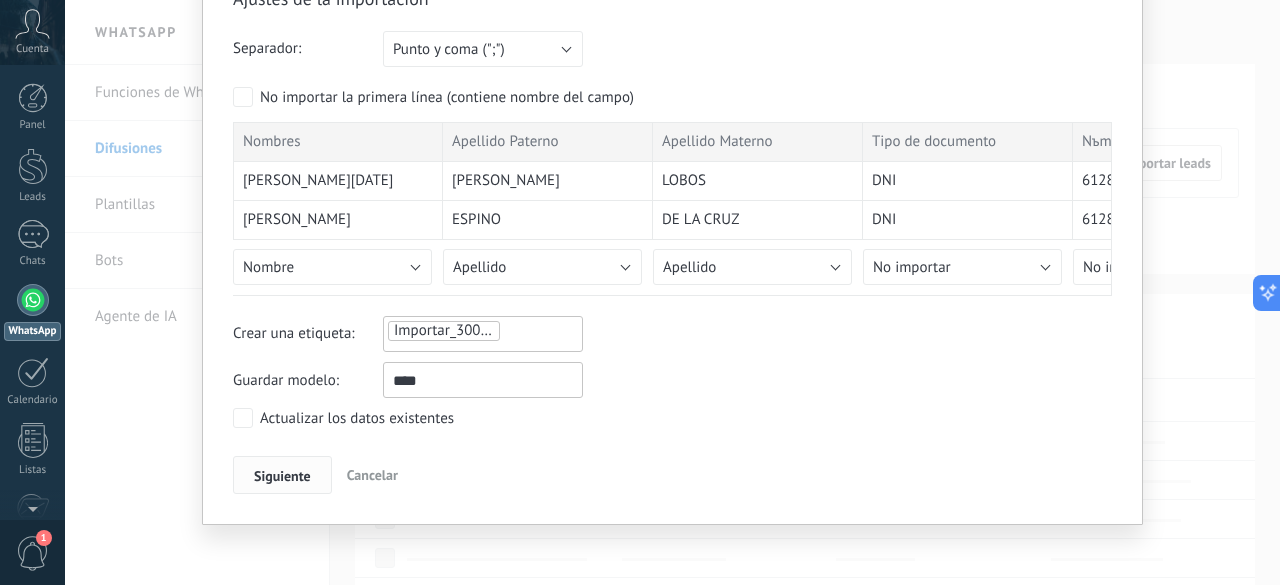 click on "Siguiente" at bounding box center (282, 476) 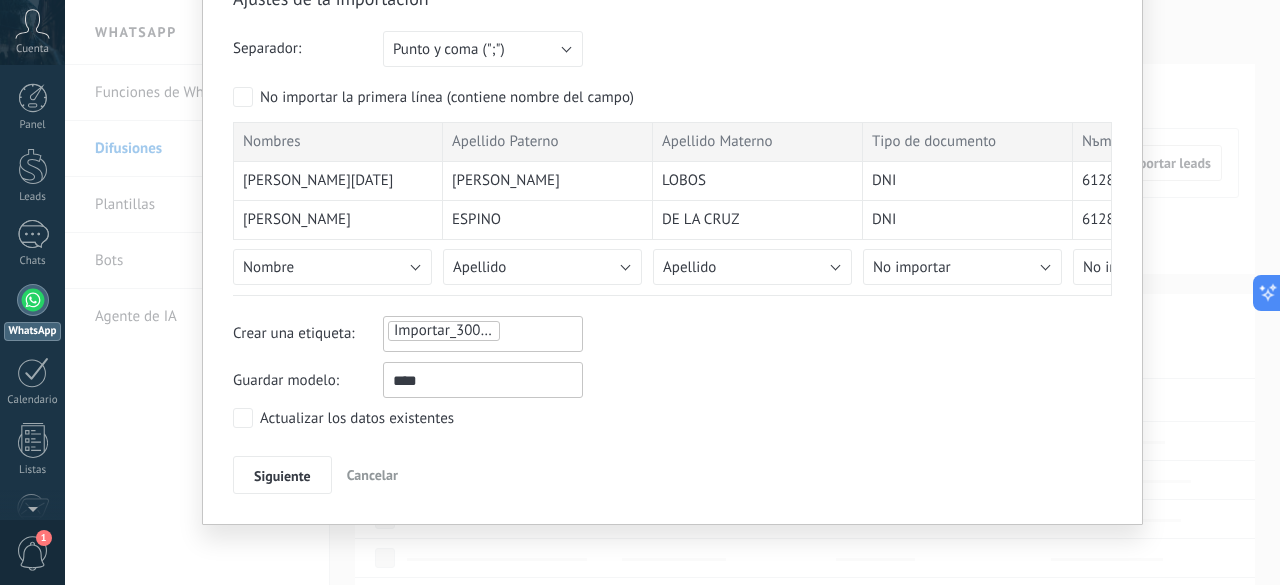 scroll, scrollTop: 0, scrollLeft: 0, axis: both 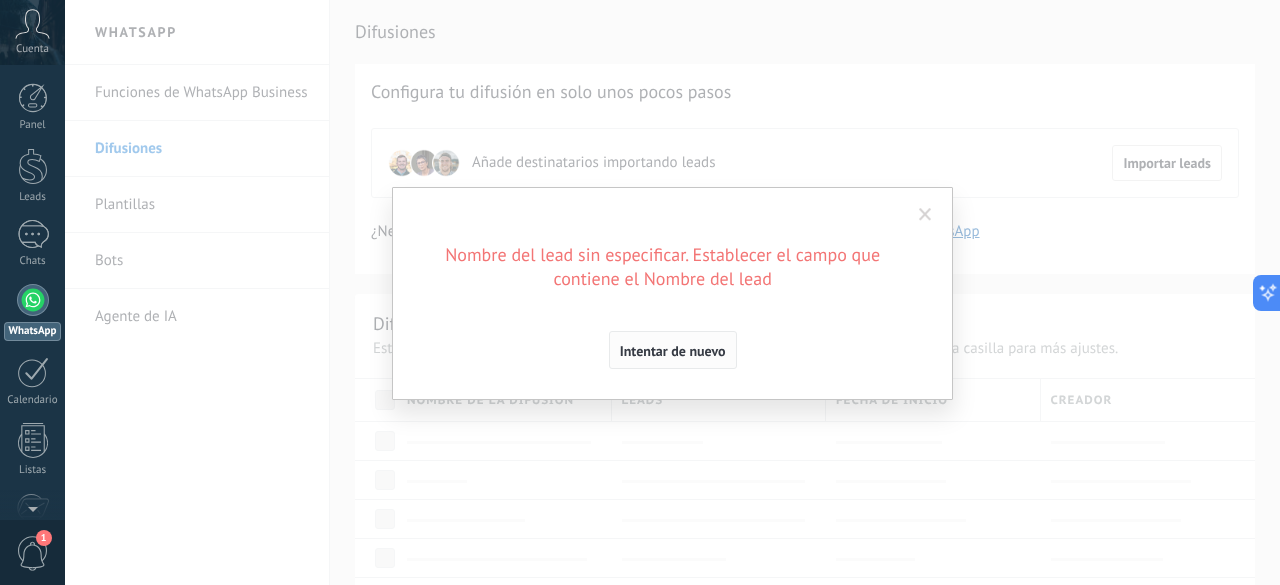 click on "Intentar de nuevo" at bounding box center [673, 350] 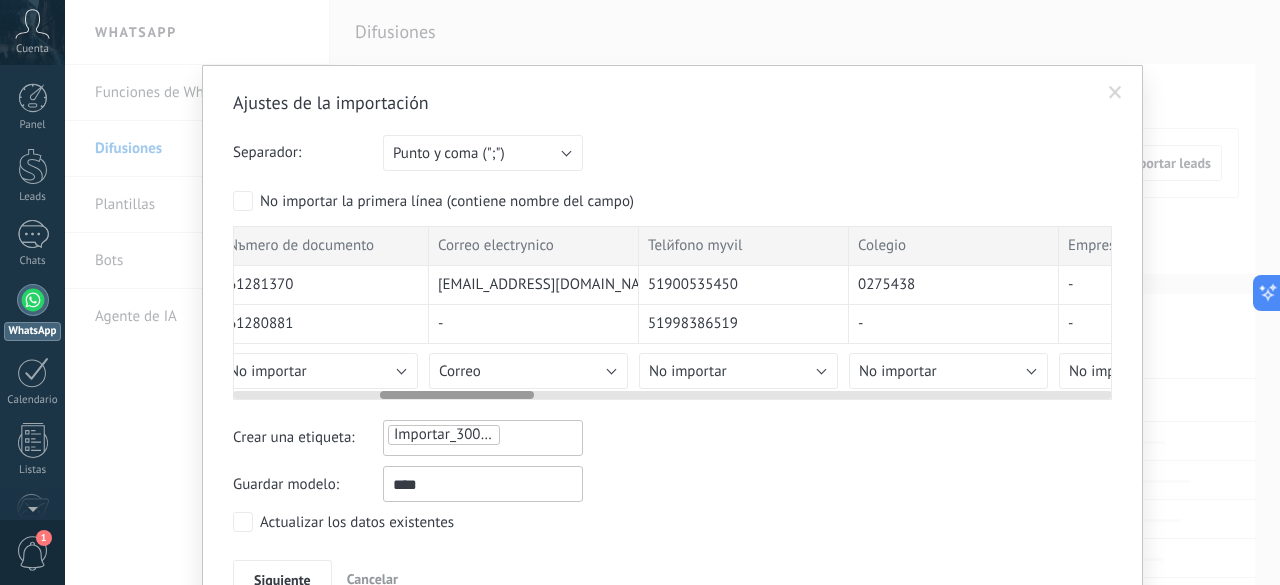 scroll, scrollTop: 0, scrollLeft: 842, axis: horizontal 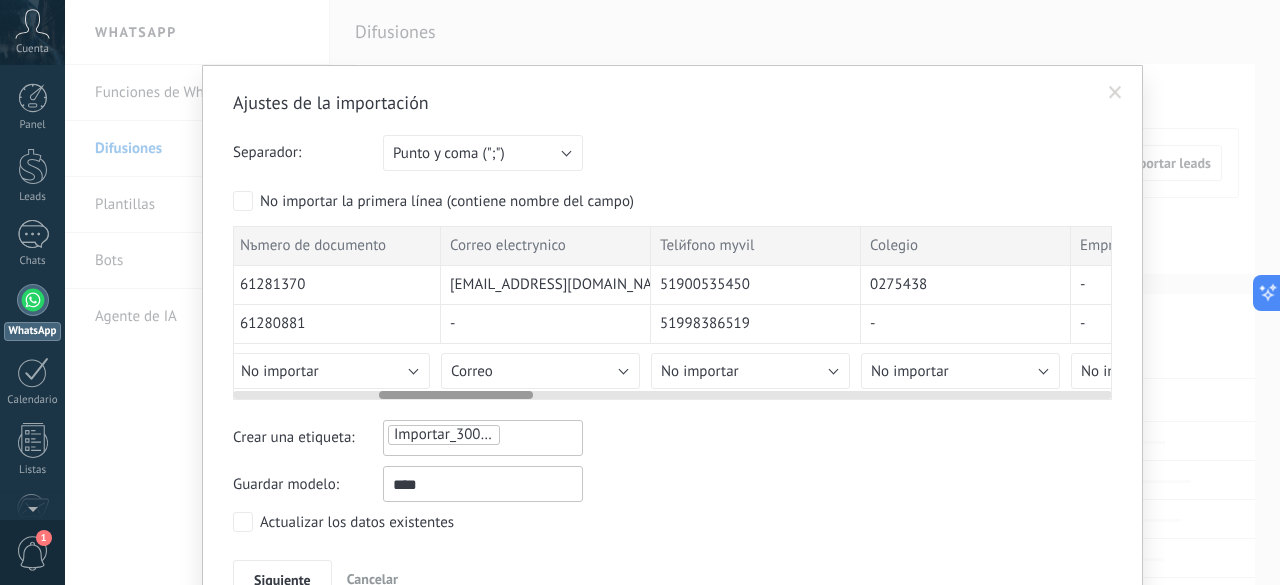 drag, startPoint x: 330, startPoint y: 391, endPoint x: 476, endPoint y: 405, distance: 146.6697 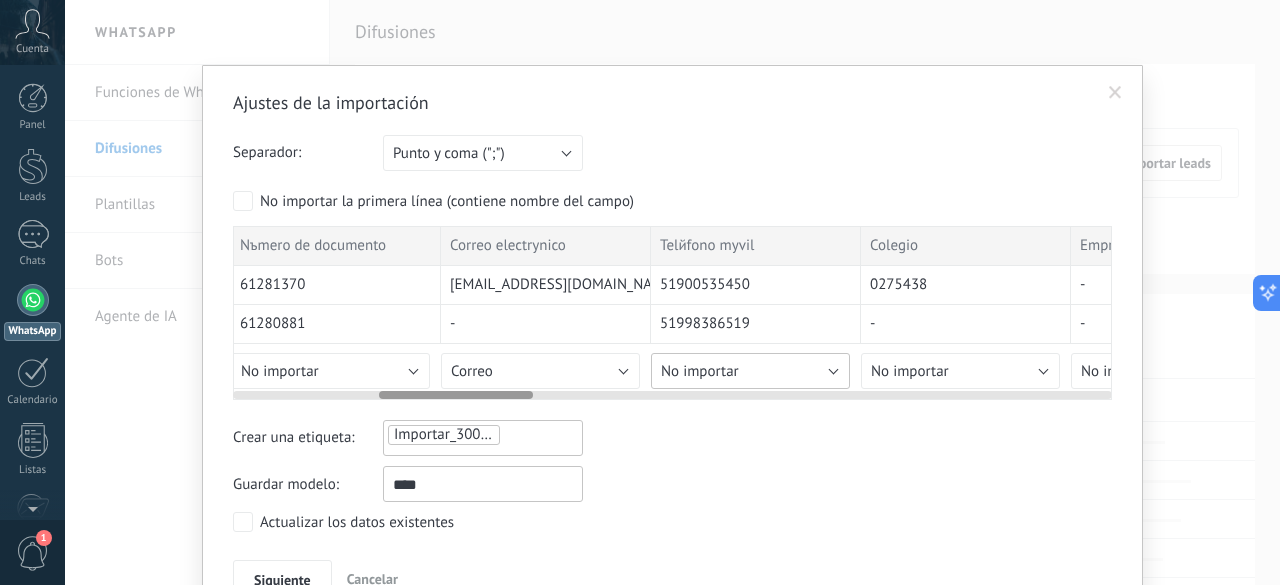 click on "No importar" at bounding box center (750, 371) 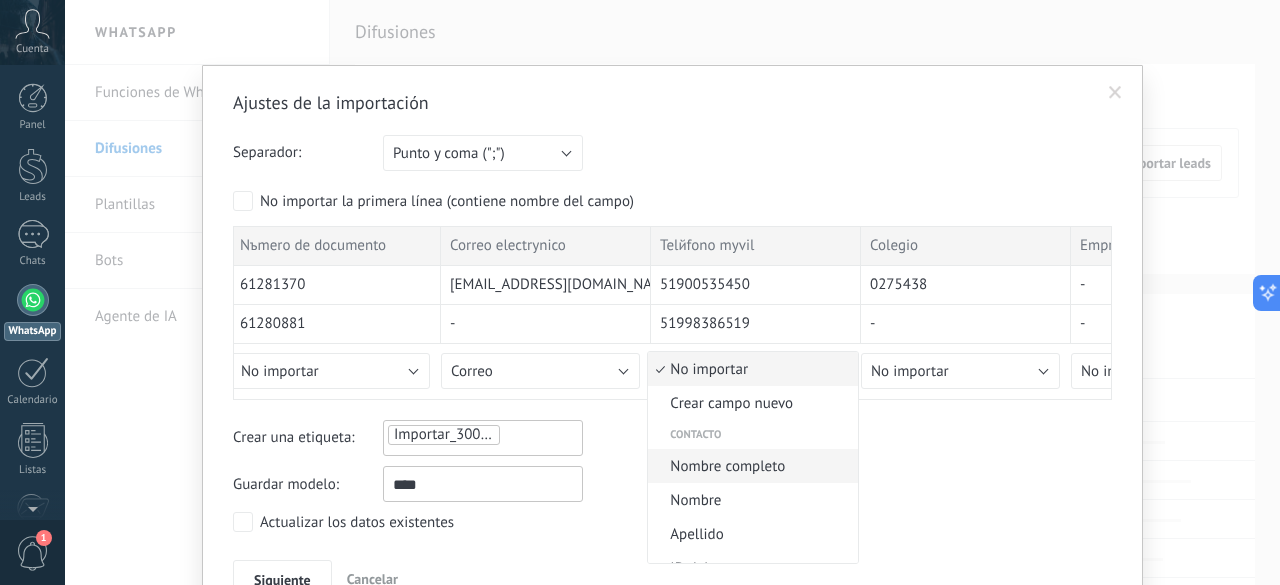 click on "Nombre completo" at bounding box center (750, 466) 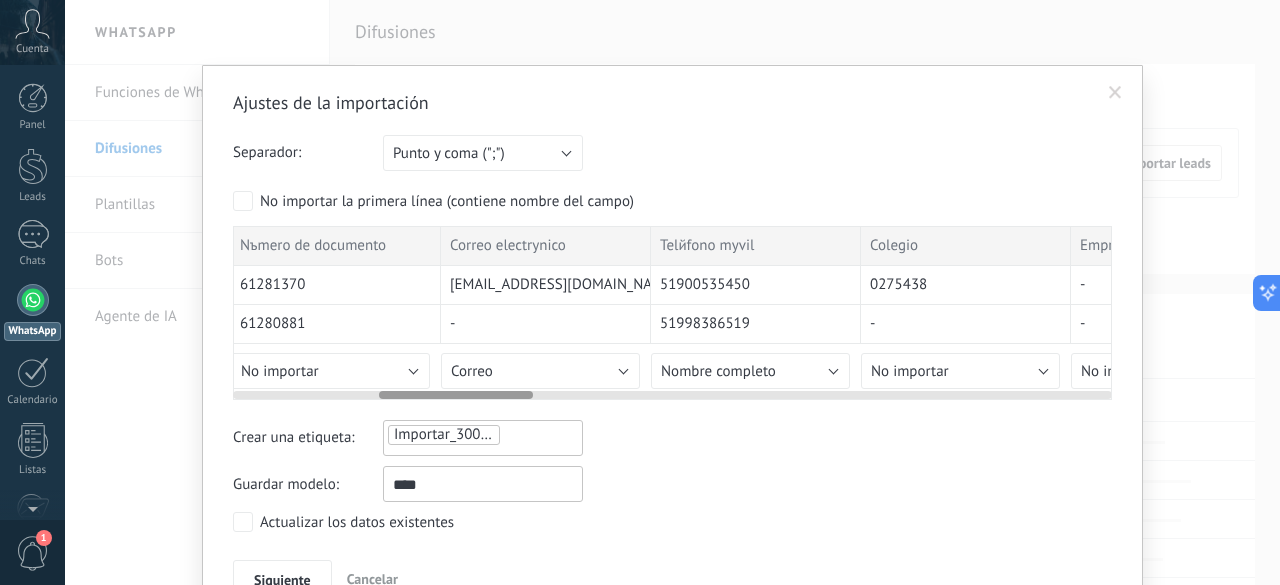 click at bounding box center (672, 391) 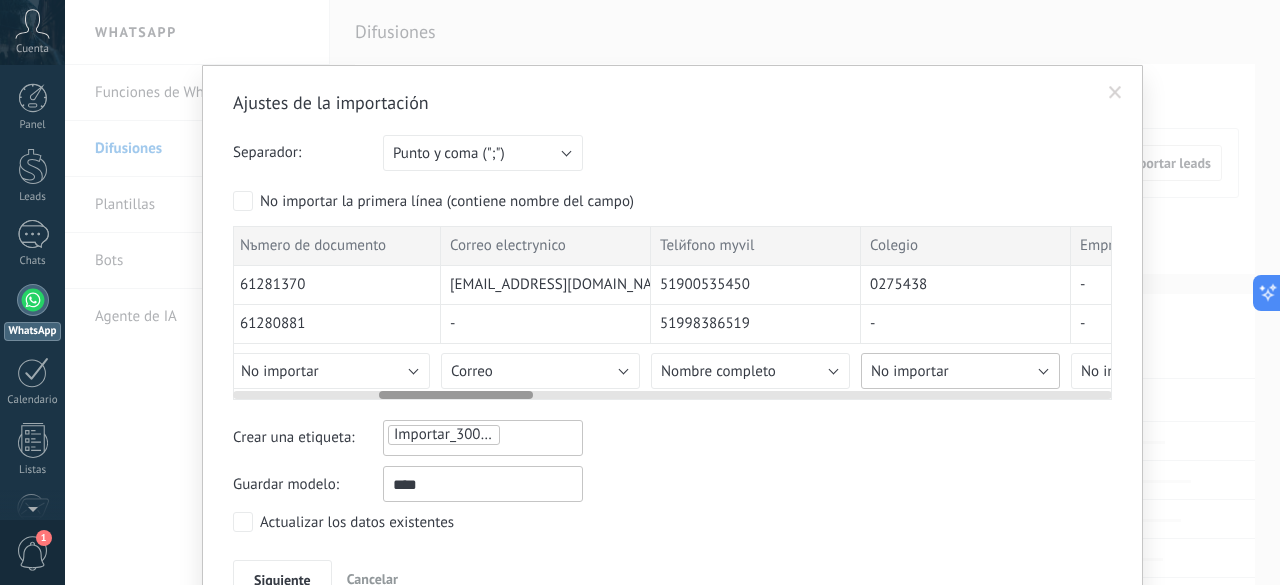 drag, startPoint x: 928, startPoint y: 365, endPoint x: 904, endPoint y: 409, distance: 50.119858 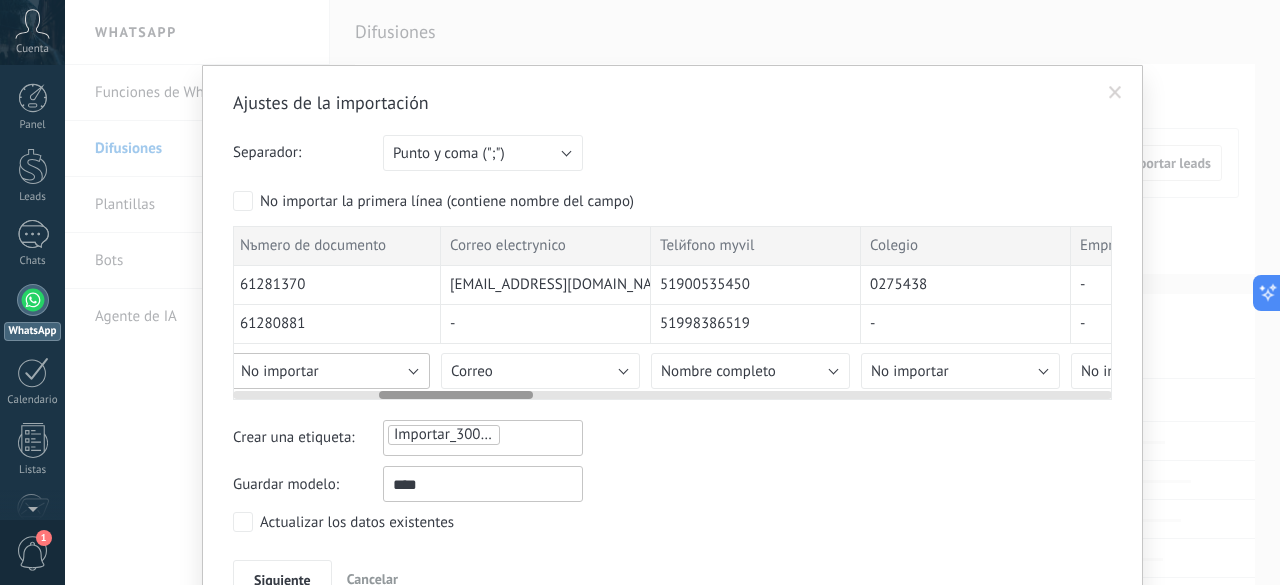 click on "No importar" at bounding box center [330, 371] 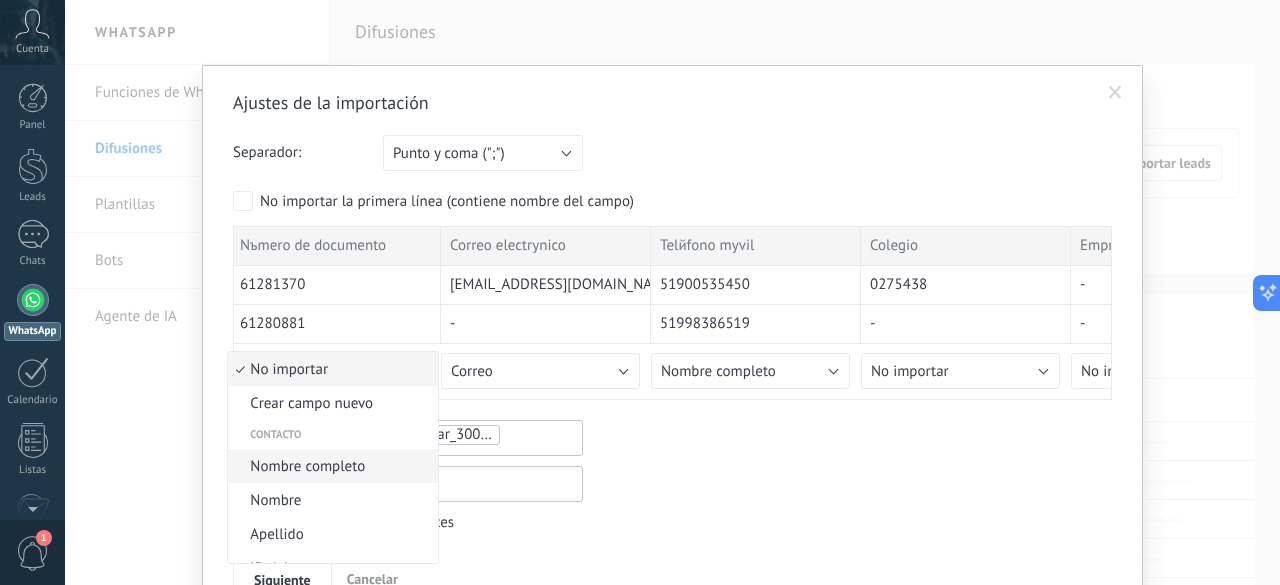 click on "Nombre completo" at bounding box center (330, 466) 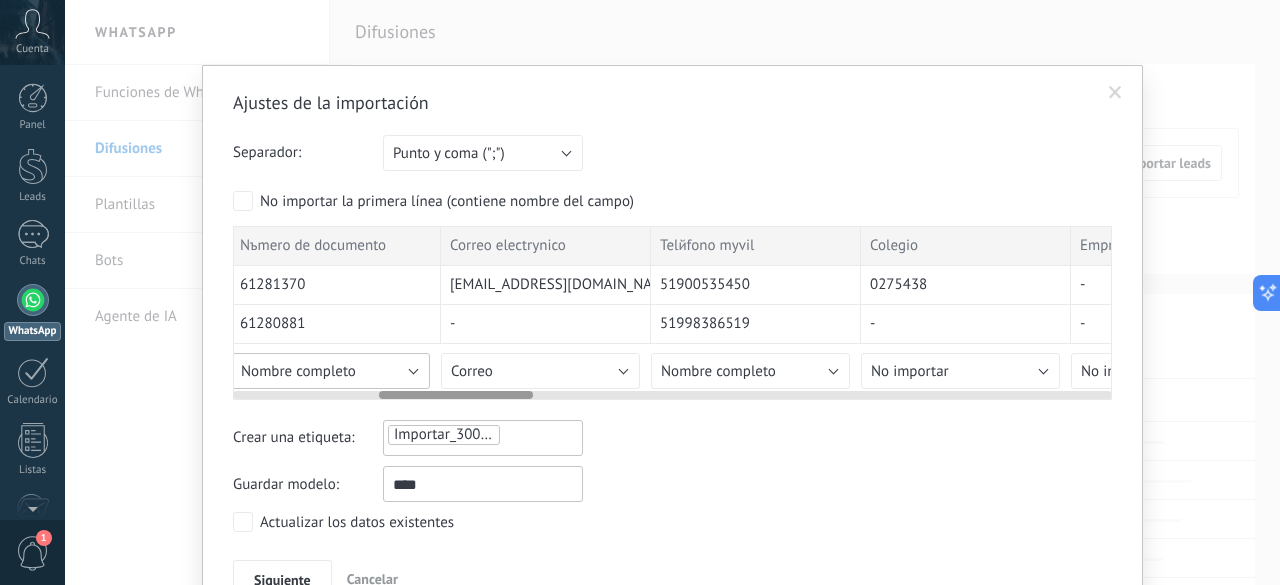 click on "Nombre completo" at bounding box center [330, 371] 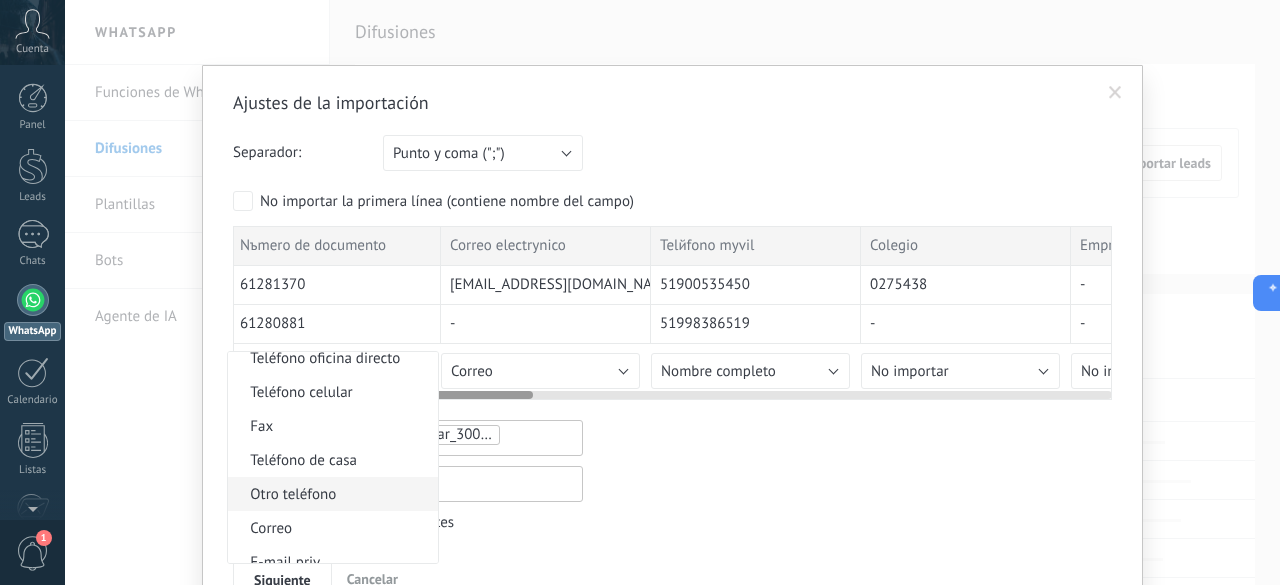 scroll, scrollTop: 512, scrollLeft: 0, axis: vertical 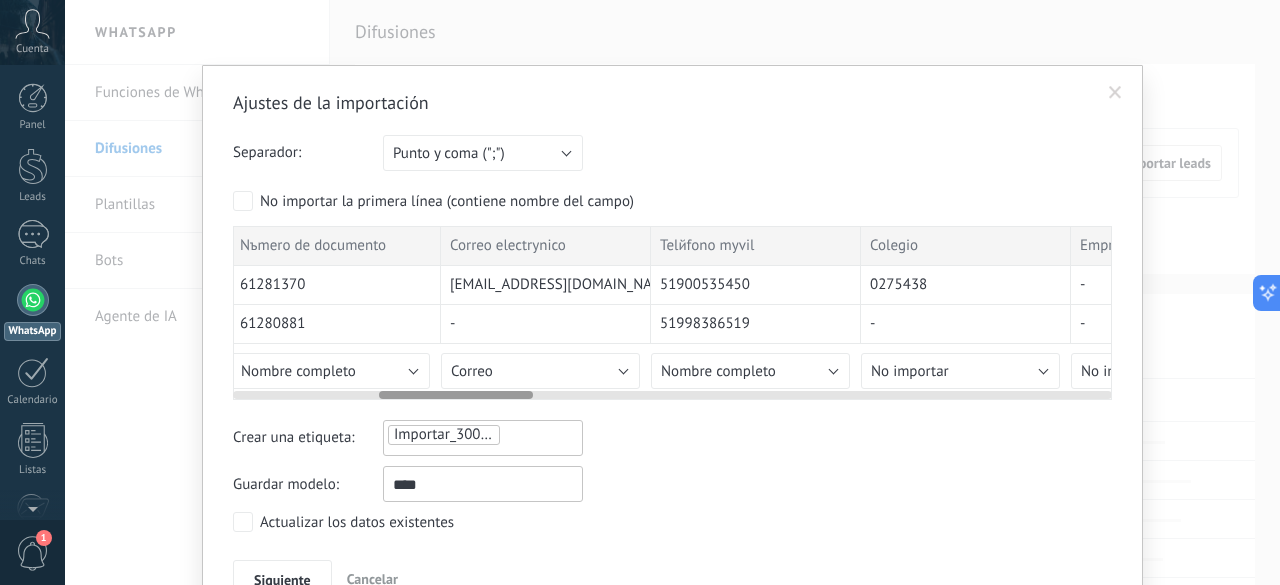 drag, startPoint x: 458, startPoint y: 385, endPoint x: 360, endPoint y: 388, distance: 98.045906 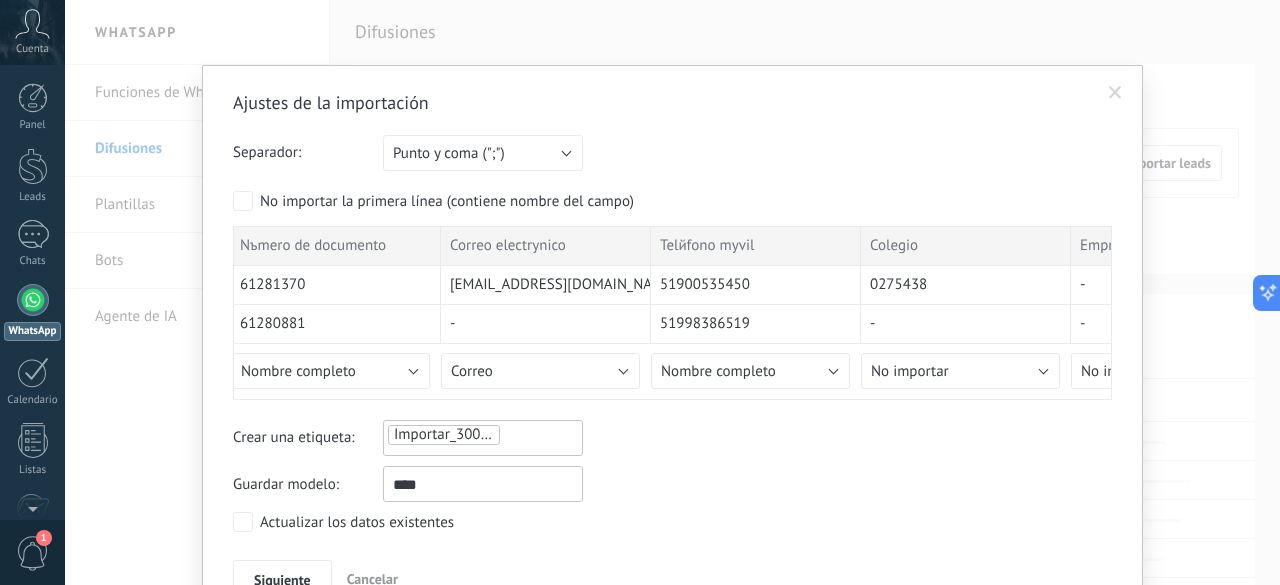 click on "Ajustes de la importación Separador: Punto y coma (";") Coma (",") Tabulación ("	") Punto y coma (";") Su cuenta ha excedido el límite de campos de encargo No importar la primera línea (contiene nombre del campo) Nombres Apellido Paterno Apellido Materno Tipo de documento Nъmero de documento Correo electrуnico Telйfono mуvil Colegio Empresa Sede Institucion Modalidad Programa Periodo Origen Prospector Evento Fecha de Evento Observacion SE CONTACTO SE EXPLICO P.E Regestiуn / Wapp ESTA INTERESADO OBS DERYAN [DATE][PERSON_NAME] DNI 61281370 [EMAIL_ADDRESS][DOMAIN_NAME] 51900535450 0275438 - ICA SAN [PERSON_NAME] PRESENCIAL PSICOLOGНA 2025-20 7: Visita a Empresa [PERSON_NAME] VISITA ACADEMIA  [DATE] SI  CONTESTARON Y COLGARON SE GESTIONA POR WSP - SE HABLA AL WSP [PERSON_NAME] DE LA CRUZ DNI 61280881 - 51998386519 - - ICA - PRESENCIAL DERECHO 2025-20 7: Visita a Empresa [PERSON_NAME] VISITA ACADEMIA  [DATE] NO - SE HABLA AL WSP - SE HABLA AL WSP [PERSON_NAME]" at bounding box center [672, 344] 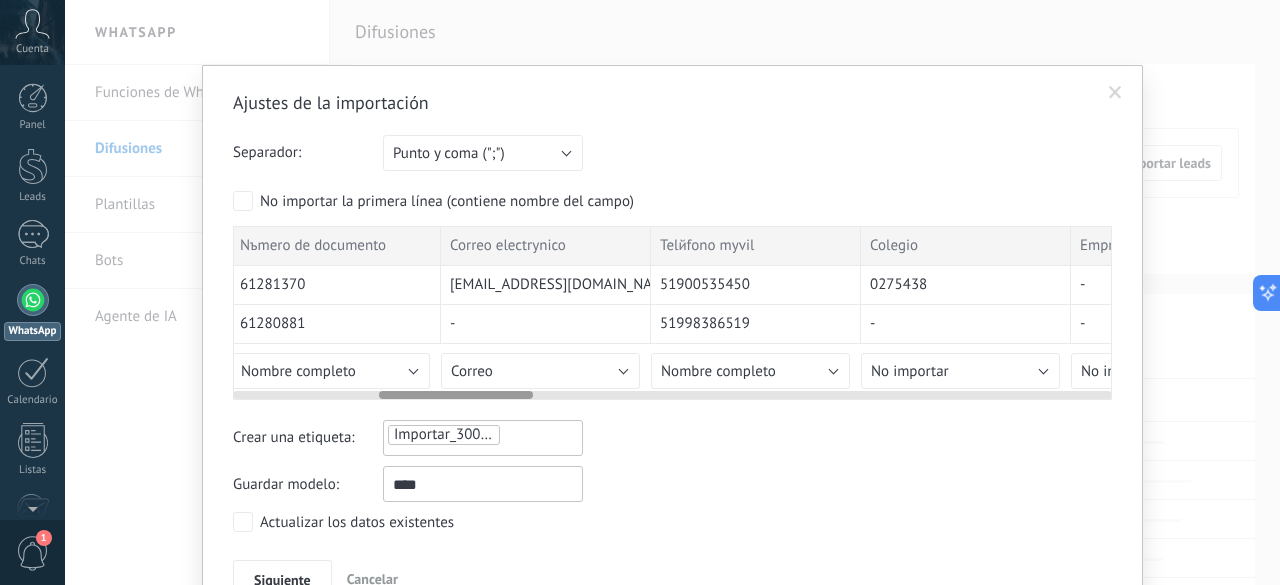 click at bounding box center (672, 391) 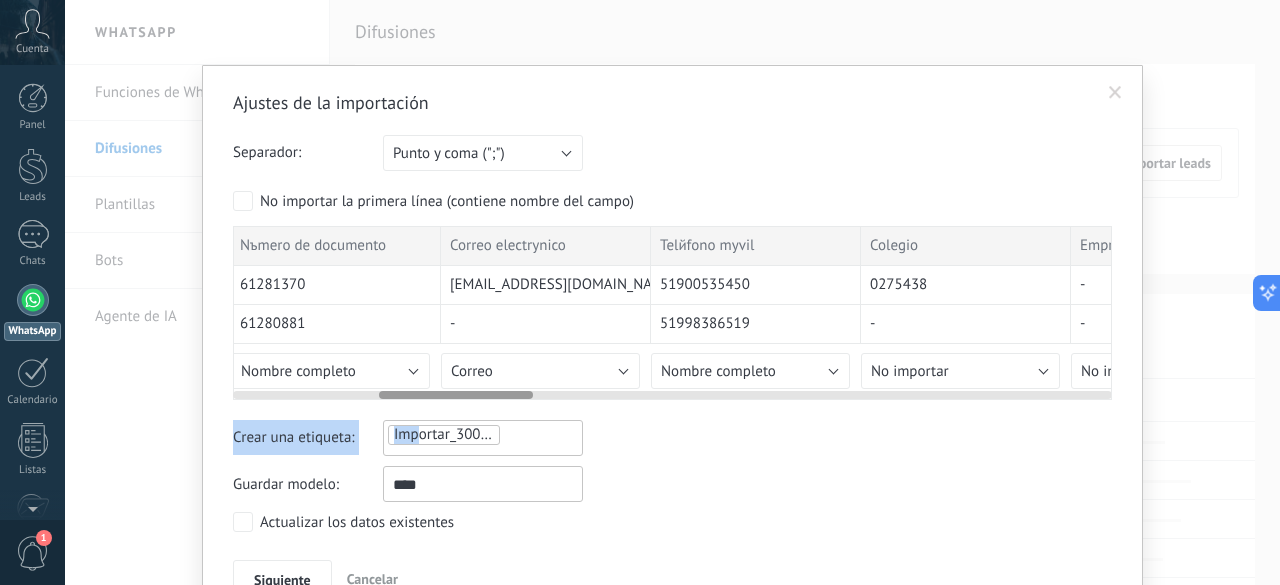 click at bounding box center (672, 391) 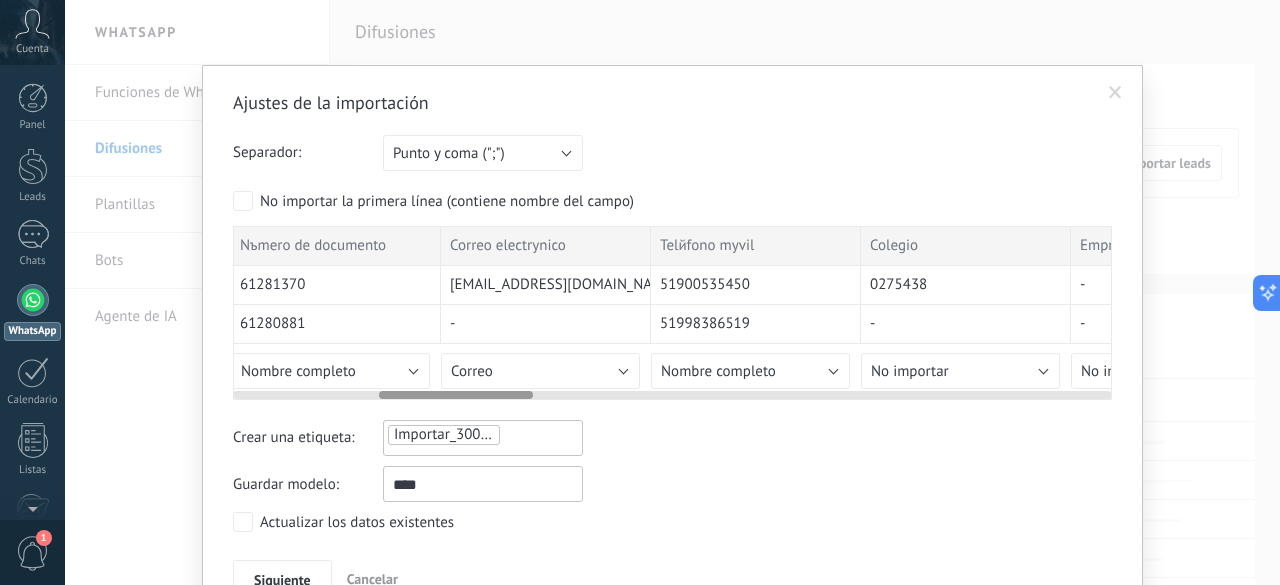 drag, startPoint x: 424, startPoint y: 397, endPoint x: 370, endPoint y: 397, distance: 54 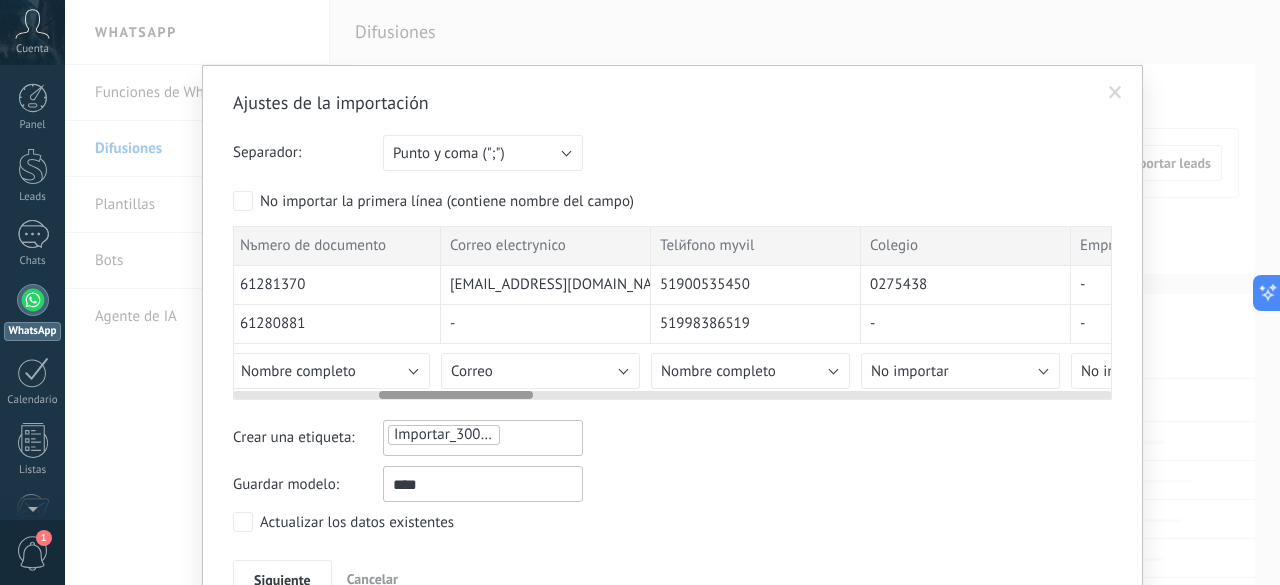 click at bounding box center [672, 391] 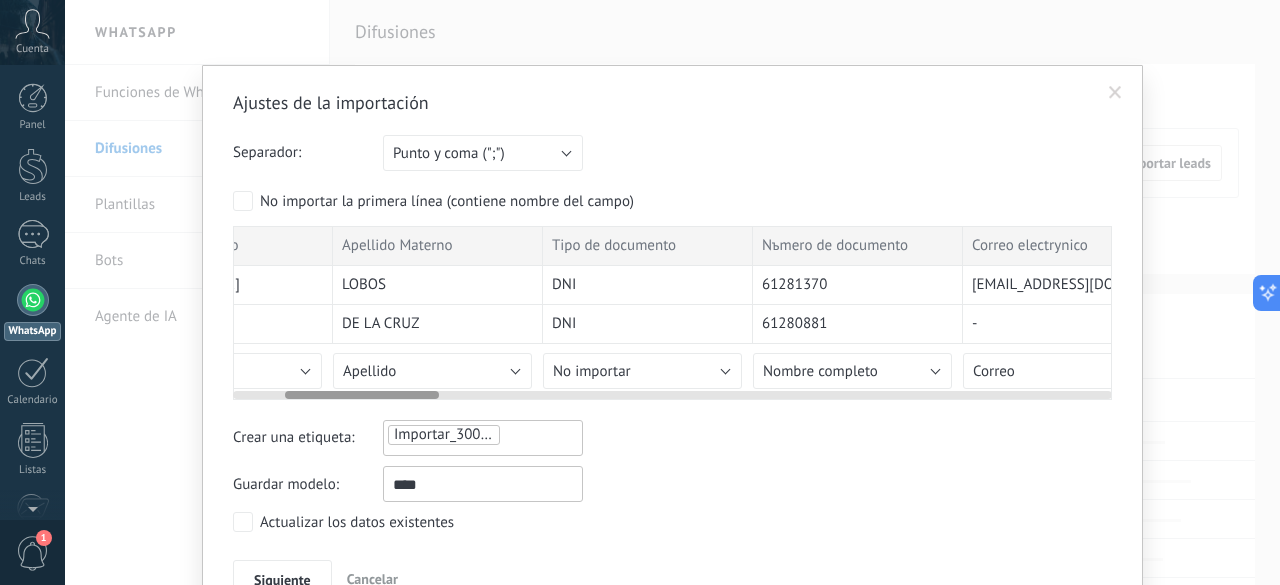 scroll, scrollTop: 0, scrollLeft: 0, axis: both 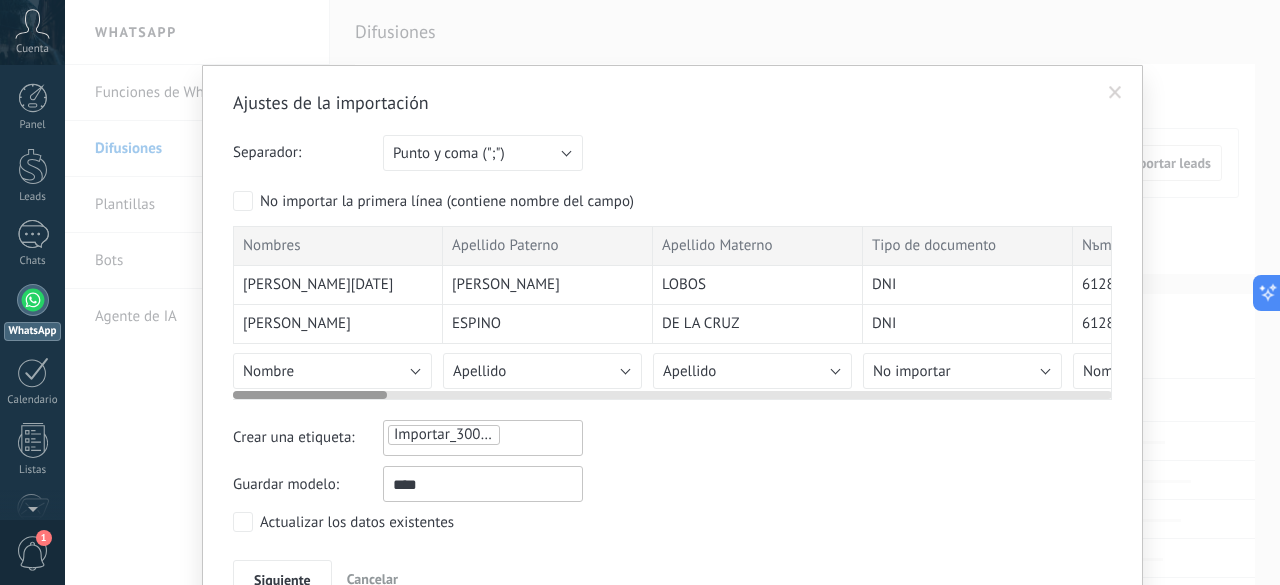 drag, startPoint x: 418, startPoint y: 391, endPoint x: 178, endPoint y: 359, distance: 242.12393 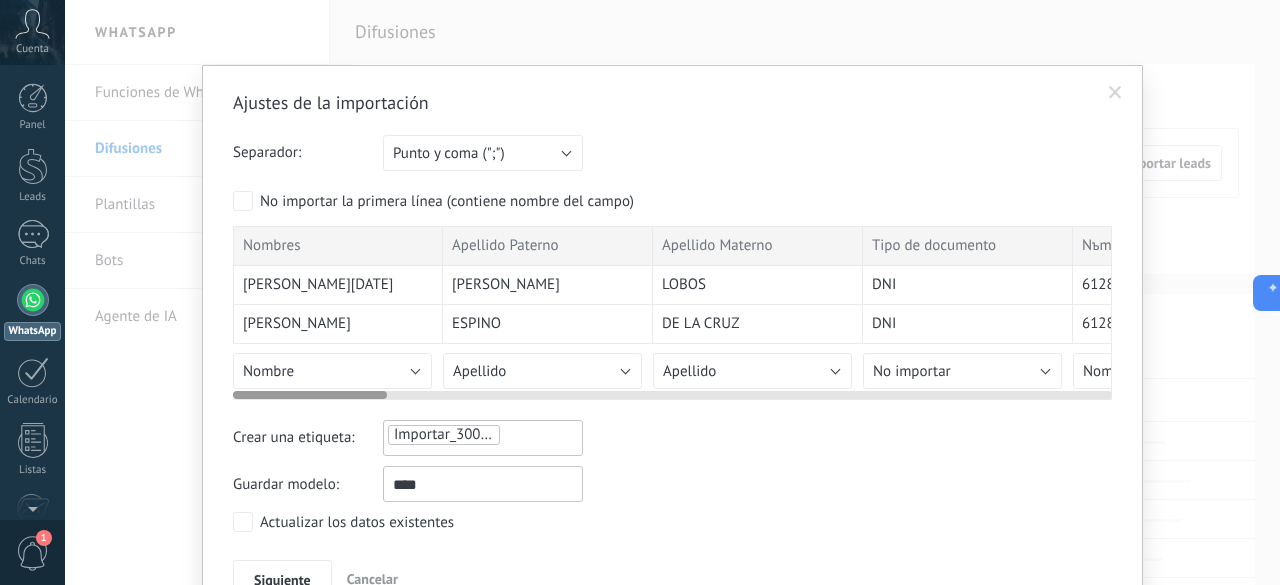 click at bounding box center (672, 391) 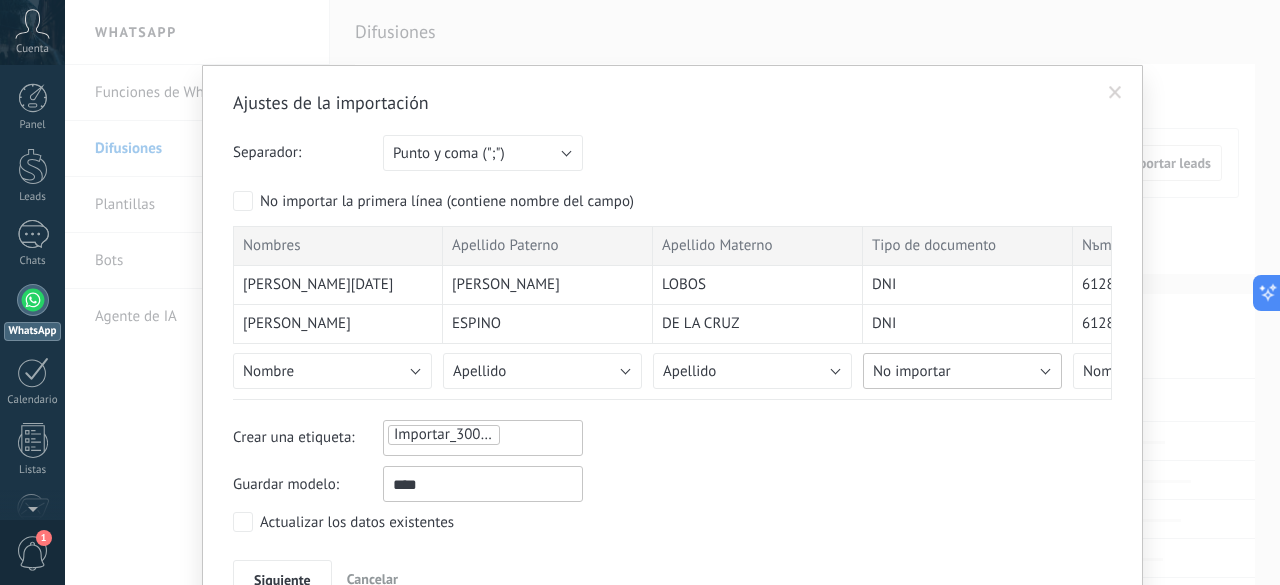 click on "No importar" at bounding box center [912, 371] 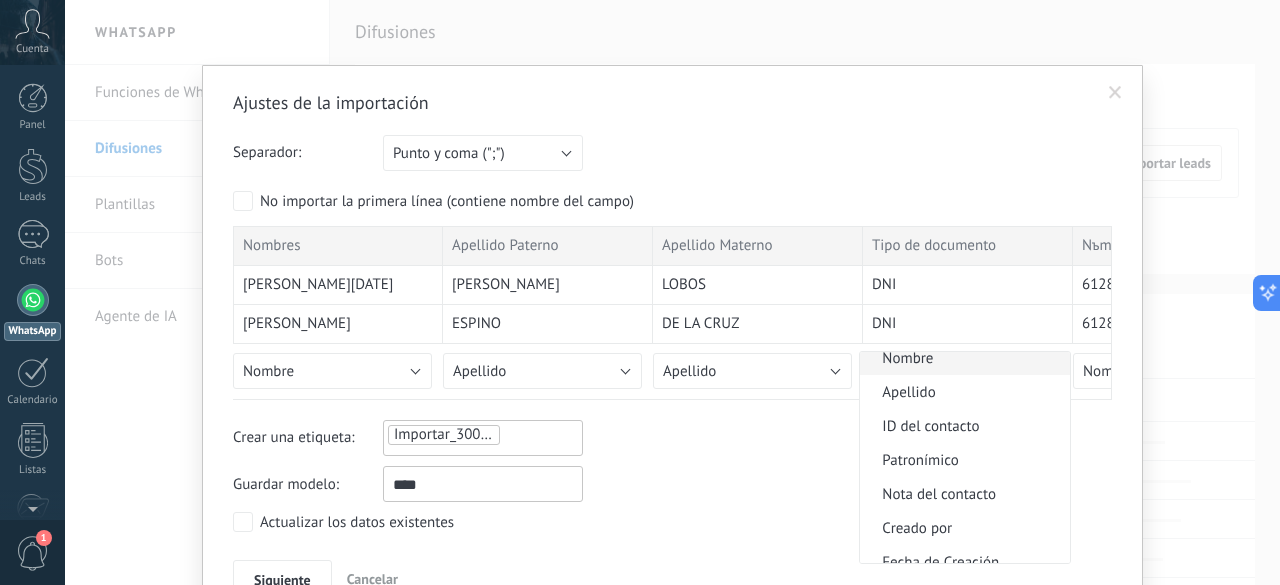 scroll, scrollTop: 100, scrollLeft: 0, axis: vertical 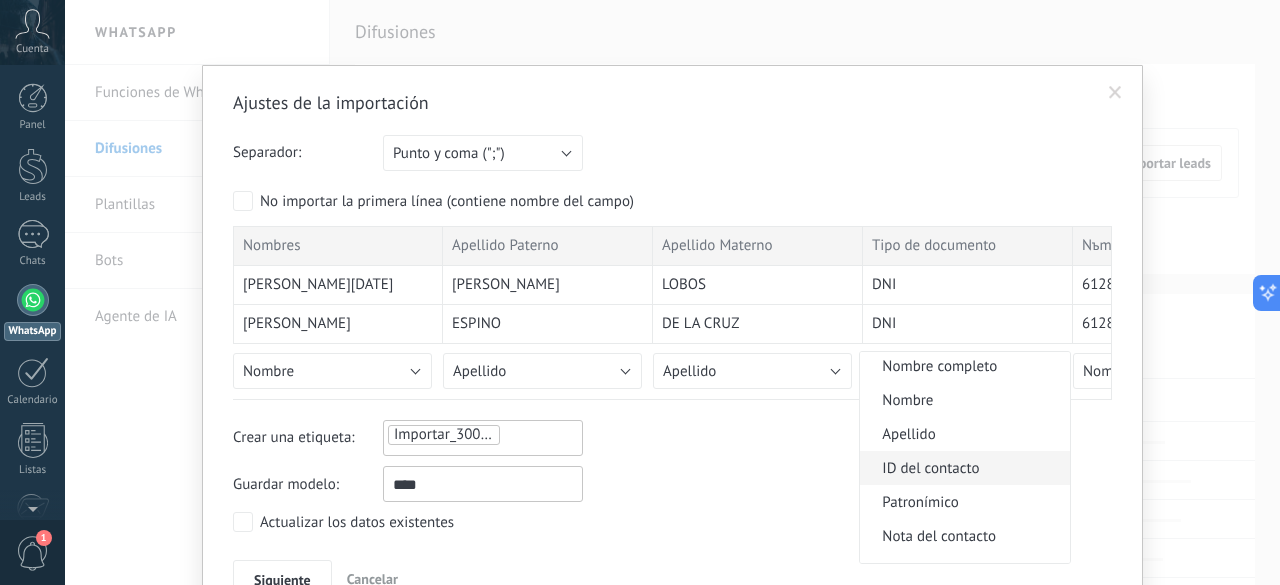 click on "ID del contacto" at bounding box center (962, 468) 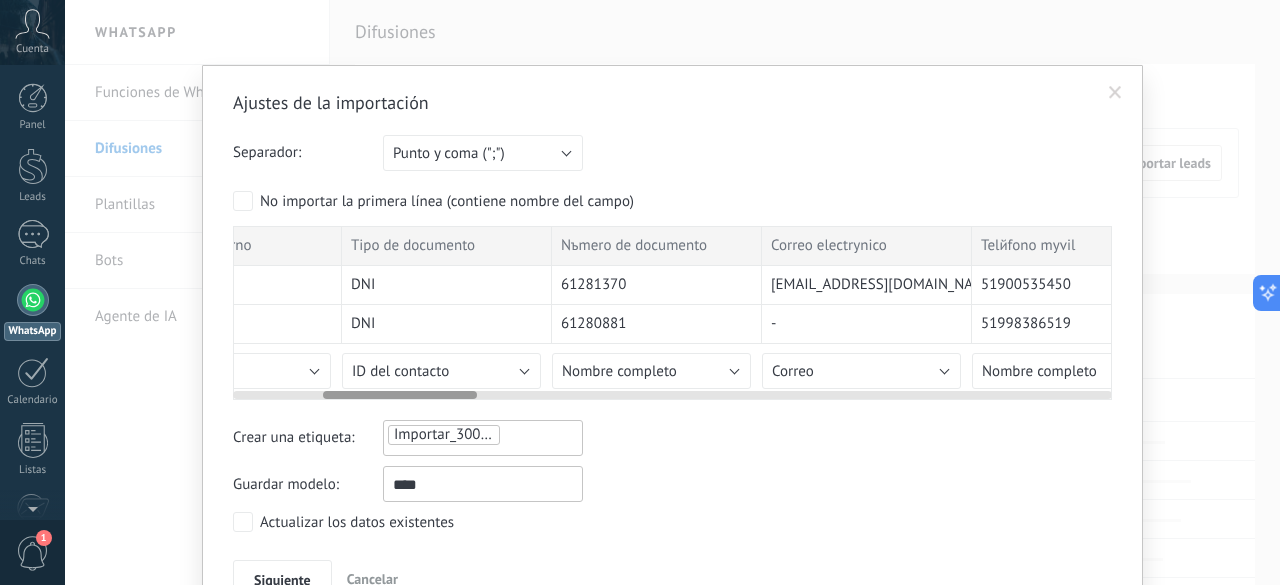 scroll, scrollTop: 0, scrollLeft: 521, axis: horizontal 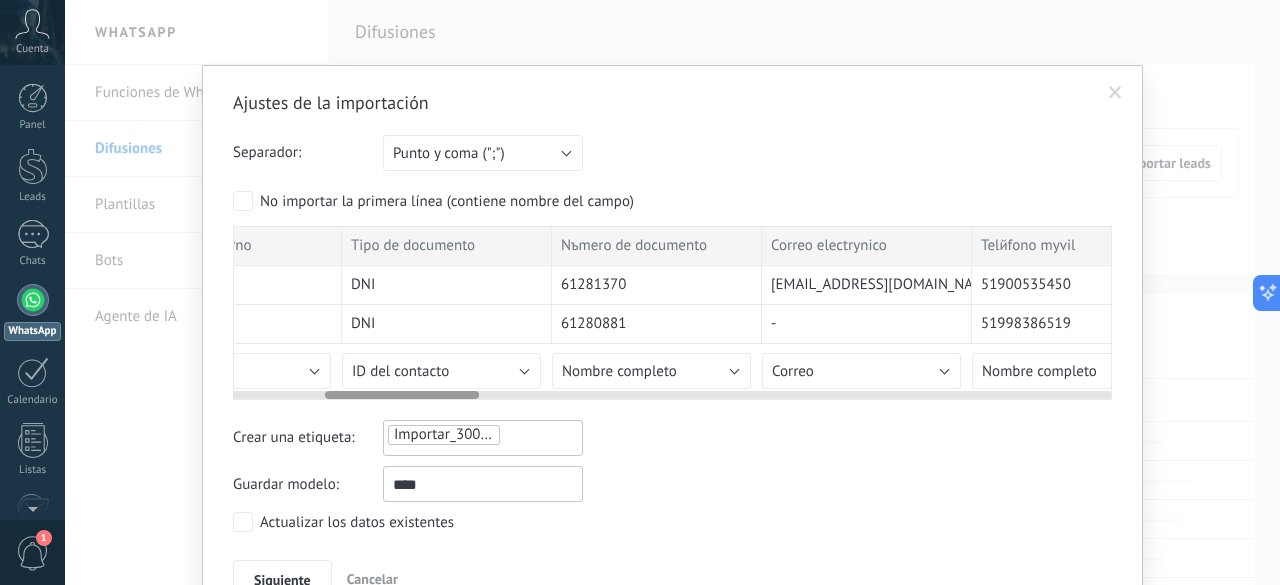 drag, startPoint x: 360, startPoint y: 391, endPoint x: 452, endPoint y: 428, distance: 99.16148 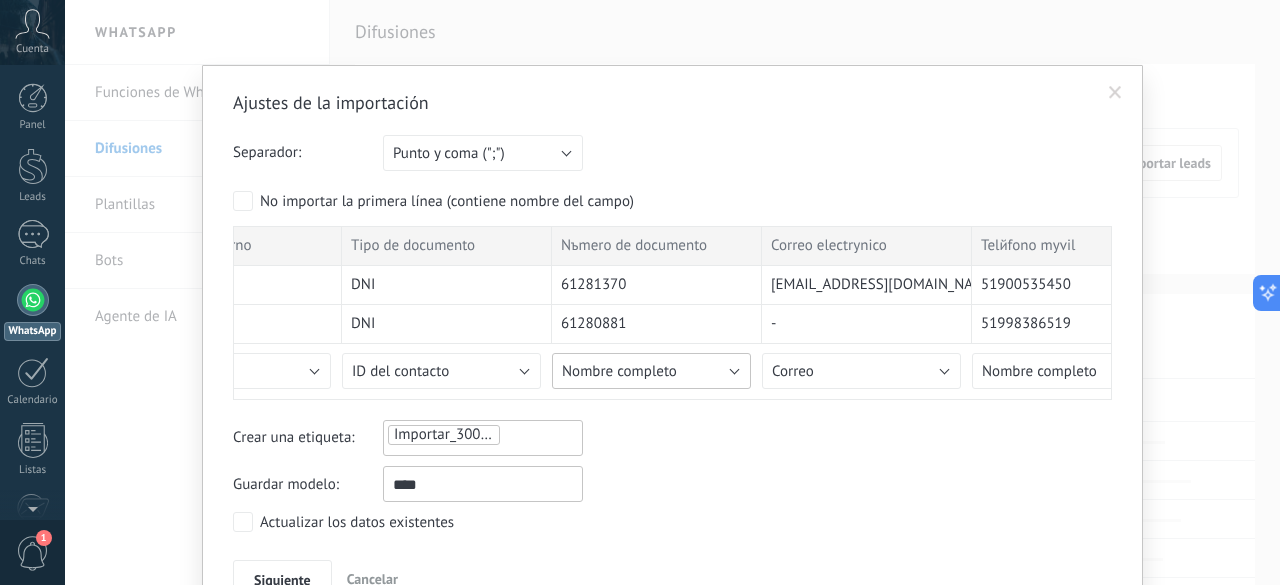 click on "Nombre completo" at bounding box center [651, 371] 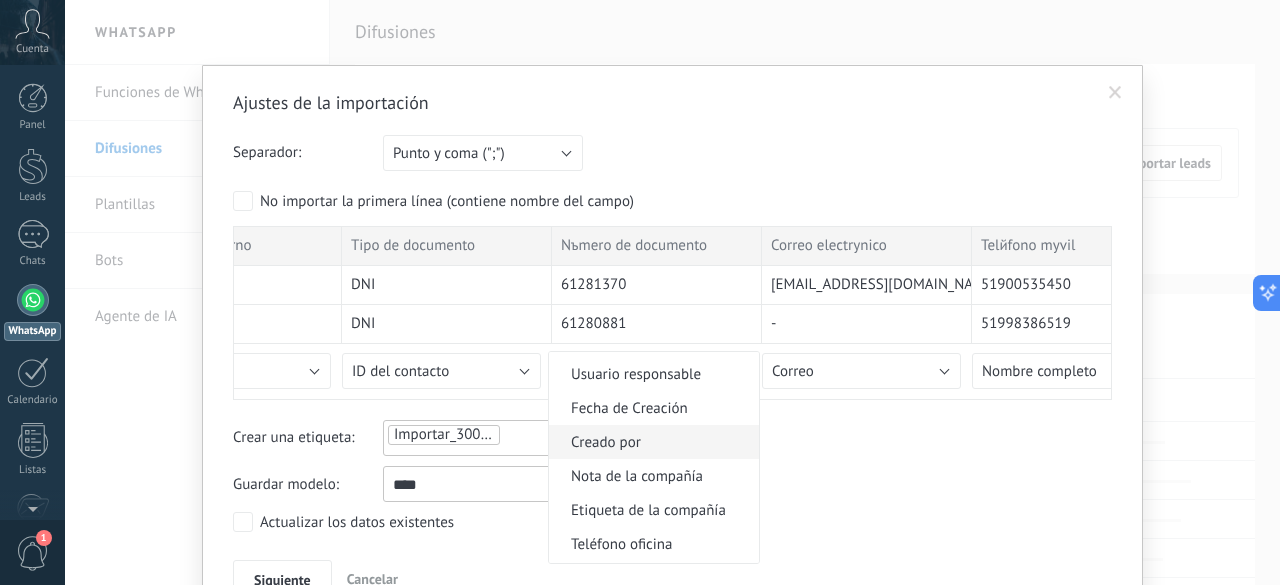 scroll, scrollTop: 1512, scrollLeft: 0, axis: vertical 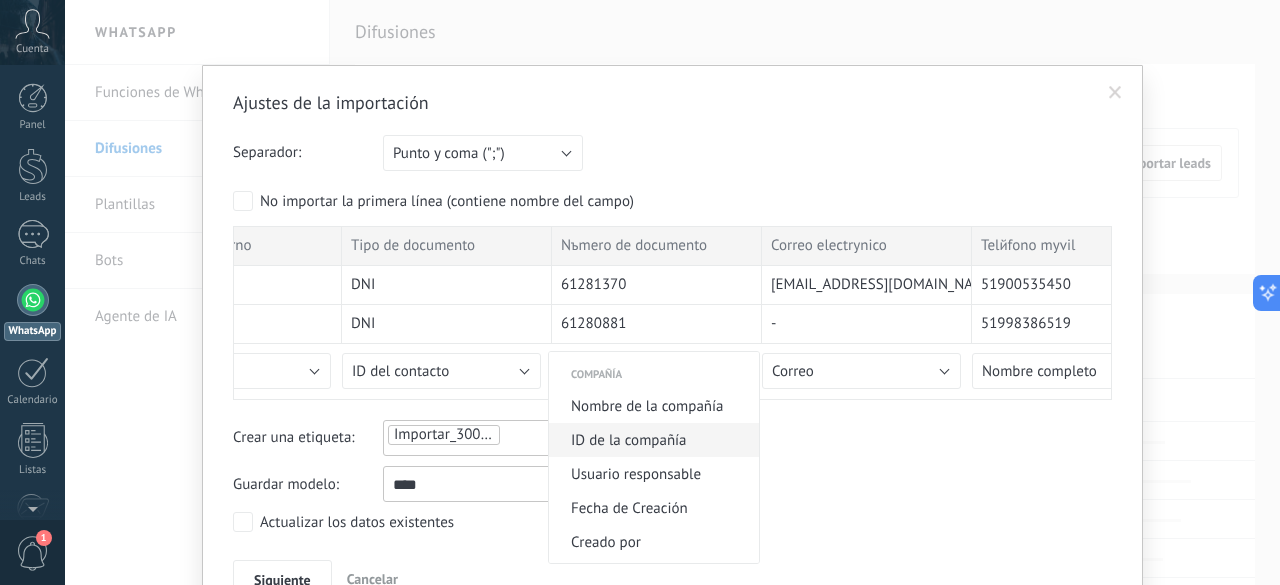 click on "ID de la compañía" at bounding box center [651, 440] 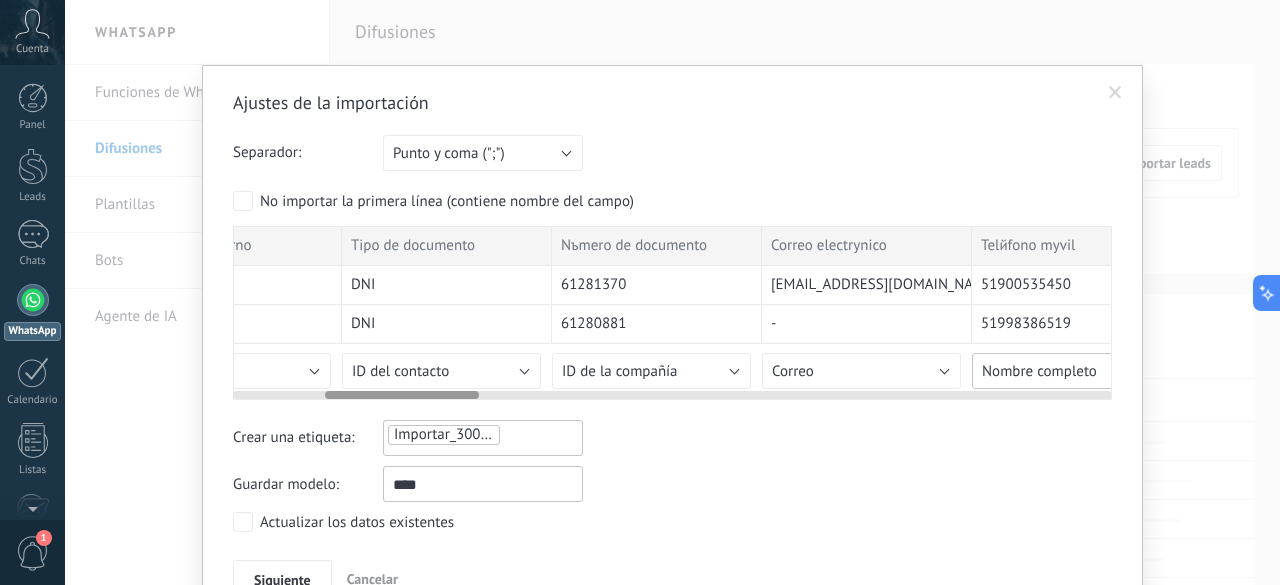 click on "Nombre completo" at bounding box center [1039, 371] 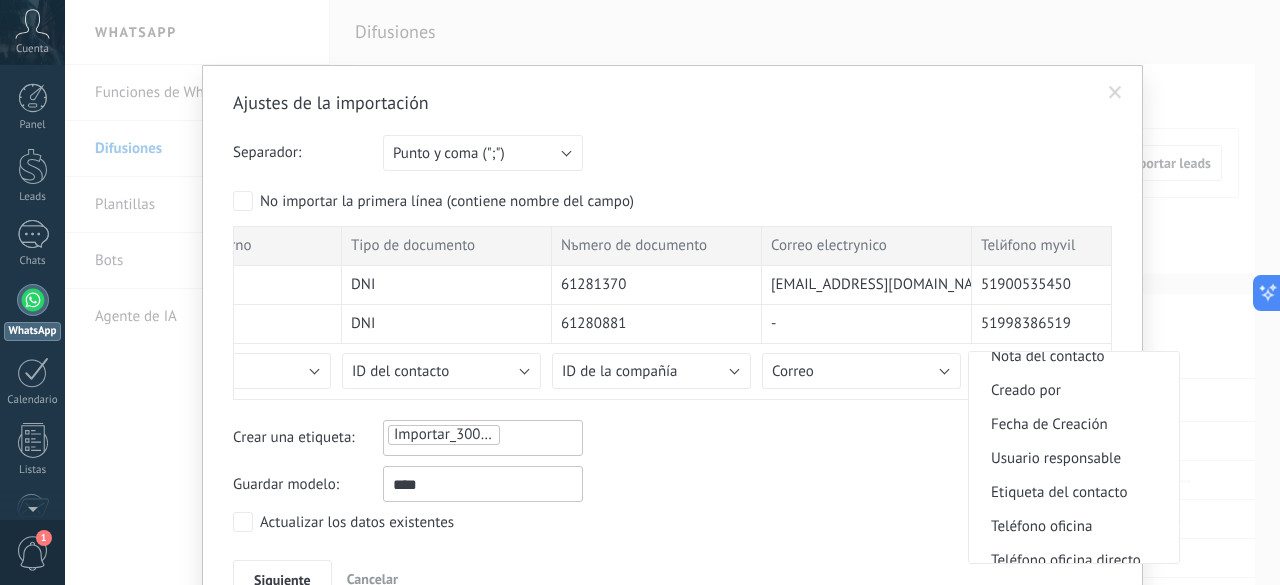 scroll, scrollTop: 312, scrollLeft: 0, axis: vertical 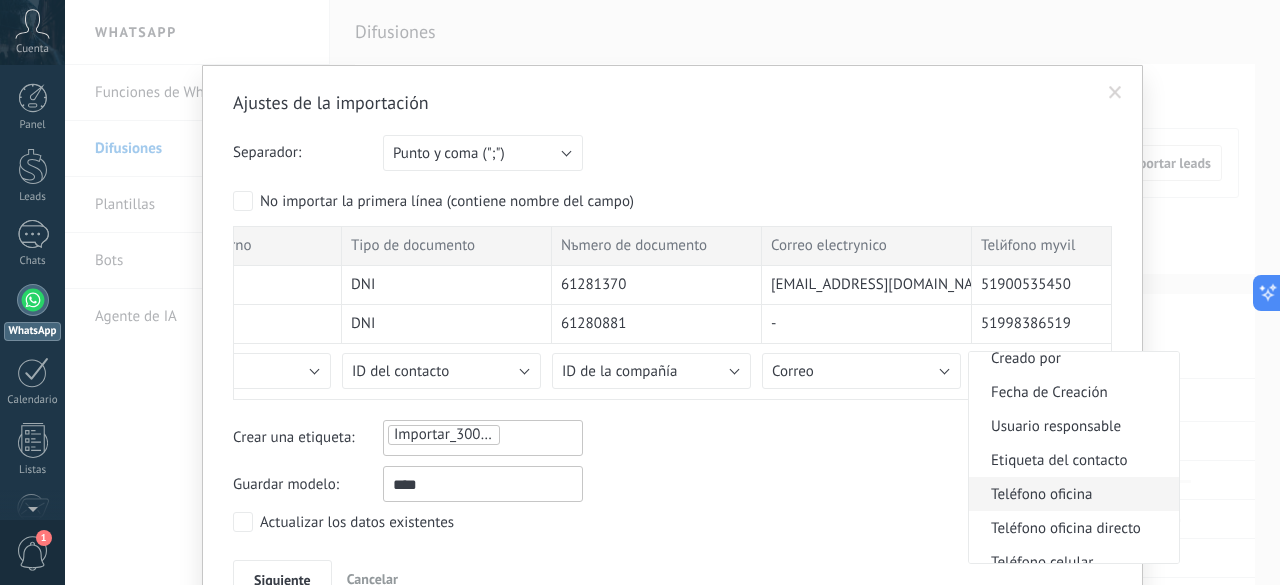 click on "Teléfono oficina" at bounding box center (1071, 494) 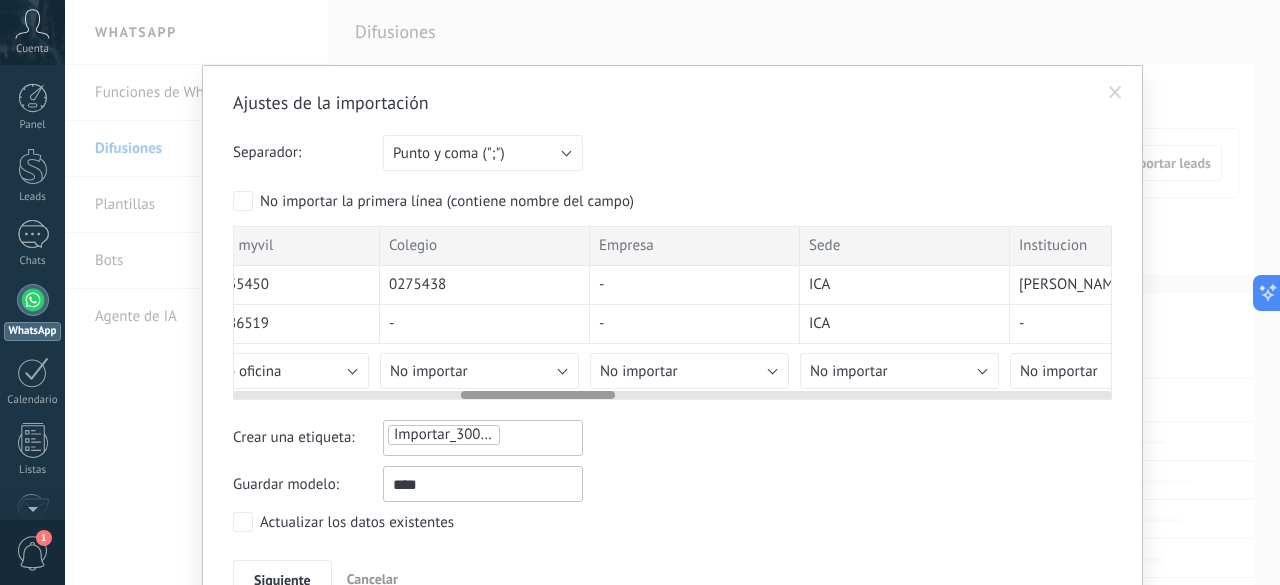 scroll, scrollTop: 0, scrollLeft: 1340, axis: horizontal 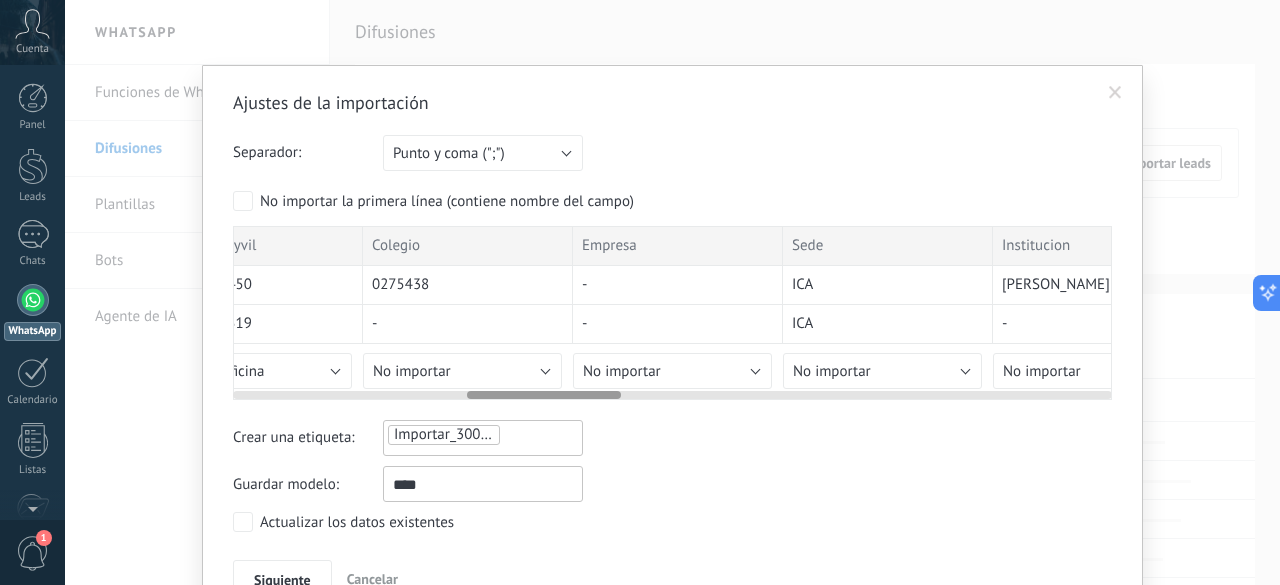 drag, startPoint x: 444, startPoint y: 391, endPoint x: 586, endPoint y: 387, distance: 142.05632 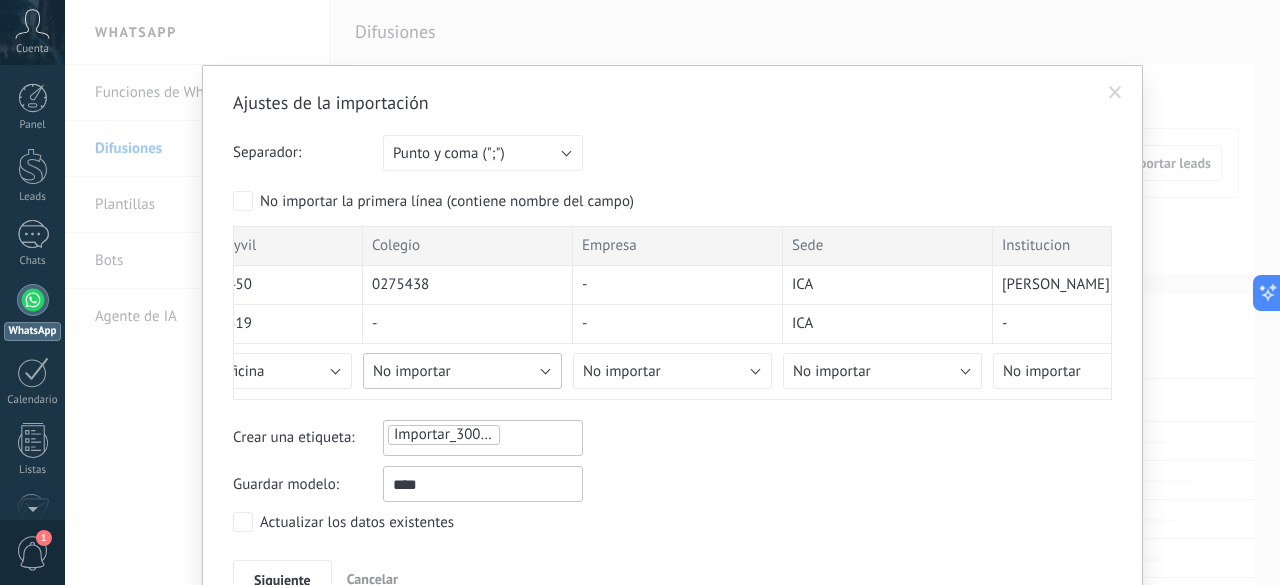 click on "No importar" at bounding box center (462, 371) 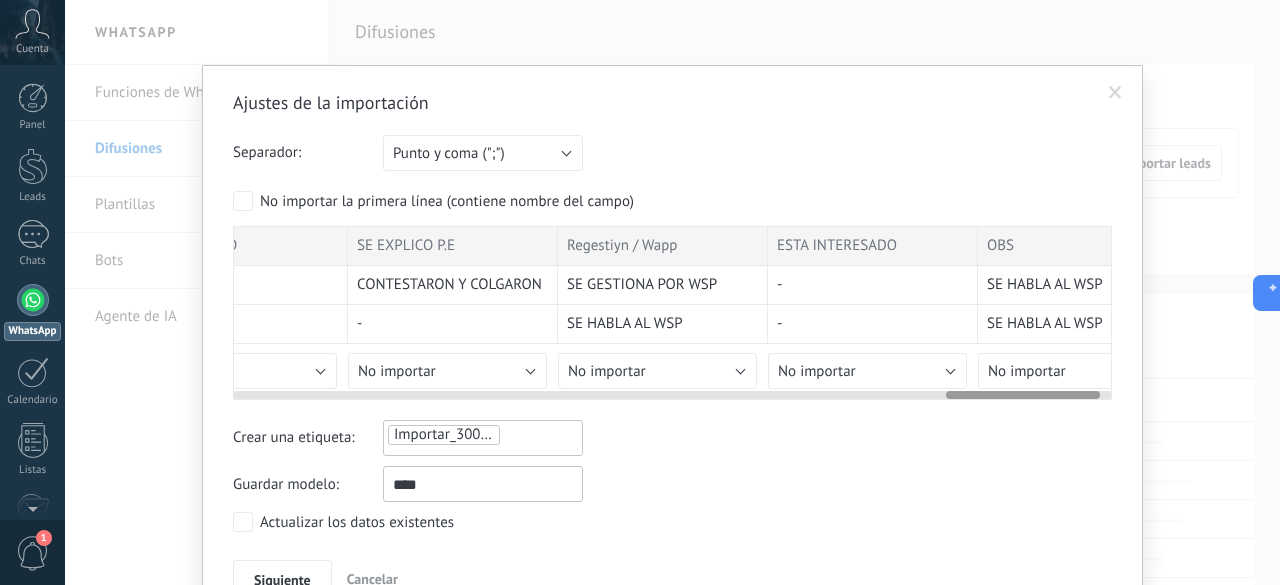 scroll, scrollTop: 0, scrollLeft: 4160, axis: horizontal 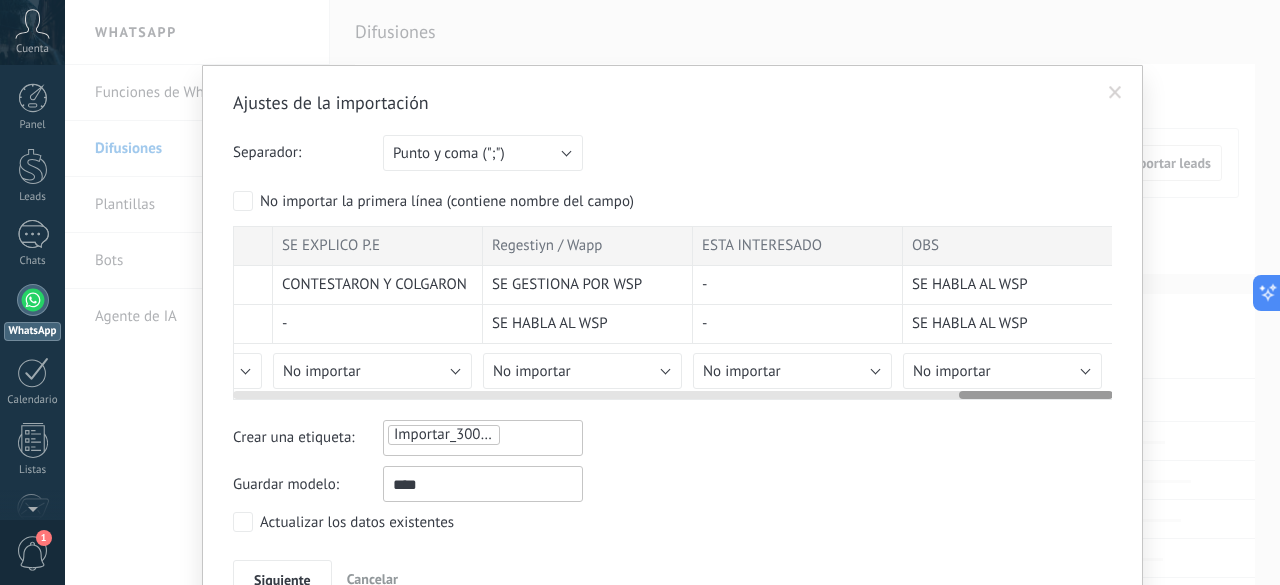 drag, startPoint x: 599, startPoint y: 395, endPoint x: 1112, endPoint y: 322, distance: 518.1679 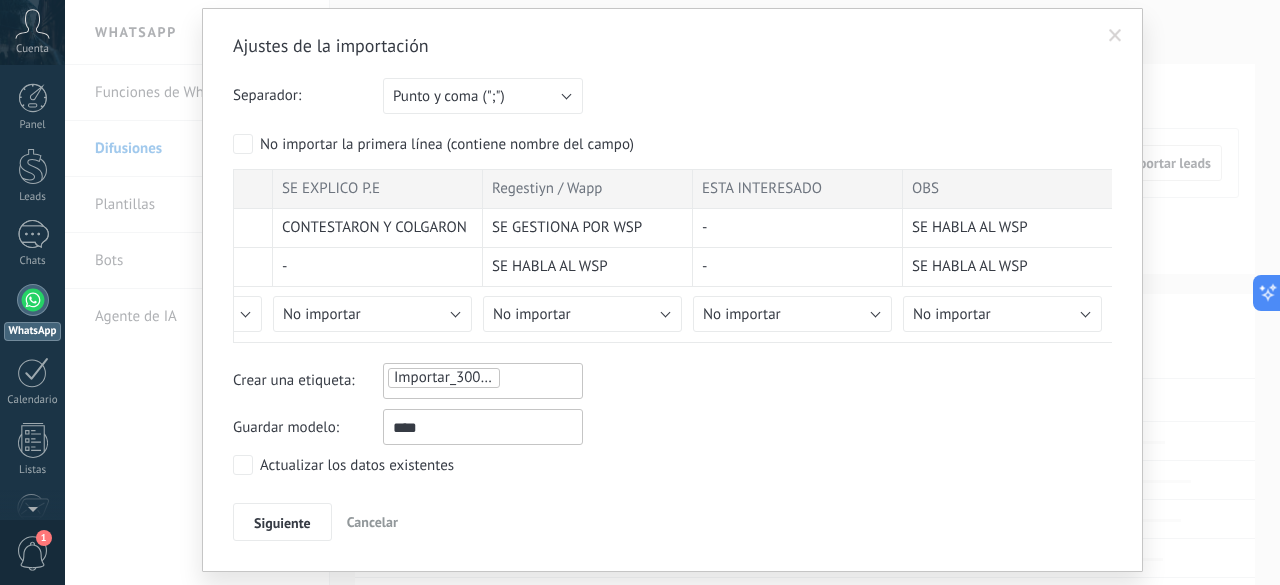 scroll, scrollTop: 104, scrollLeft: 0, axis: vertical 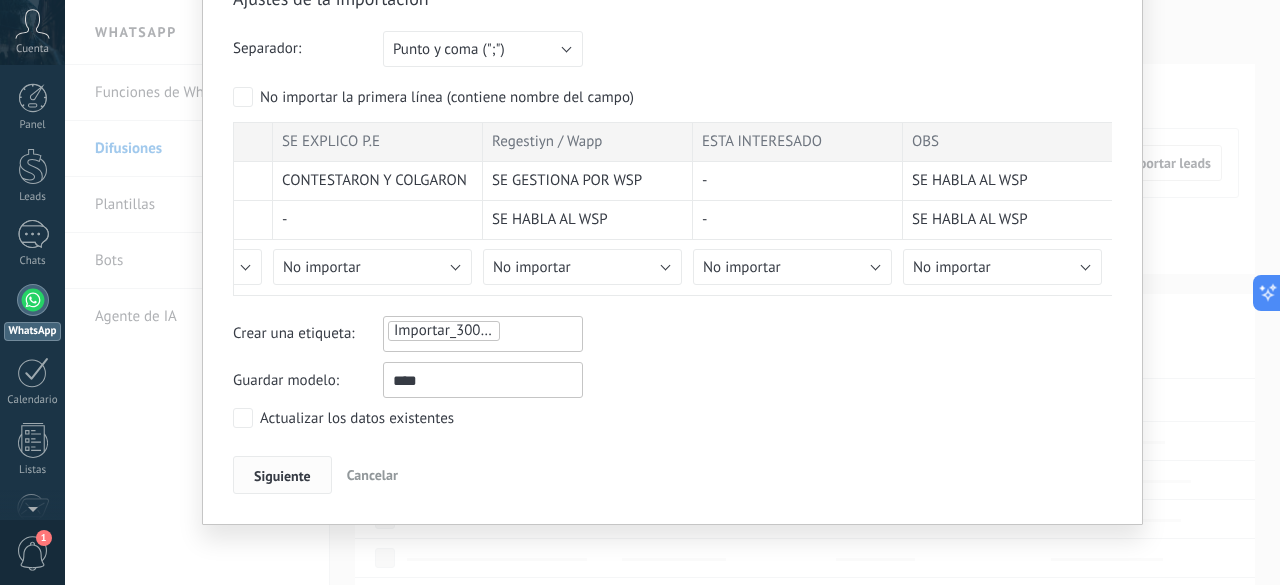 click on "Siguiente" at bounding box center [282, 476] 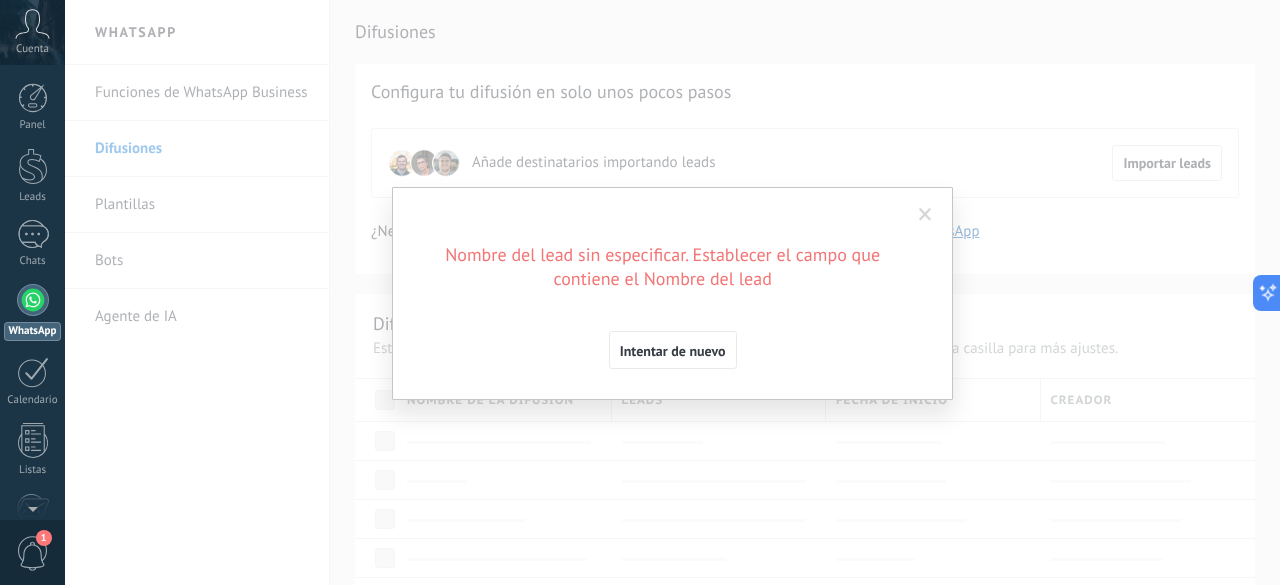 scroll, scrollTop: 0, scrollLeft: 0, axis: both 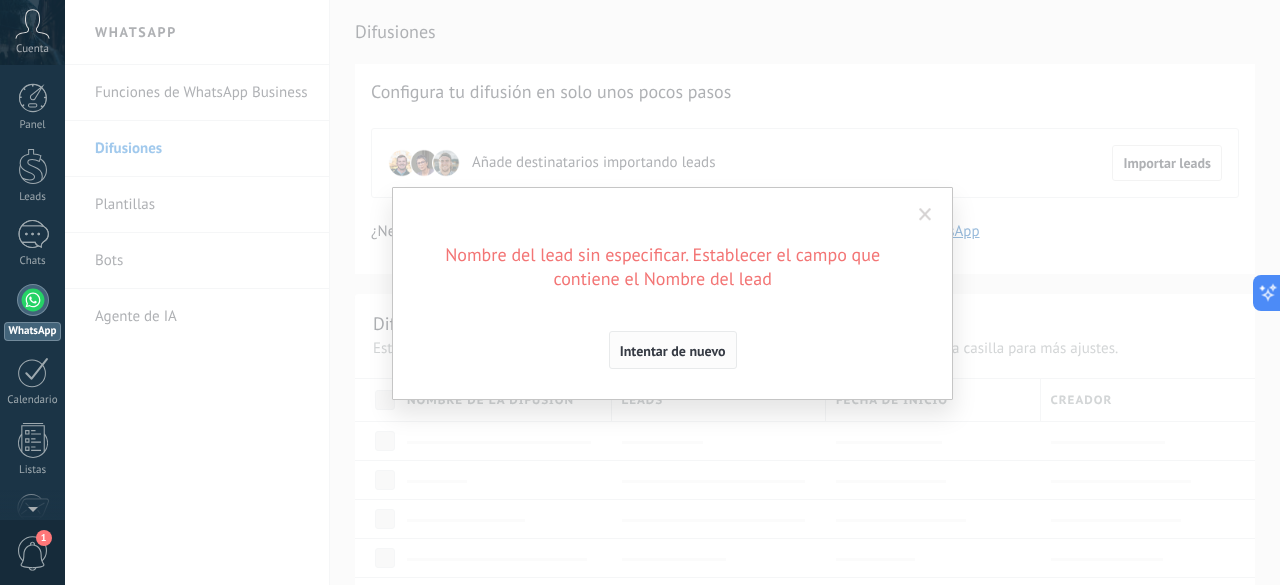 click on "Intentar de nuevo" at bounding box center [673, 351] 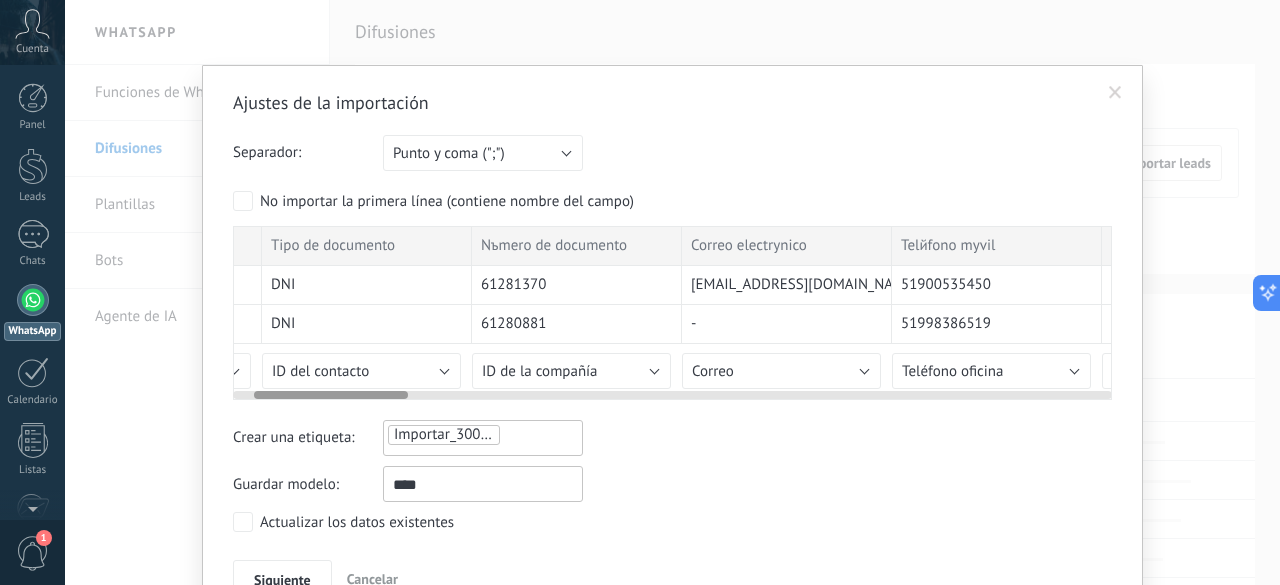 scroll, scrollTop: 0, scrollLeft: 0, axis: both 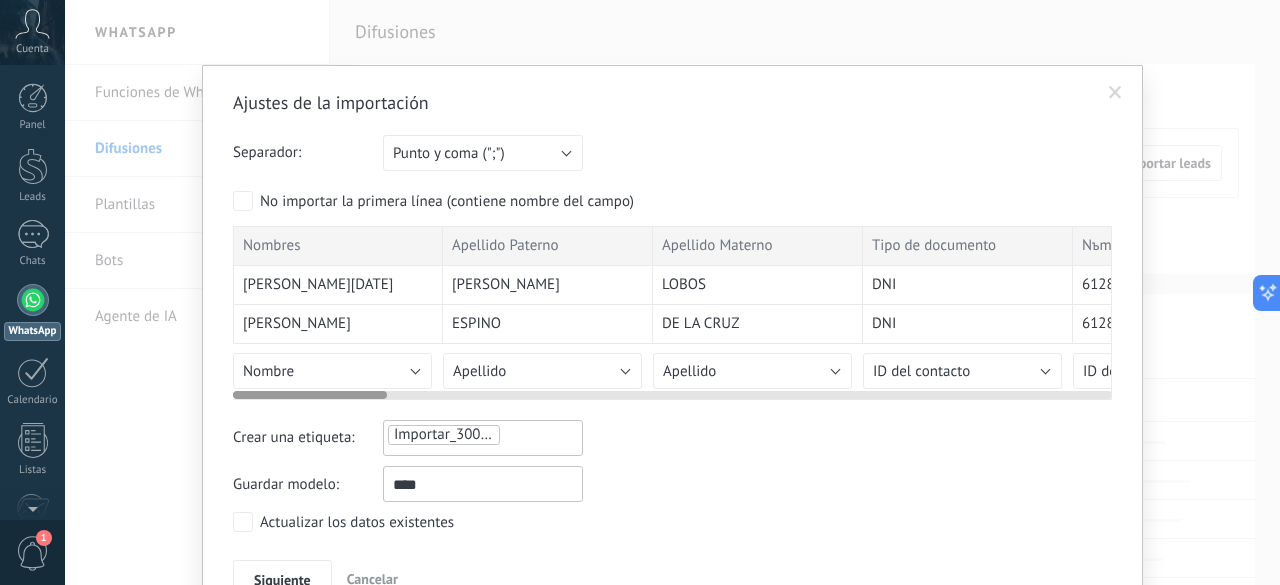 drag, startPoint x: 1039, startPoint y: 396, endPoint x: 231, endPoint y: 333, distance: 810.45233 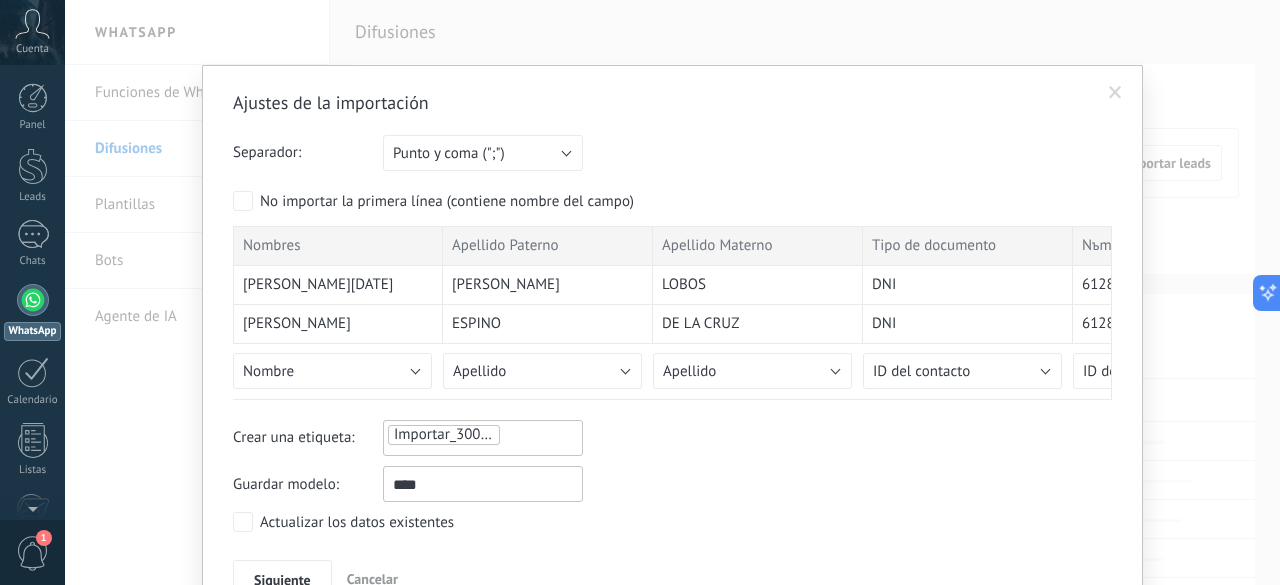 click on "No importar la primera línea (contiene nombre del campo)" at bounding box center [672, 203] 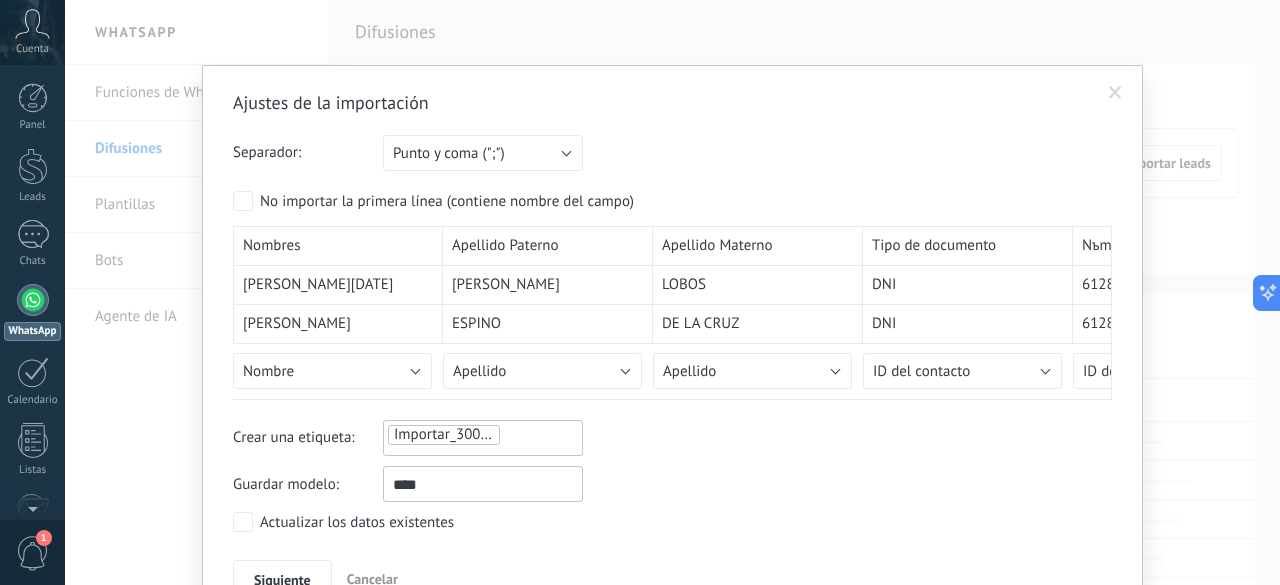 scroll, scrollTop: 0, scrollLeft: 0, axis: both 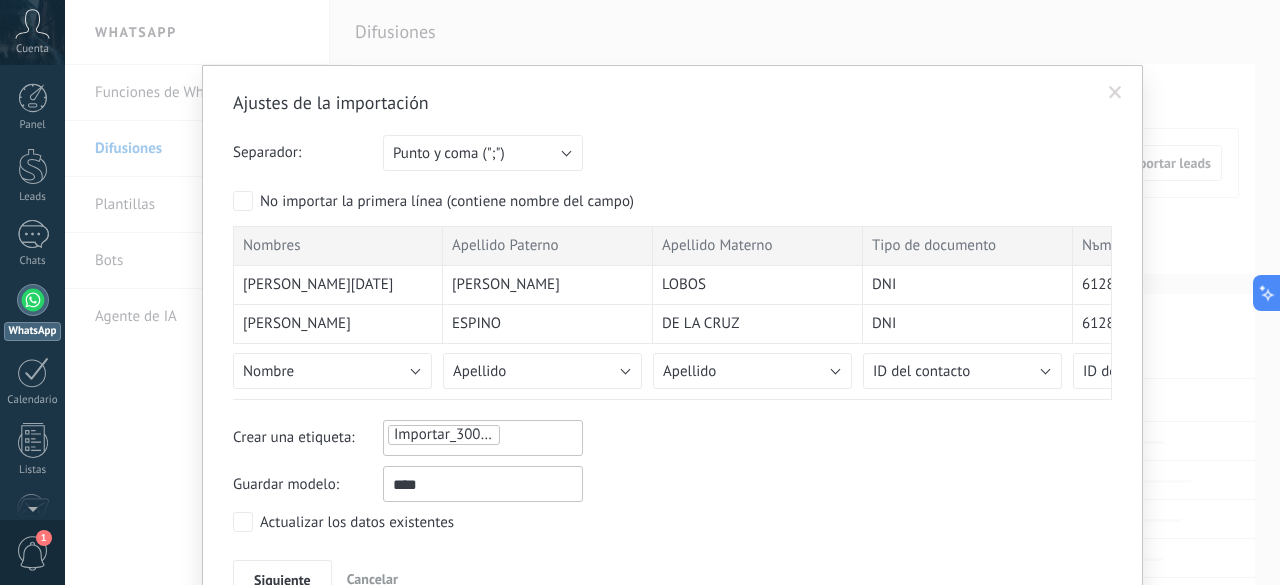 click on "No importar la primera línea (contiene nombre del campo)" at bounding box center (433, 201) 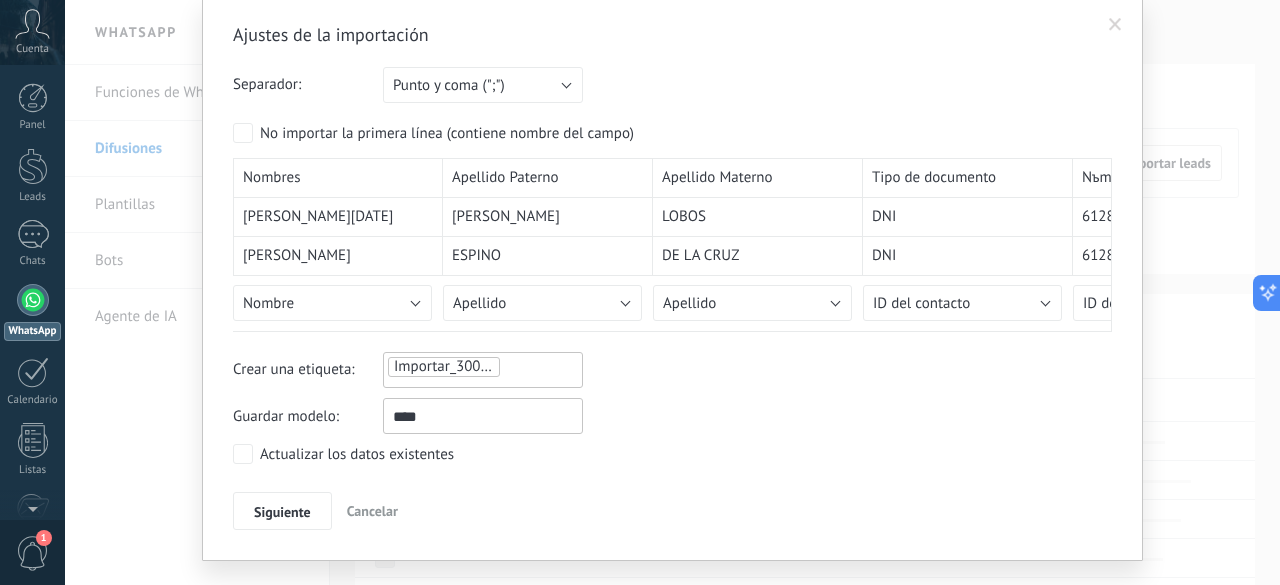 scroll, scrollTop: 104, scrollLeft: 0, axis: vertical 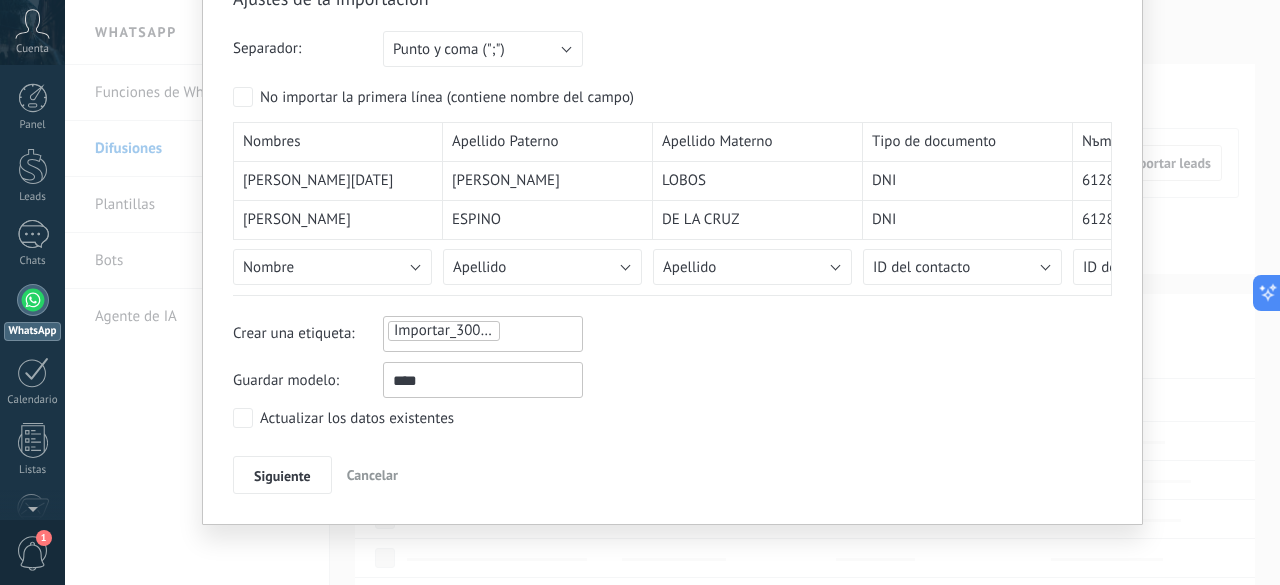 click on "Siguiente" at bounding box center [282, 475] 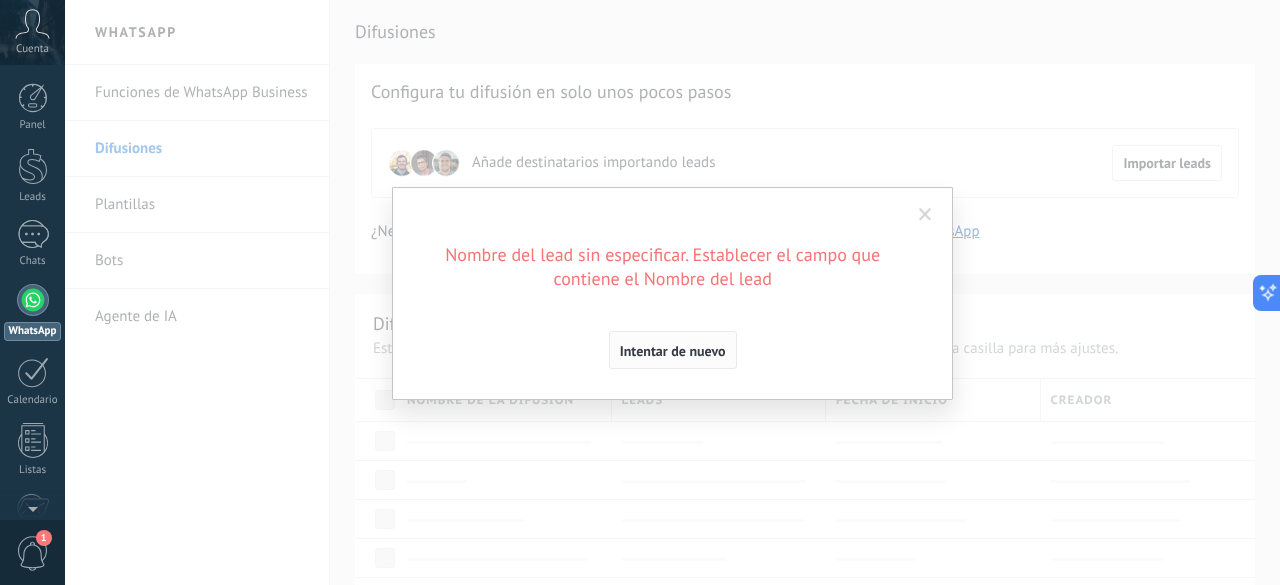 click on "Intentar de nuevo" at bounding box center [673, 351] 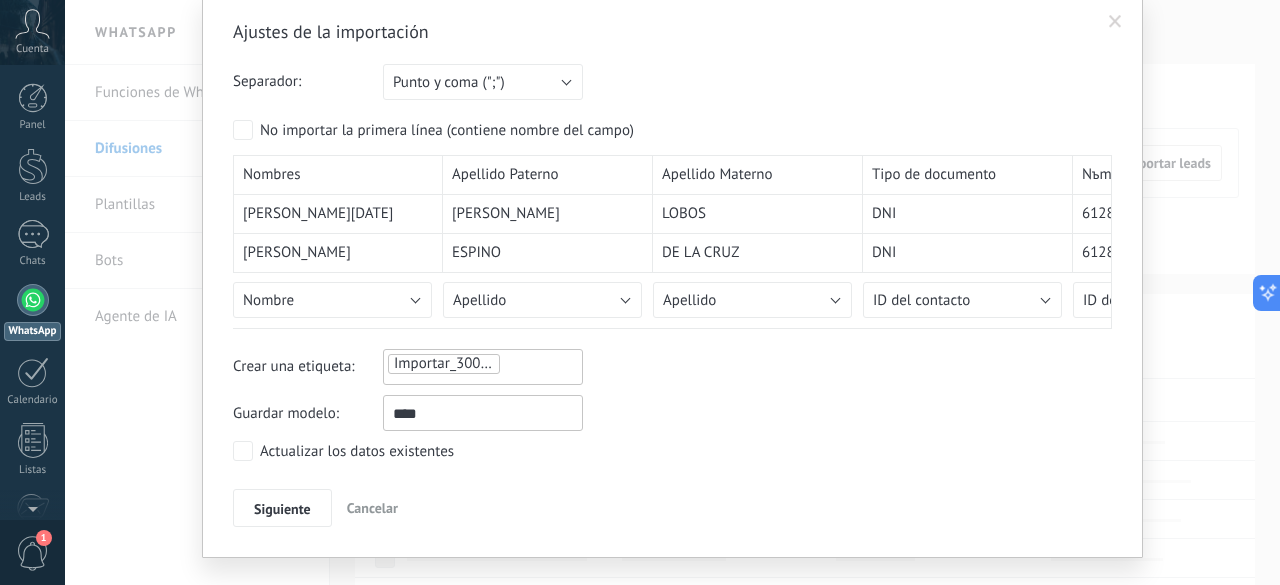 scroll, scrollTop: 104, scrollLeft: 0, axis: vertical 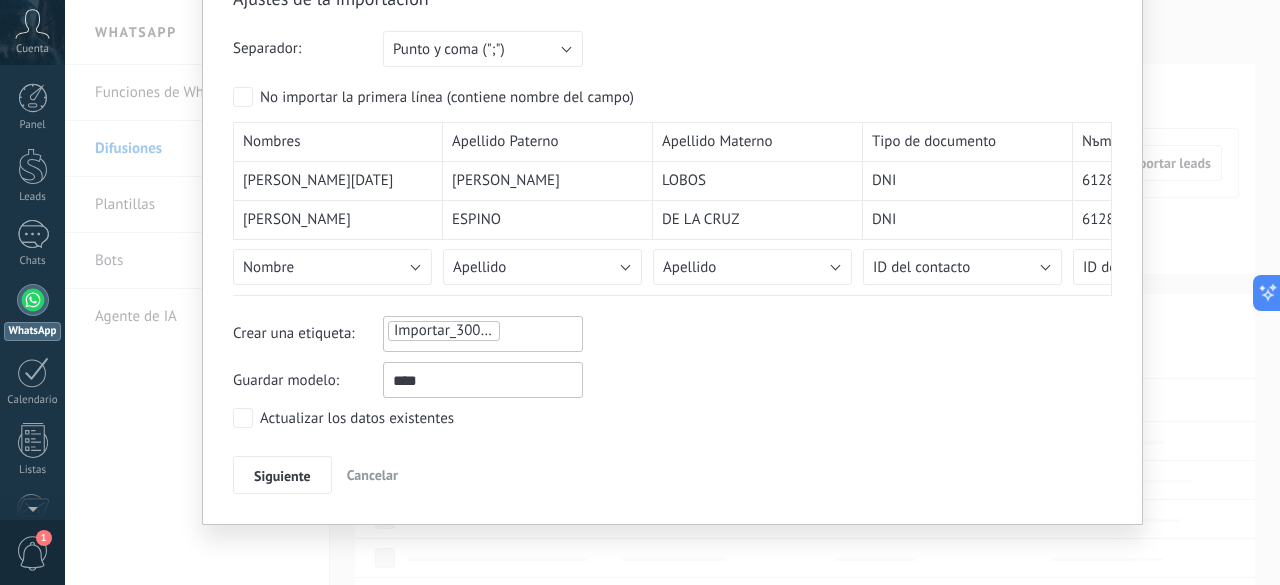 click on "Importar_30072025_1644" at bounding box center (477, 330) 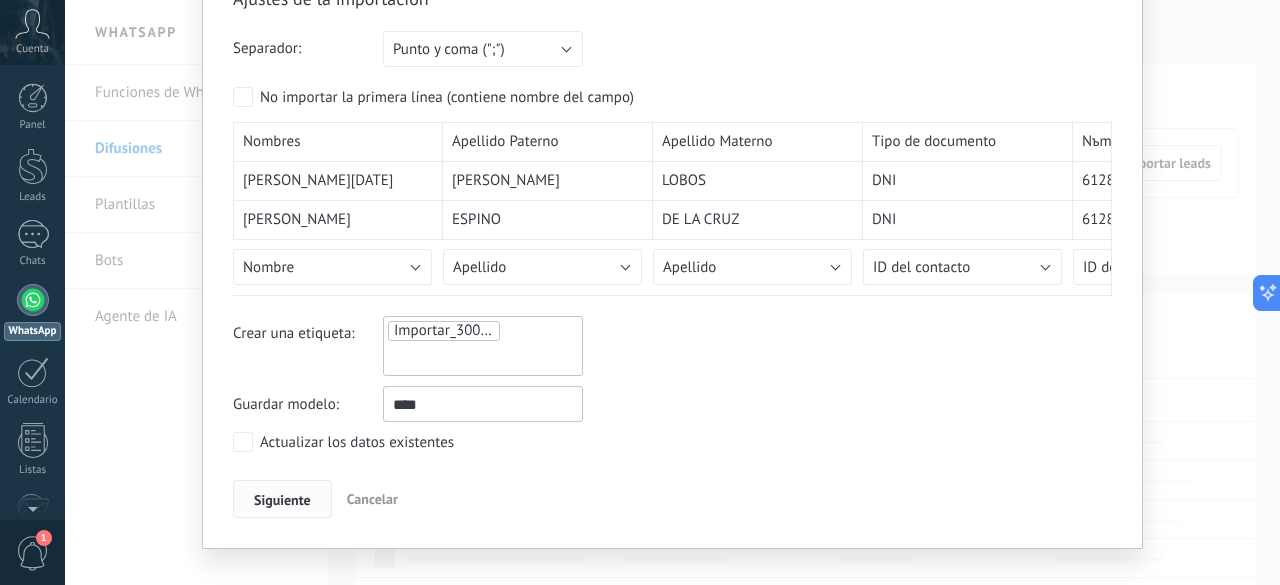click on "Siguiente" at bounding box center [282, 500] 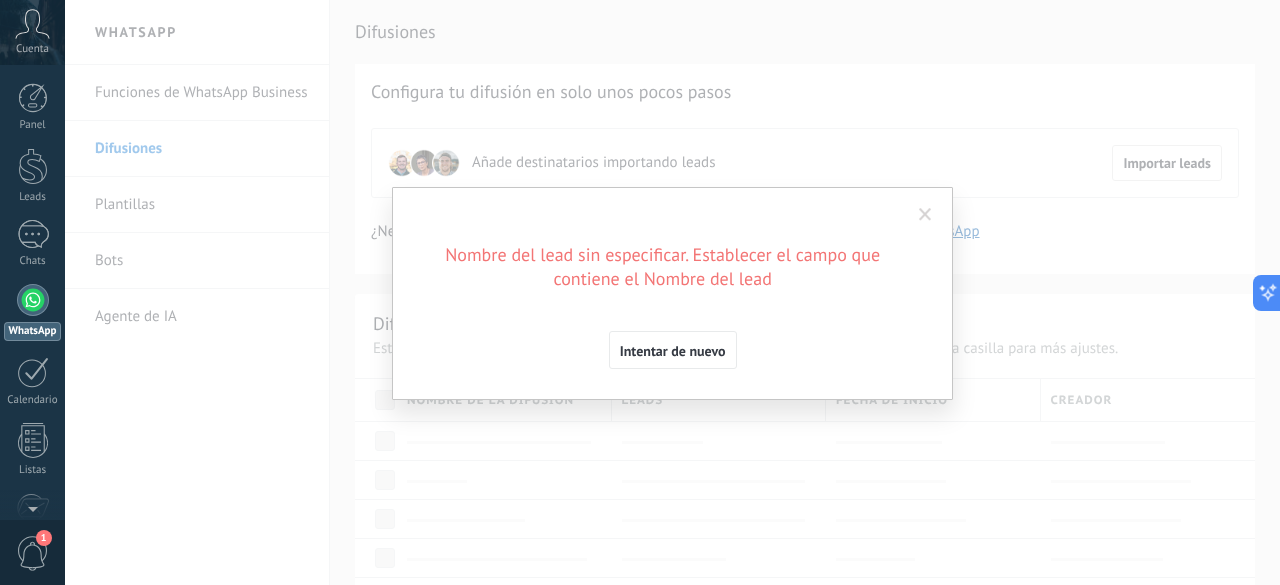 scroll, scrollTop: 0, scrollLeft: 0, axis: both 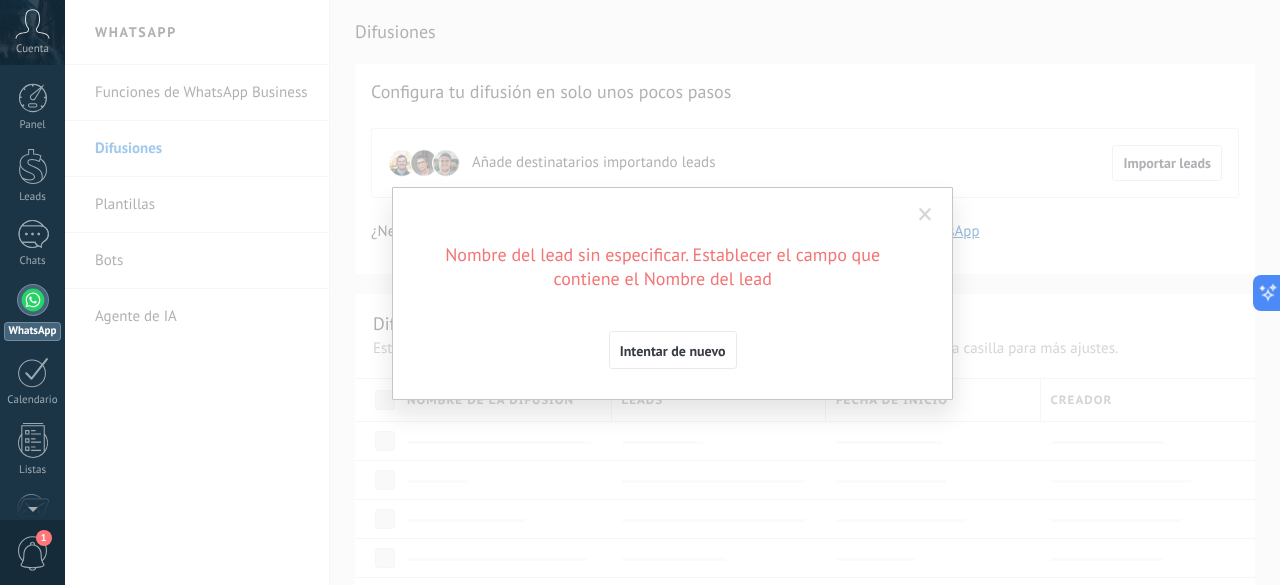 drag, startPoint x: 694, startPoint y: 351, endPoint x: 554, endPoint y: 393, distance: 146.16429 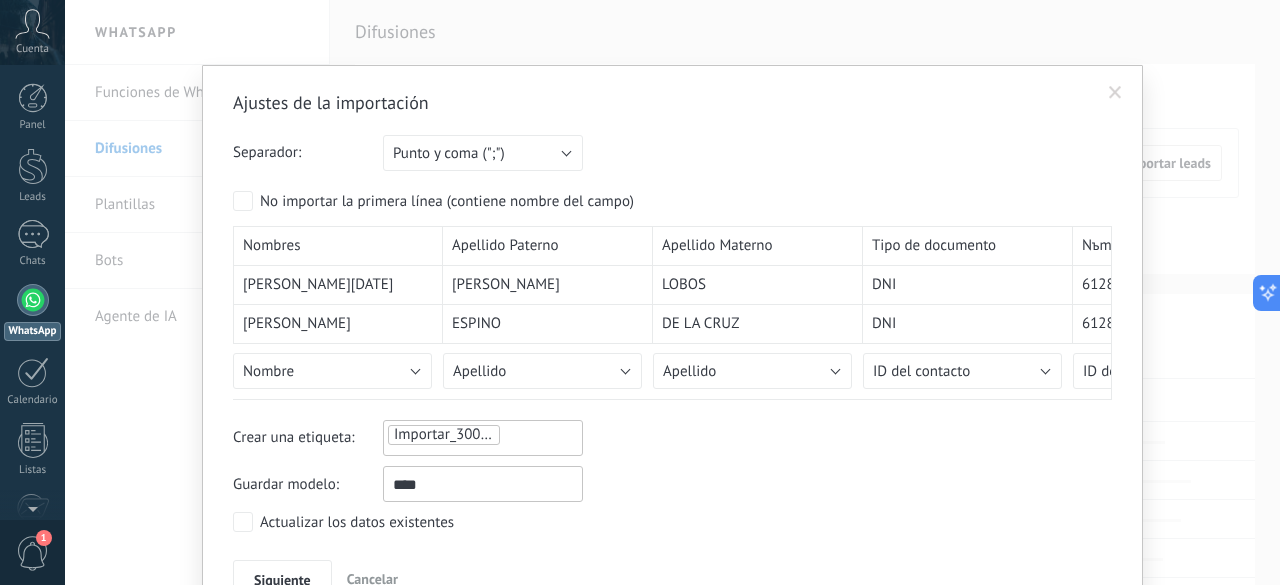 click on "Importar_30072025_1644" at bounding box center (444, 435) 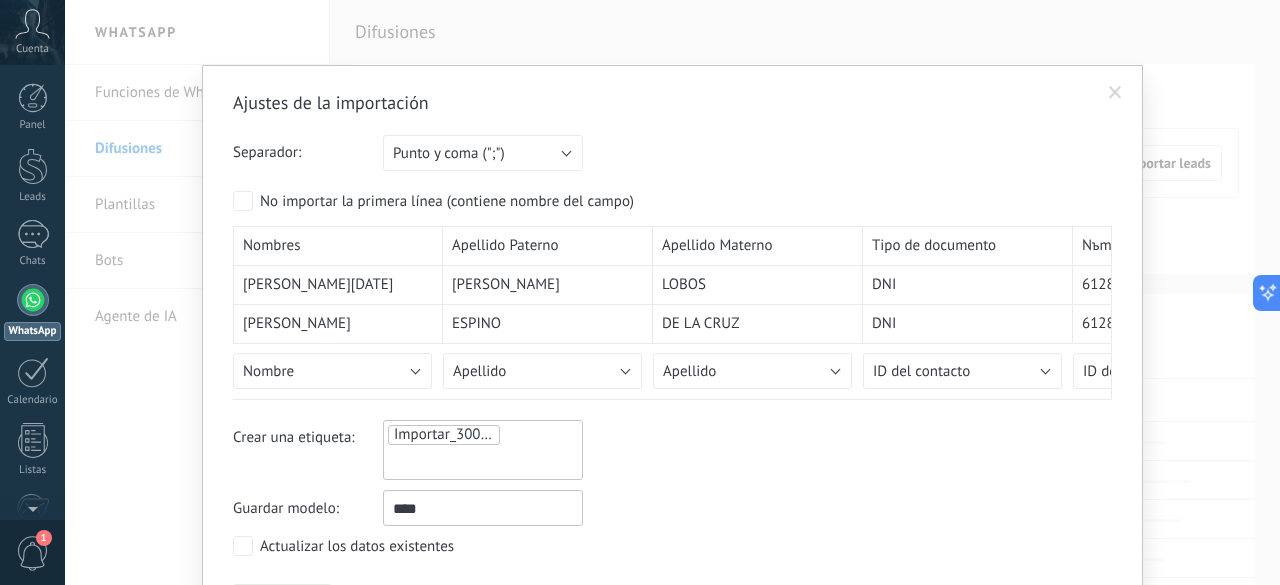 click on "Importar_30072025_1644" at bounding box center [477, 434] 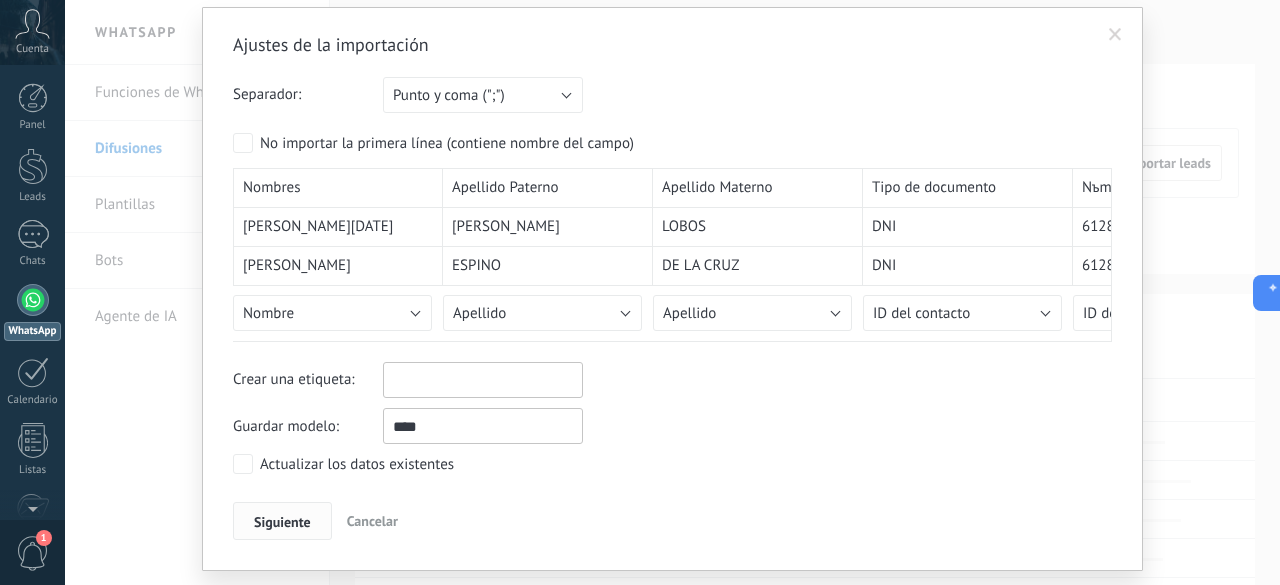 scroll, scrollTop: 104, scrollLeft: 0, axis: vertical 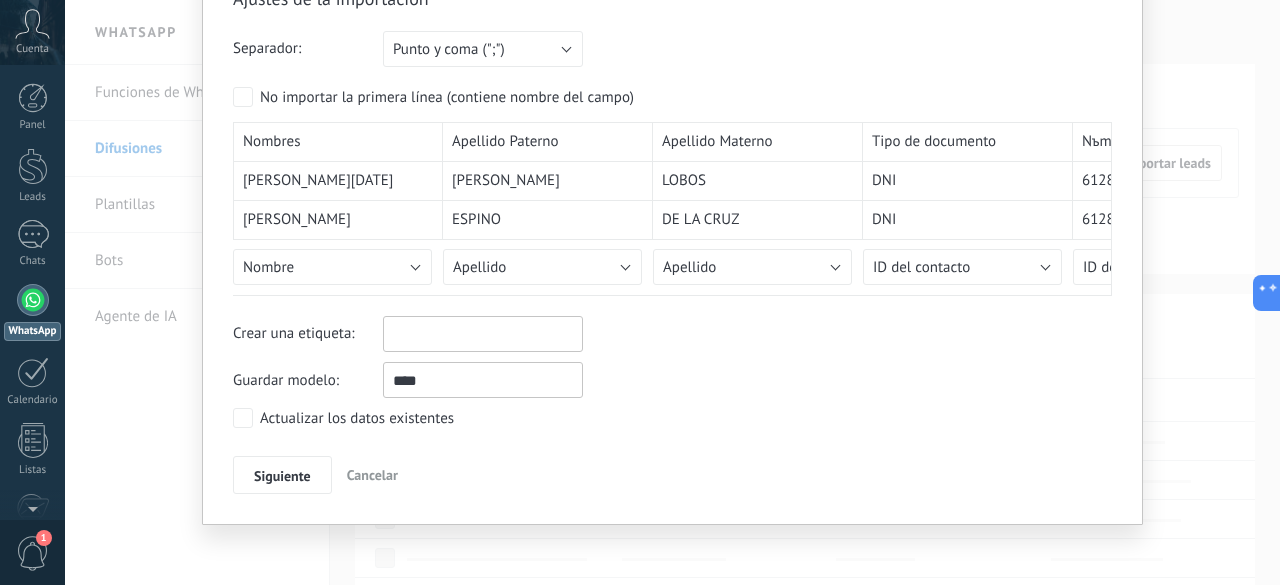click on "Siguiente" at bounding box center (282, 476) 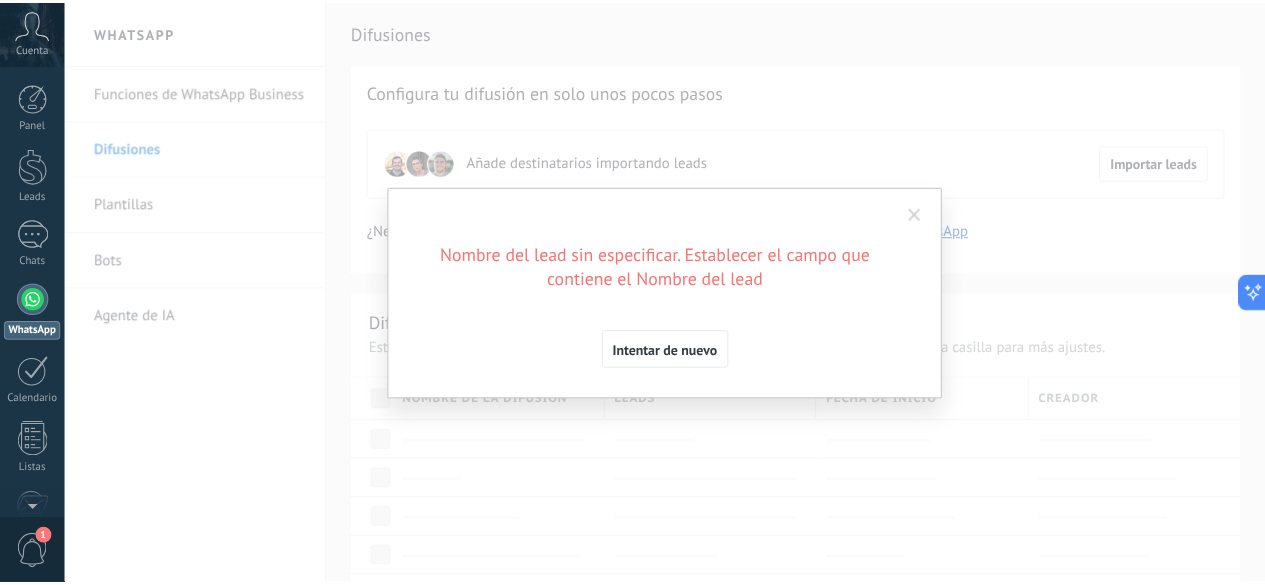 scroll, scrollTop: 0, scrollLeft: 0, axis: both 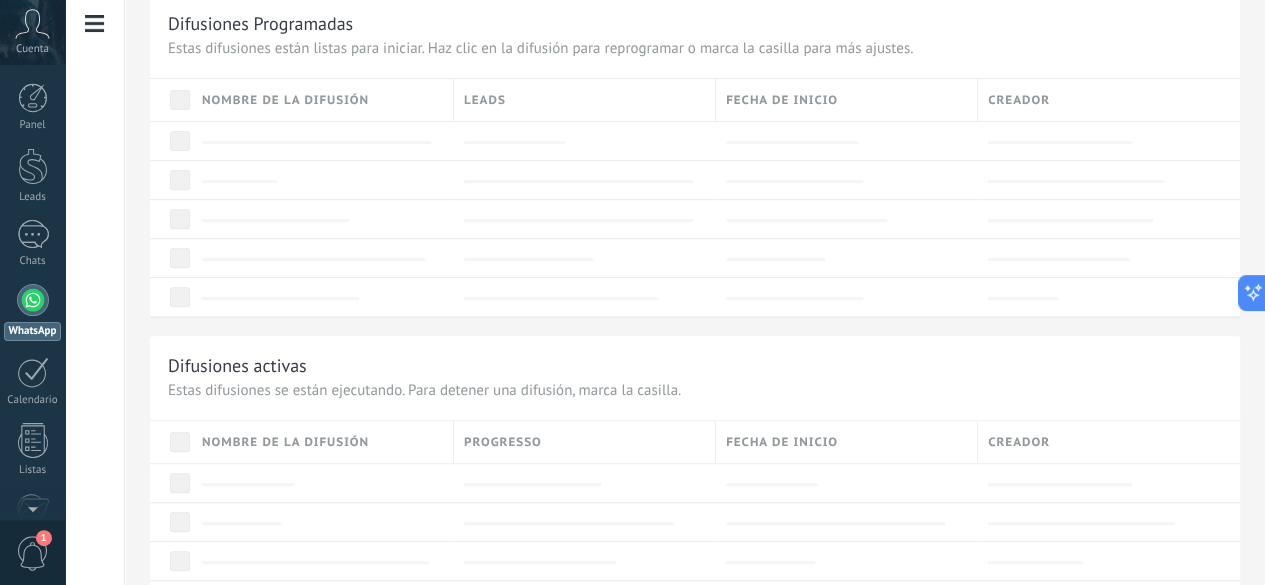 click on "Bots" at bounding box center (-116, 261) 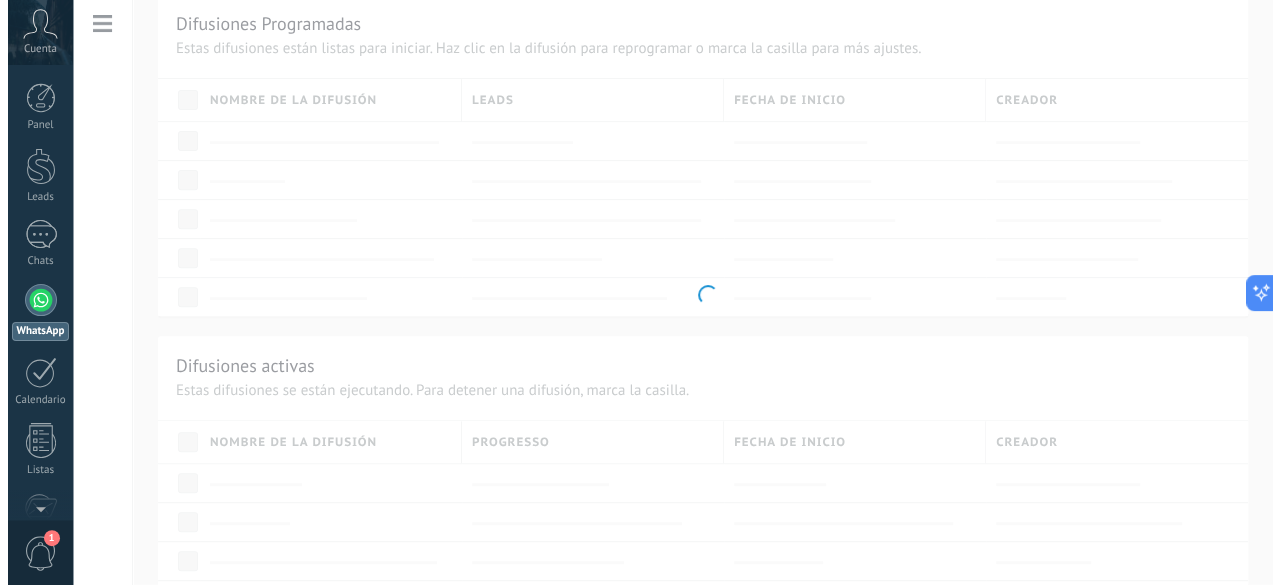 scroll, scrollTop: 0, scrollLeft: 0, axis: both 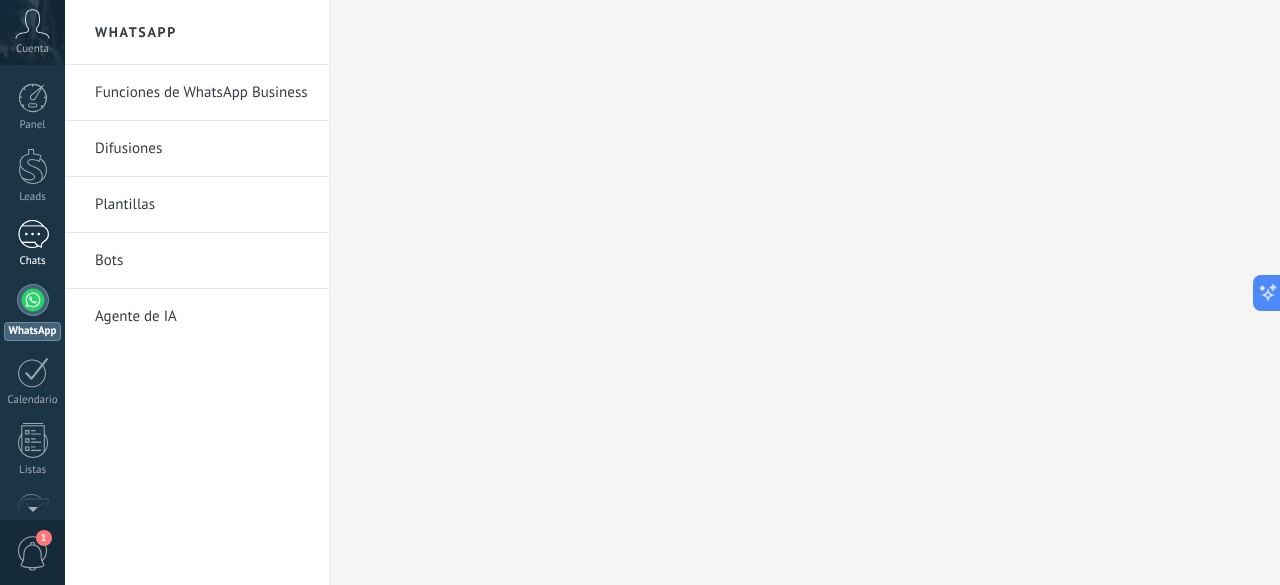 click on "Chats" at bounding box center [32, 244] 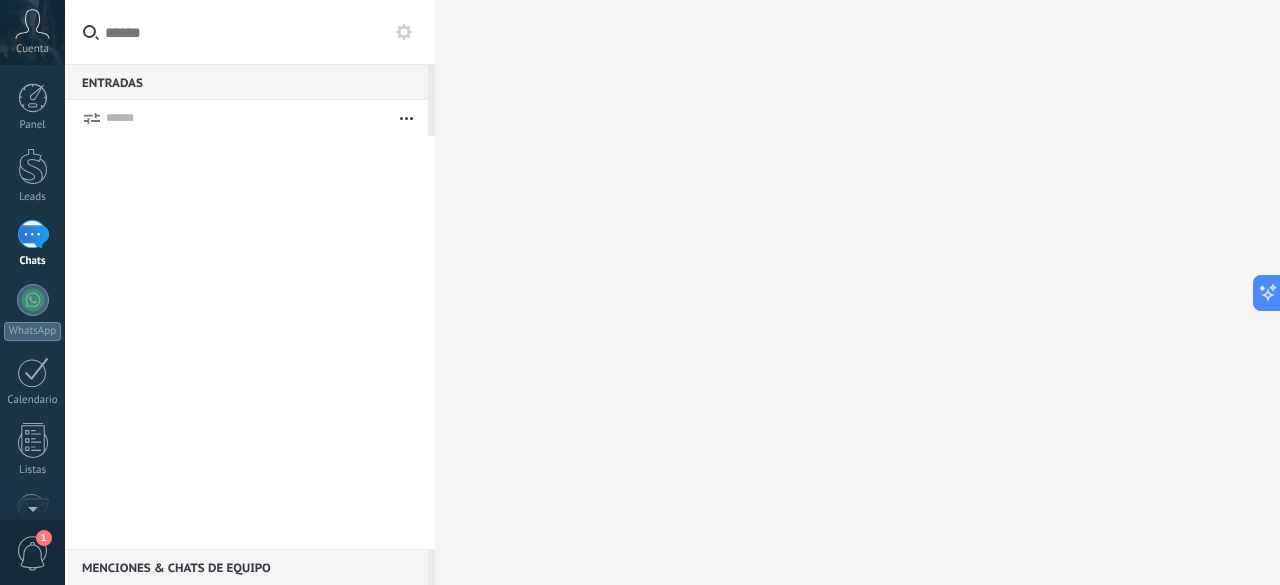 click at bounding box center [406, 118] 